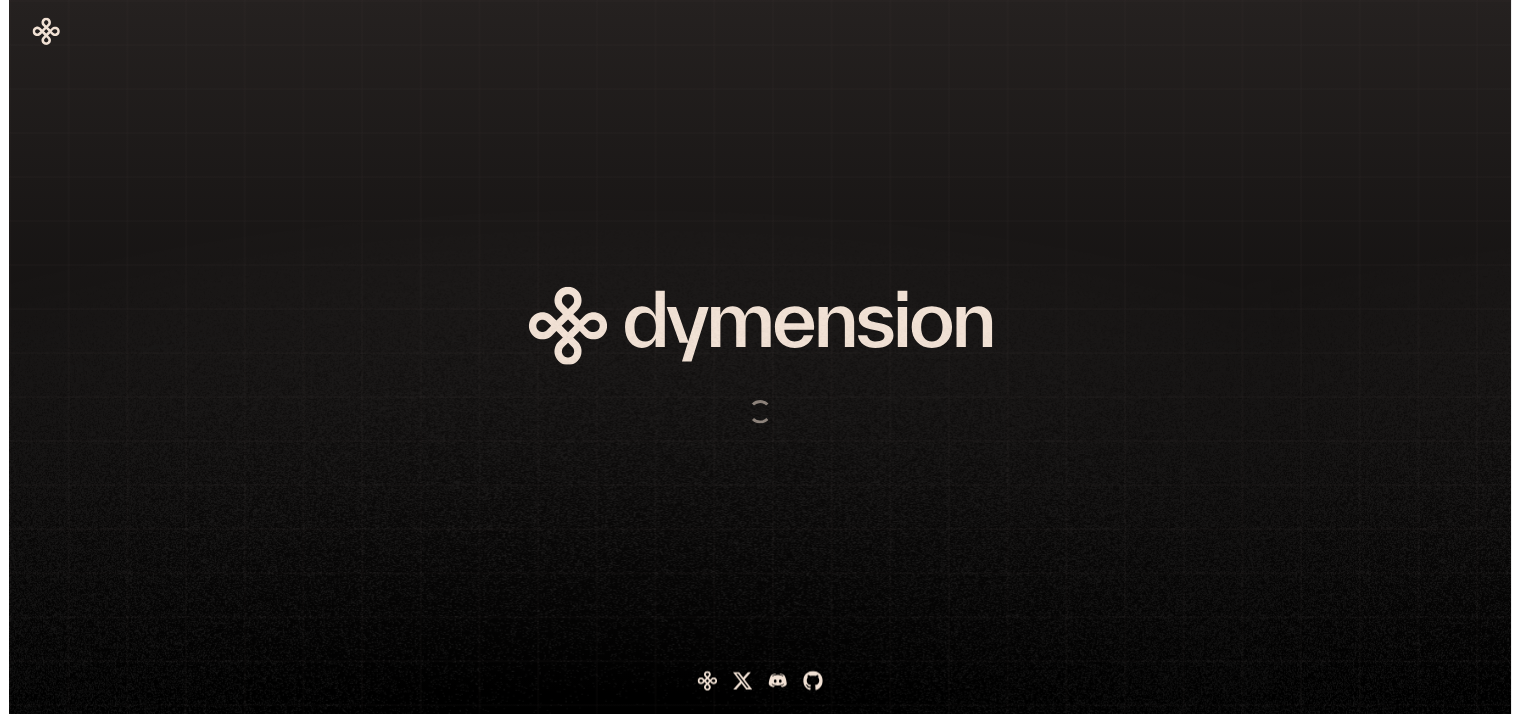 scroll, scrollTop: 0, scrollLeft: 0, axis: both 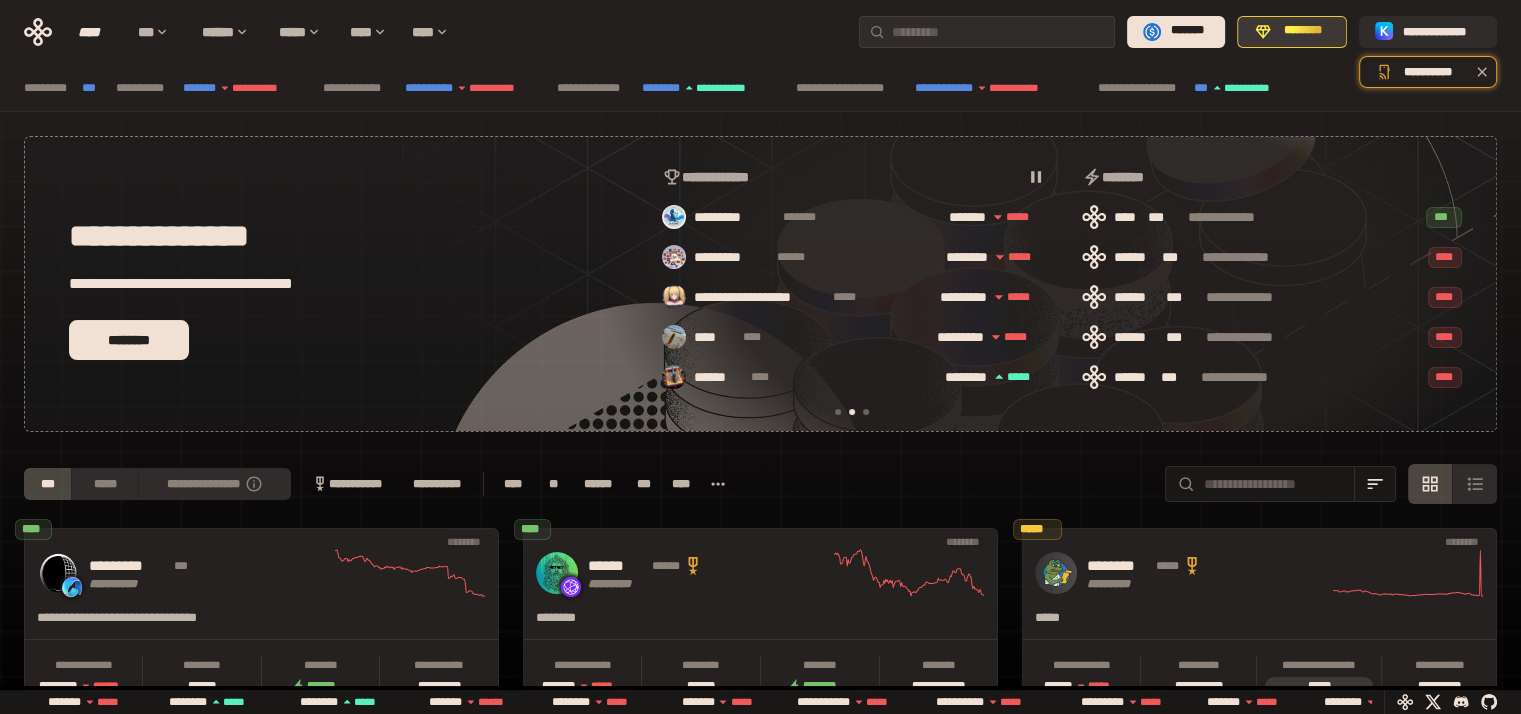 click on "********" at bounding box center (1303, 31) 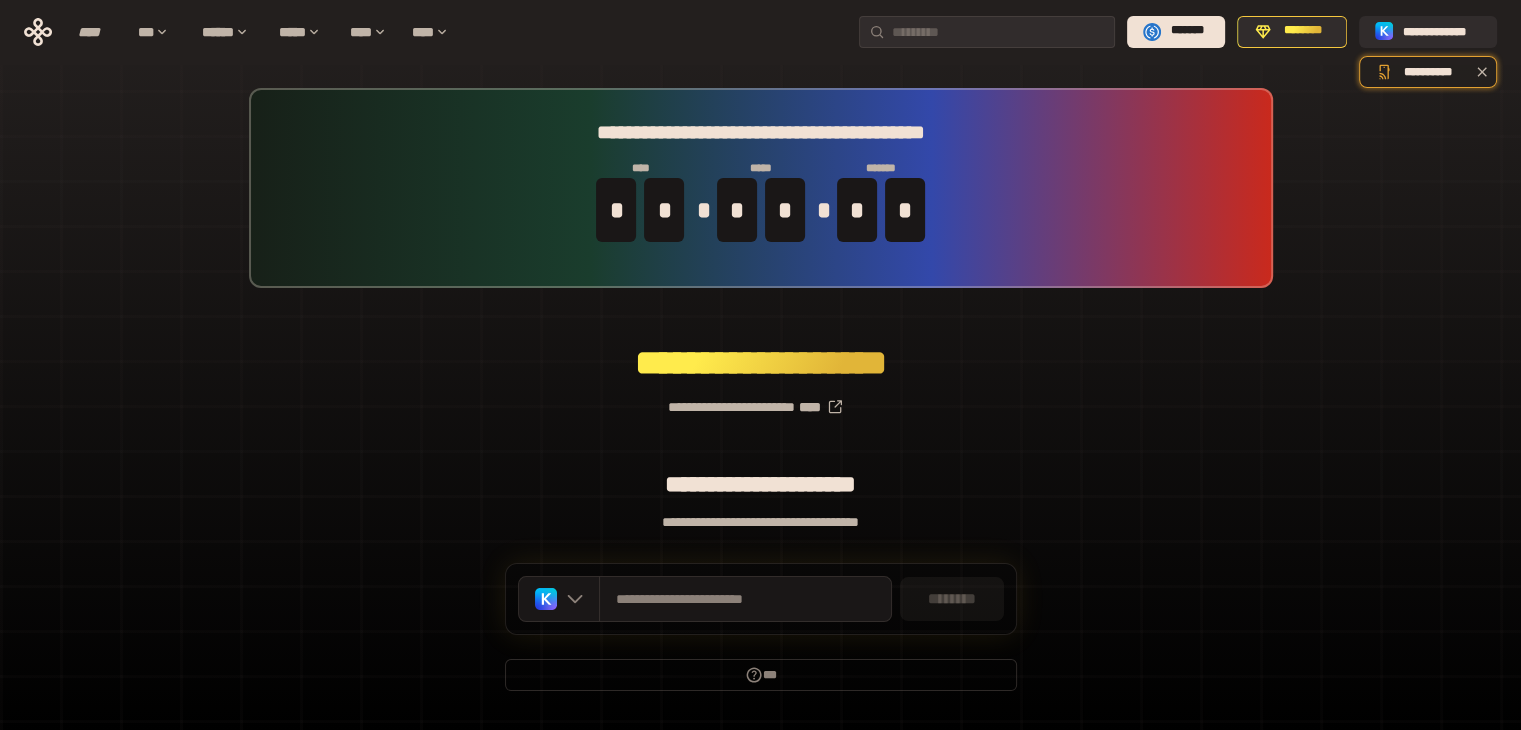 click on "**********" at bounding box center (760, 399) 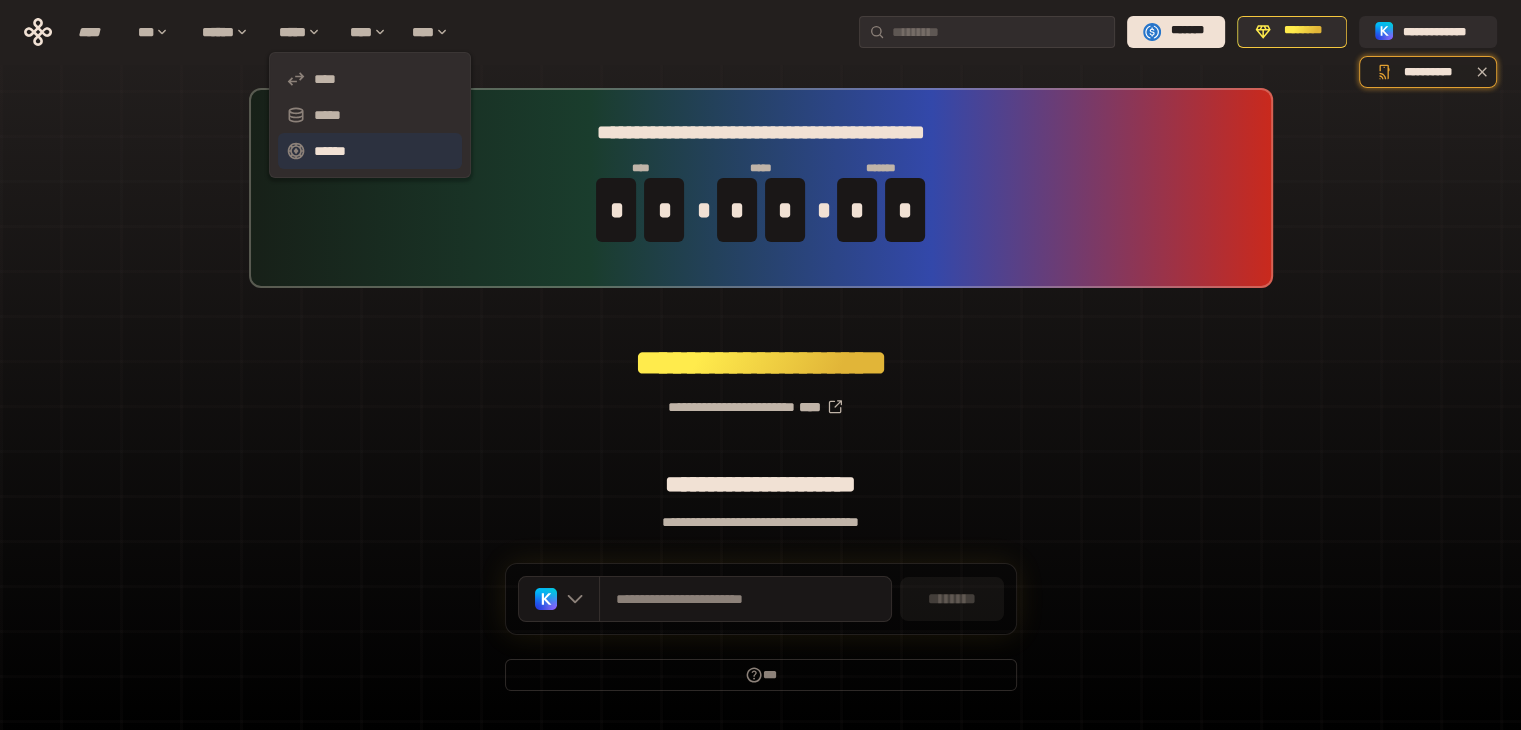 click on "******" at bounding box center [370, 151] 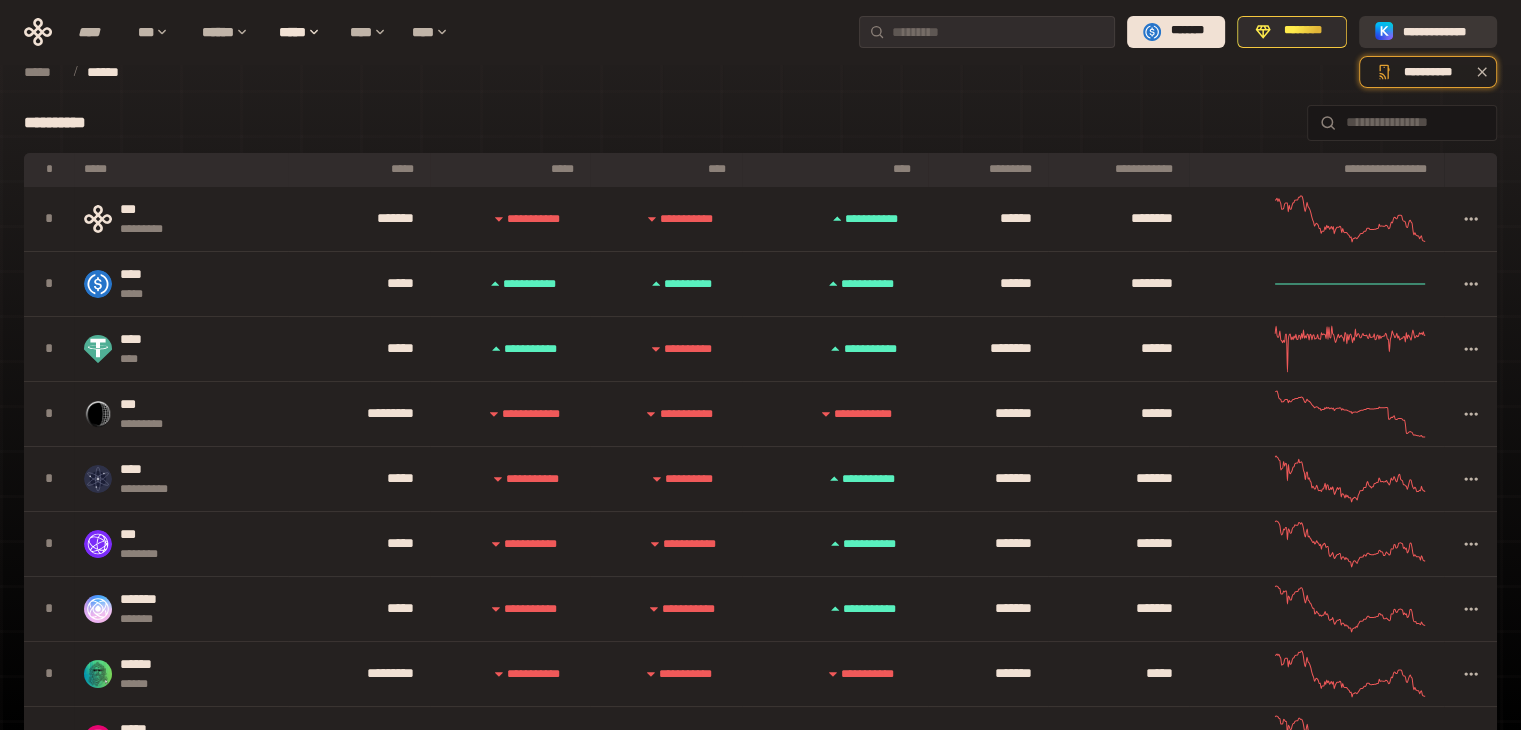 click on "**********" at bounding box center [1442, 31] 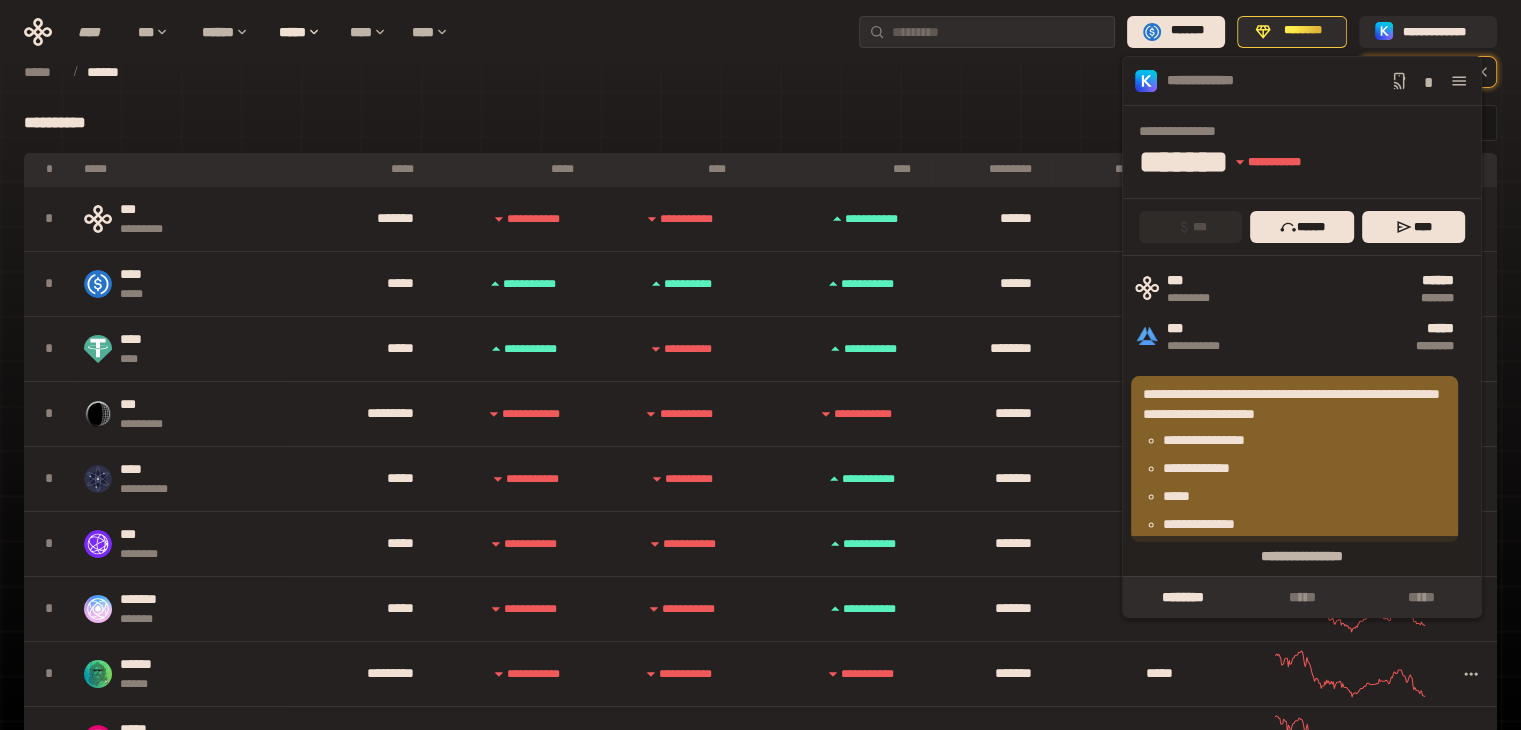 click on "**********" at bounding box center [1294, 459] 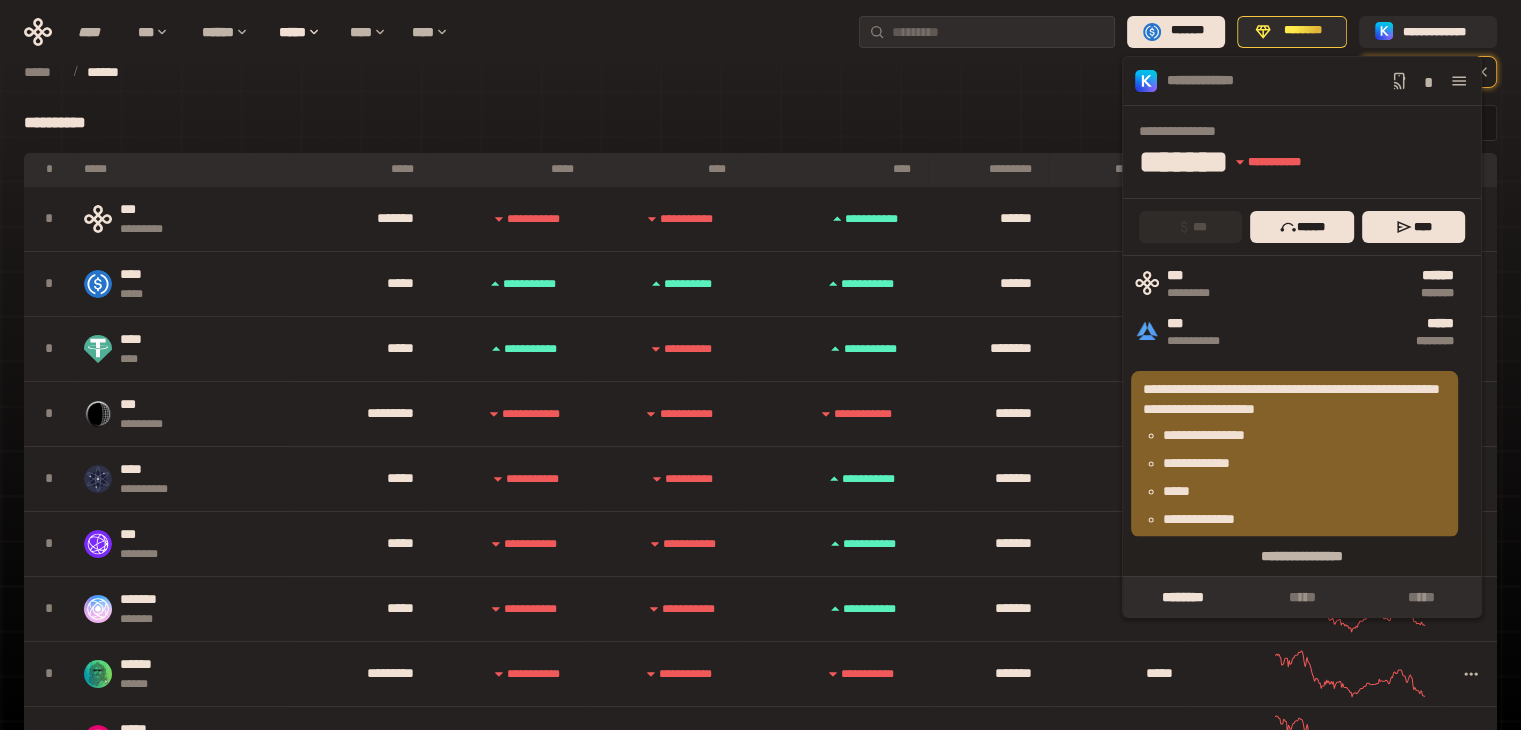 scroll, scrollTop: 40, scrollLeft: 0, axis: vertical 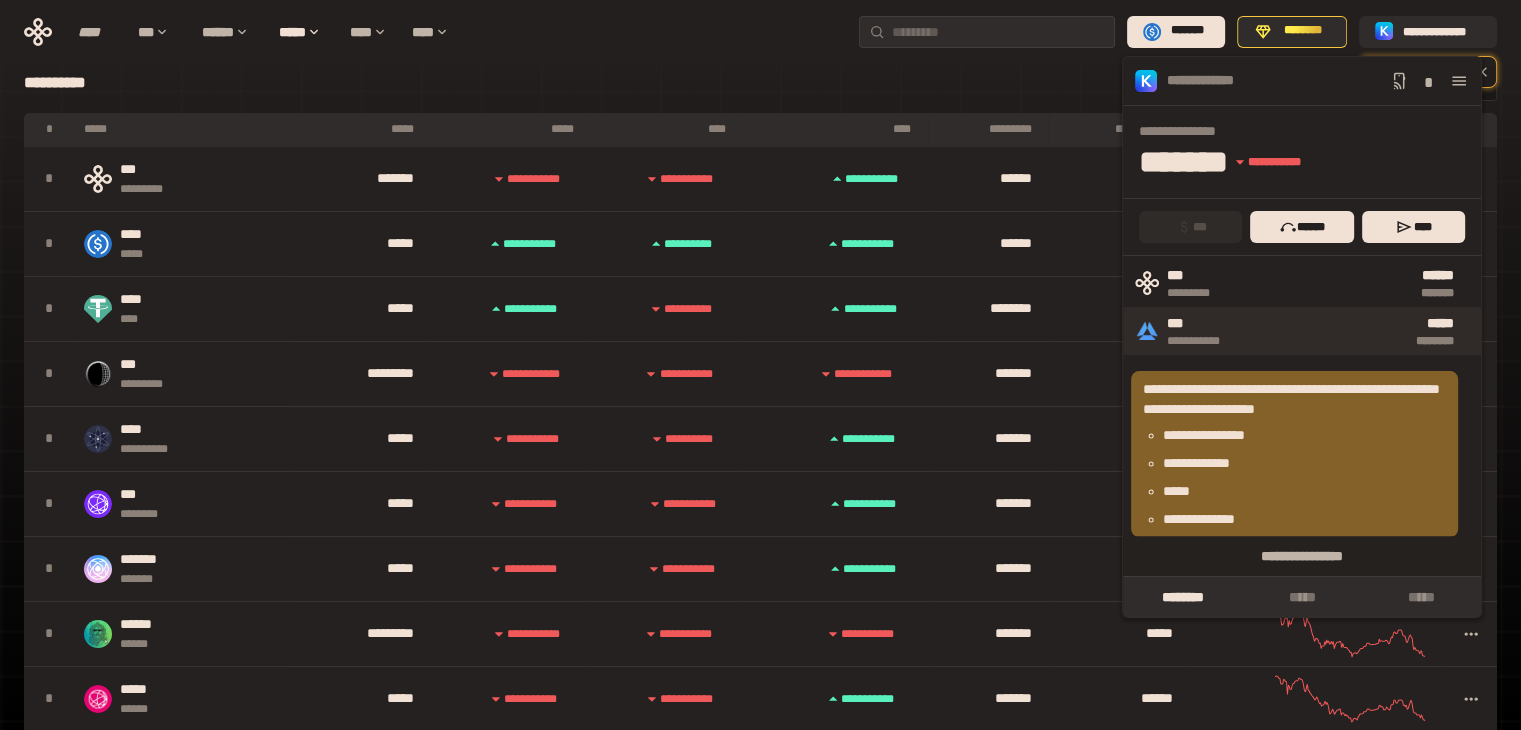 click on "***" at bounding box center (1204, 324) 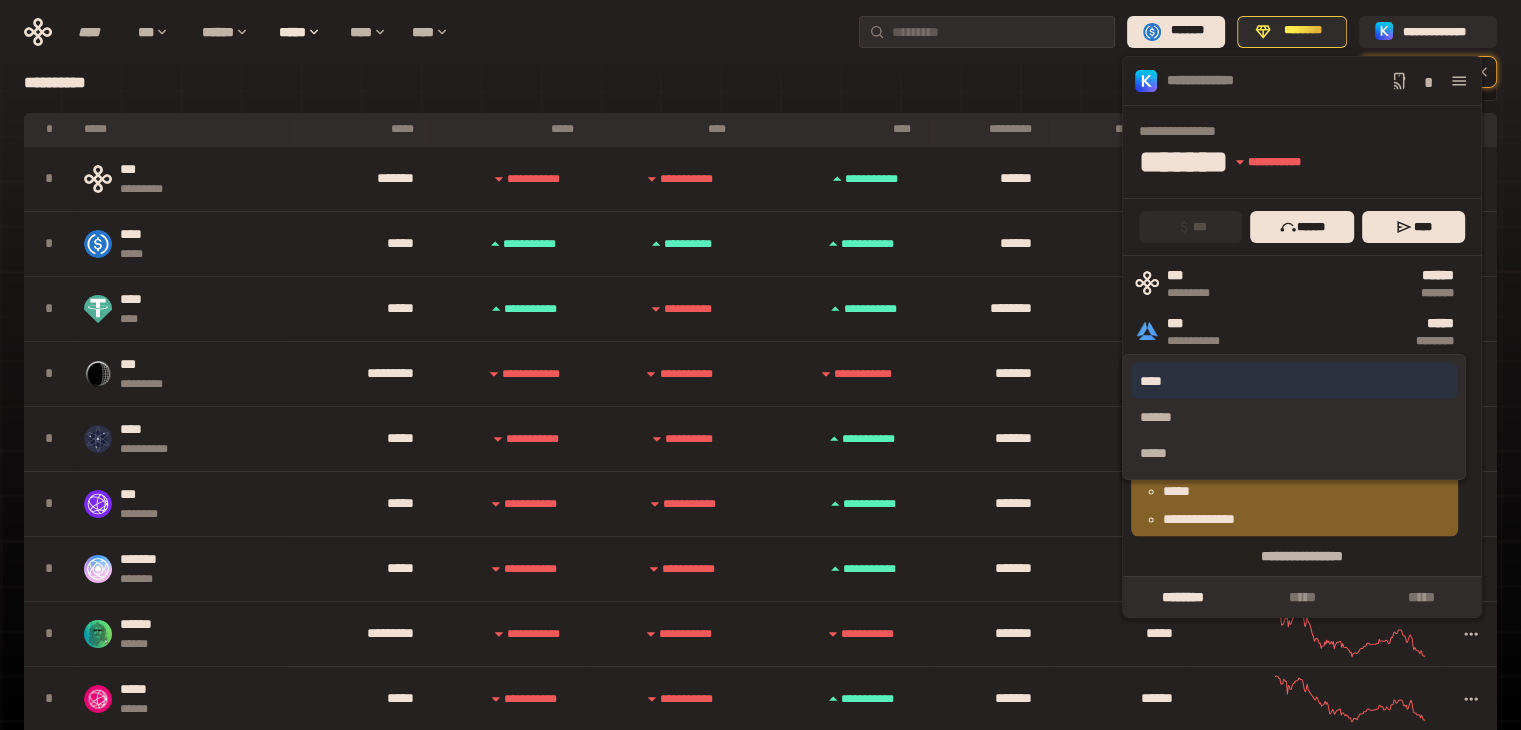 click on "****" at bounding box center (1293, 381) 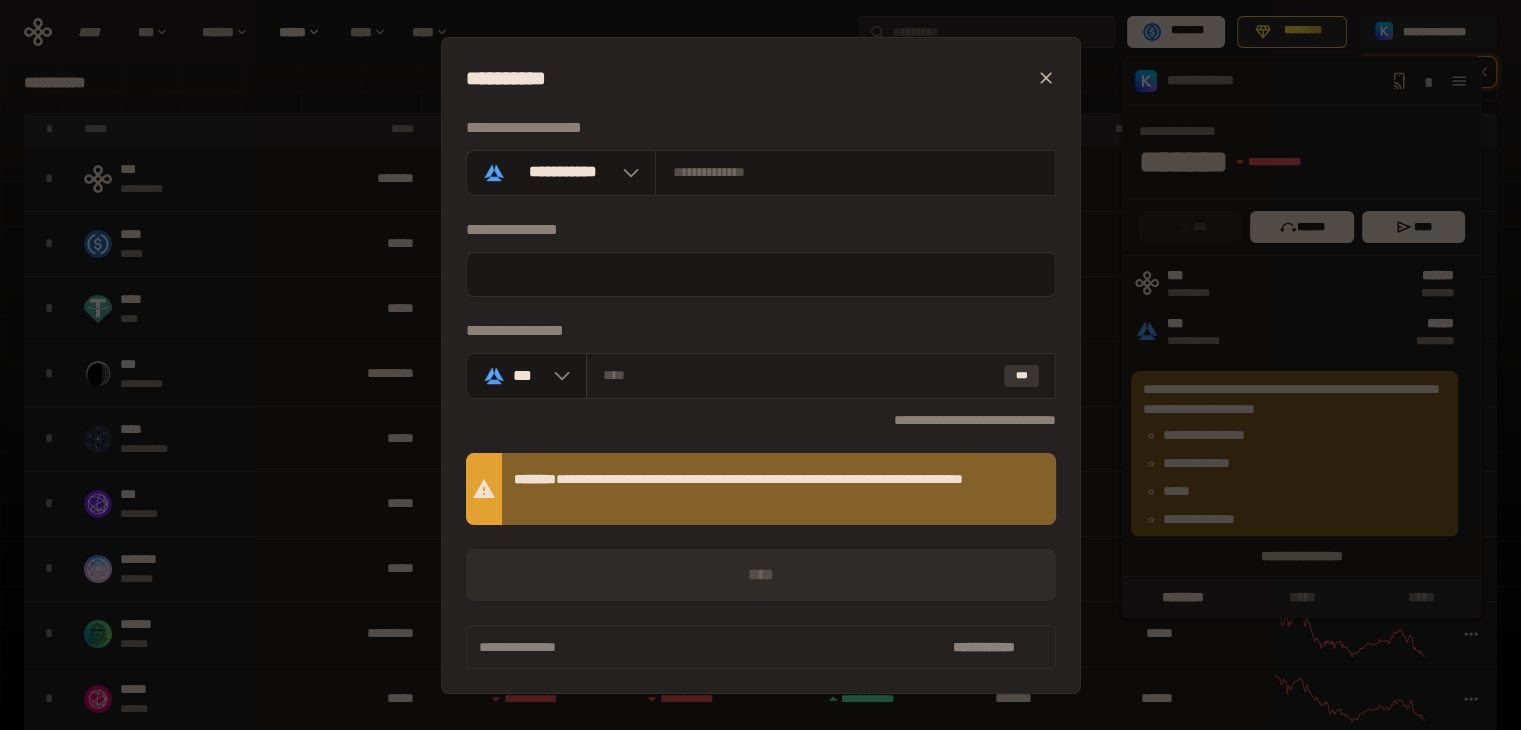 click on "***" at bounding box center (1022, 376) 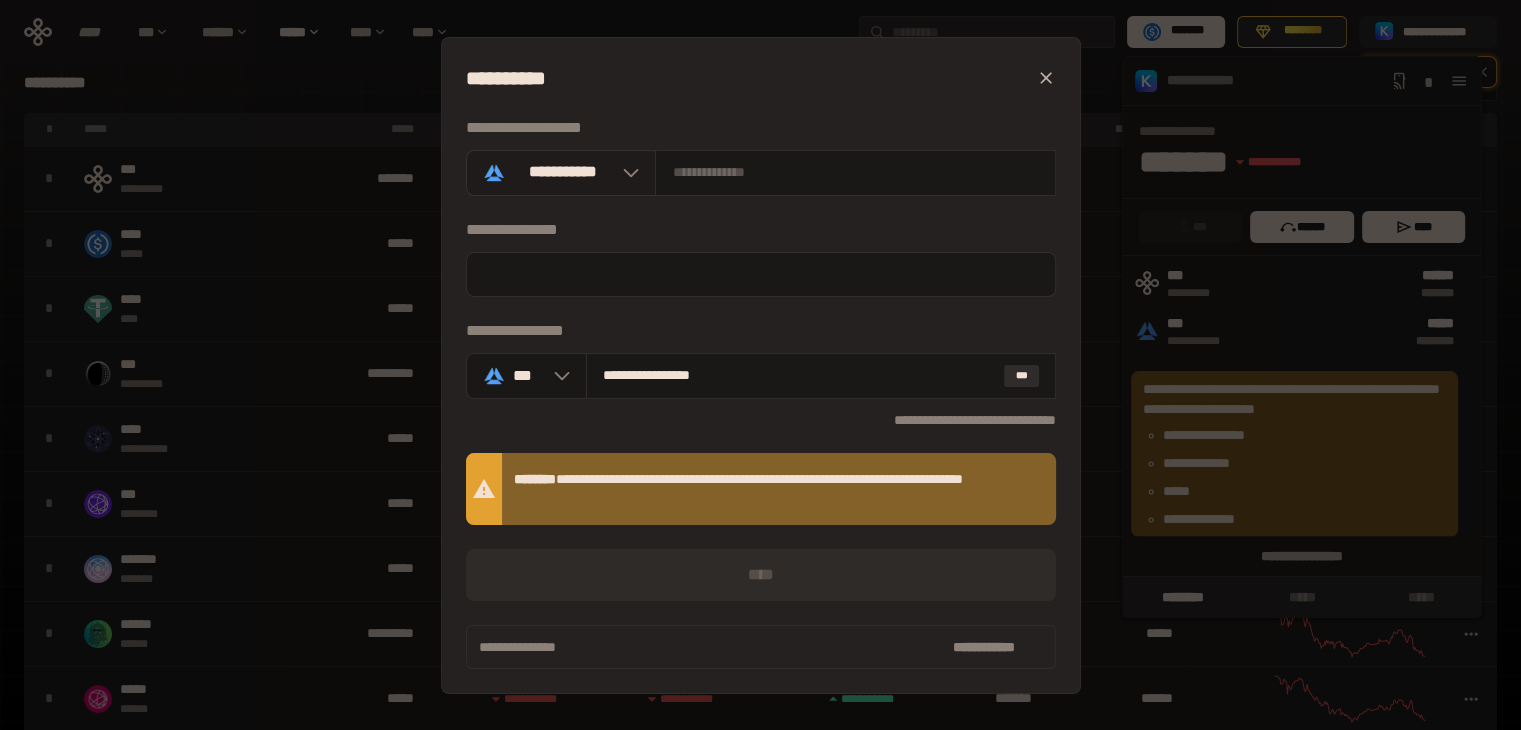 click 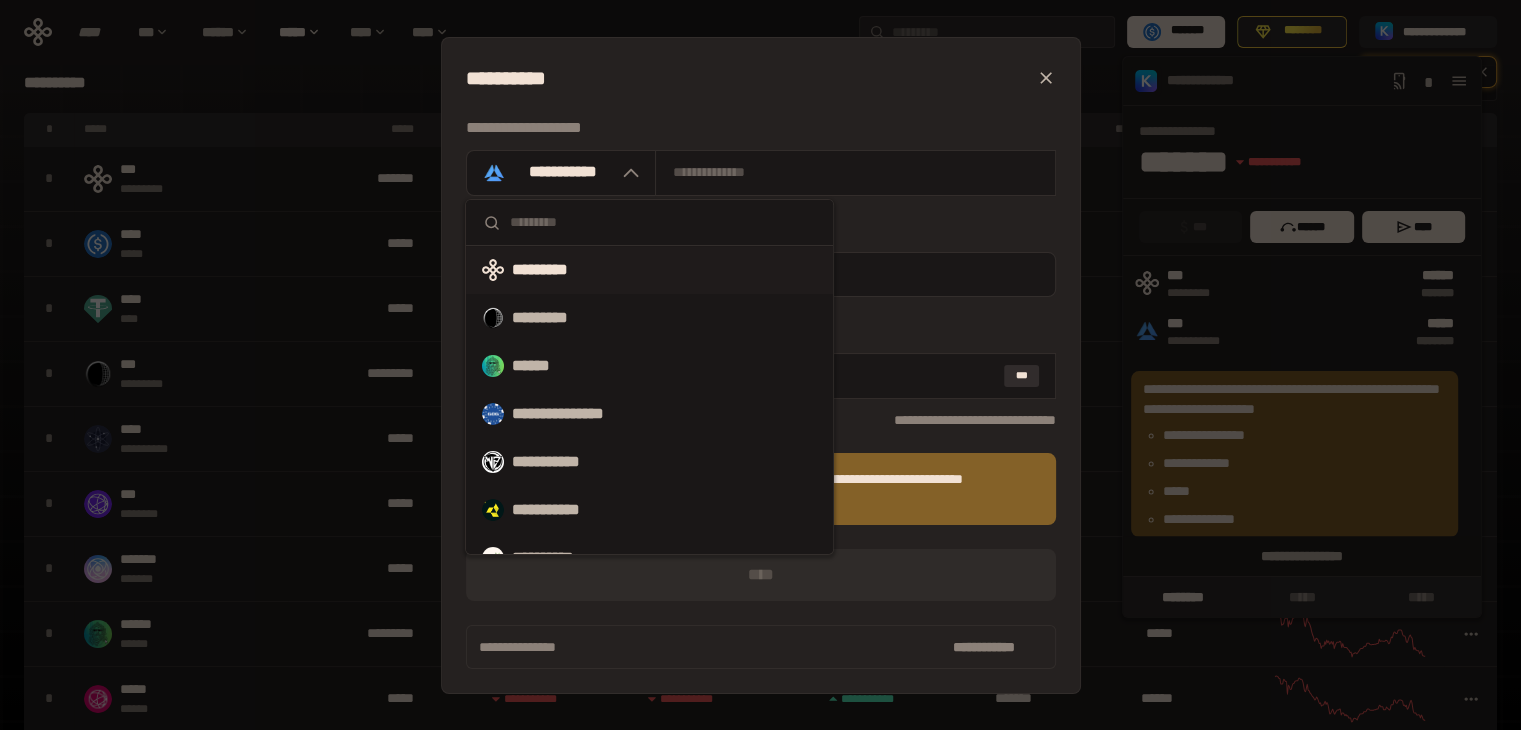 click on "*********" at bounding box center [555, 270] 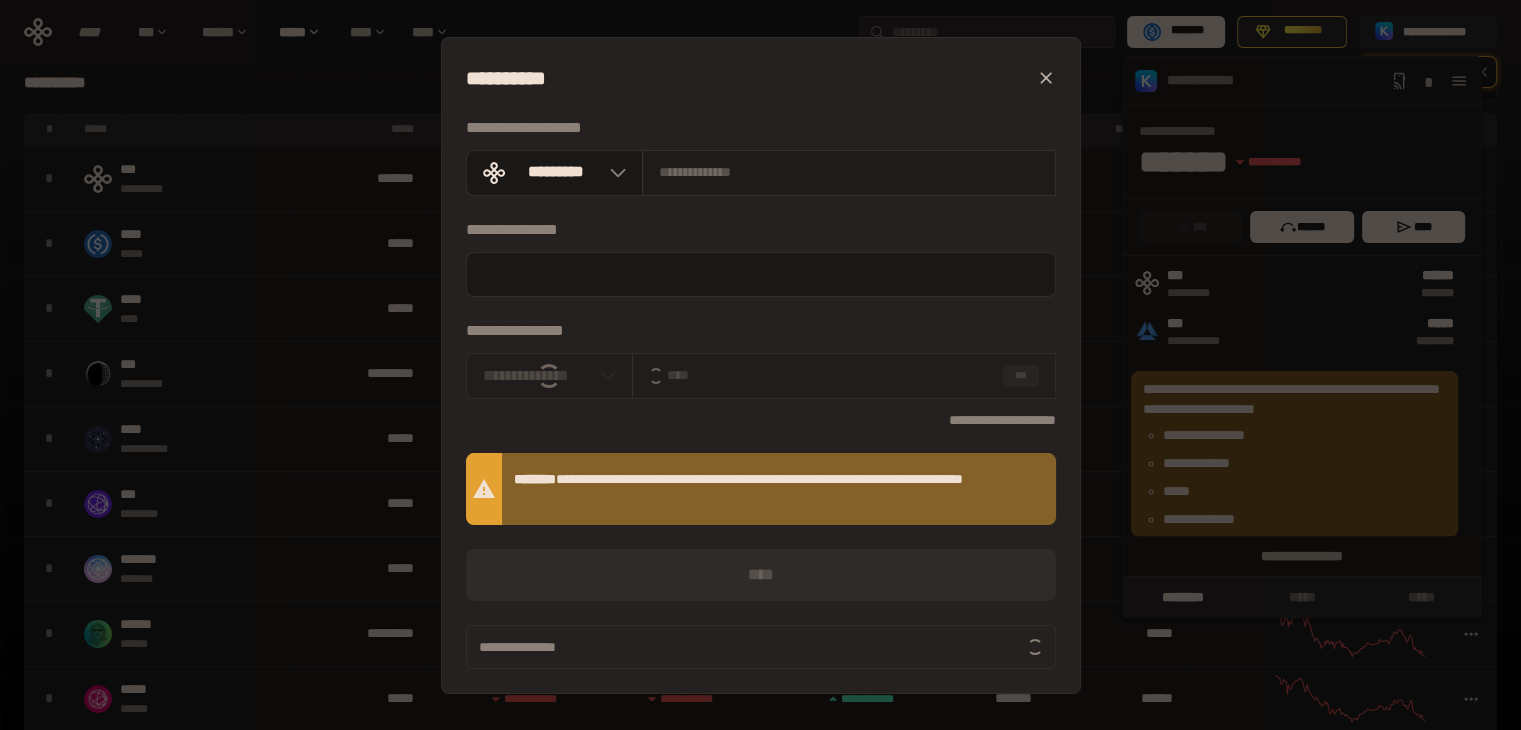 type on "**********" 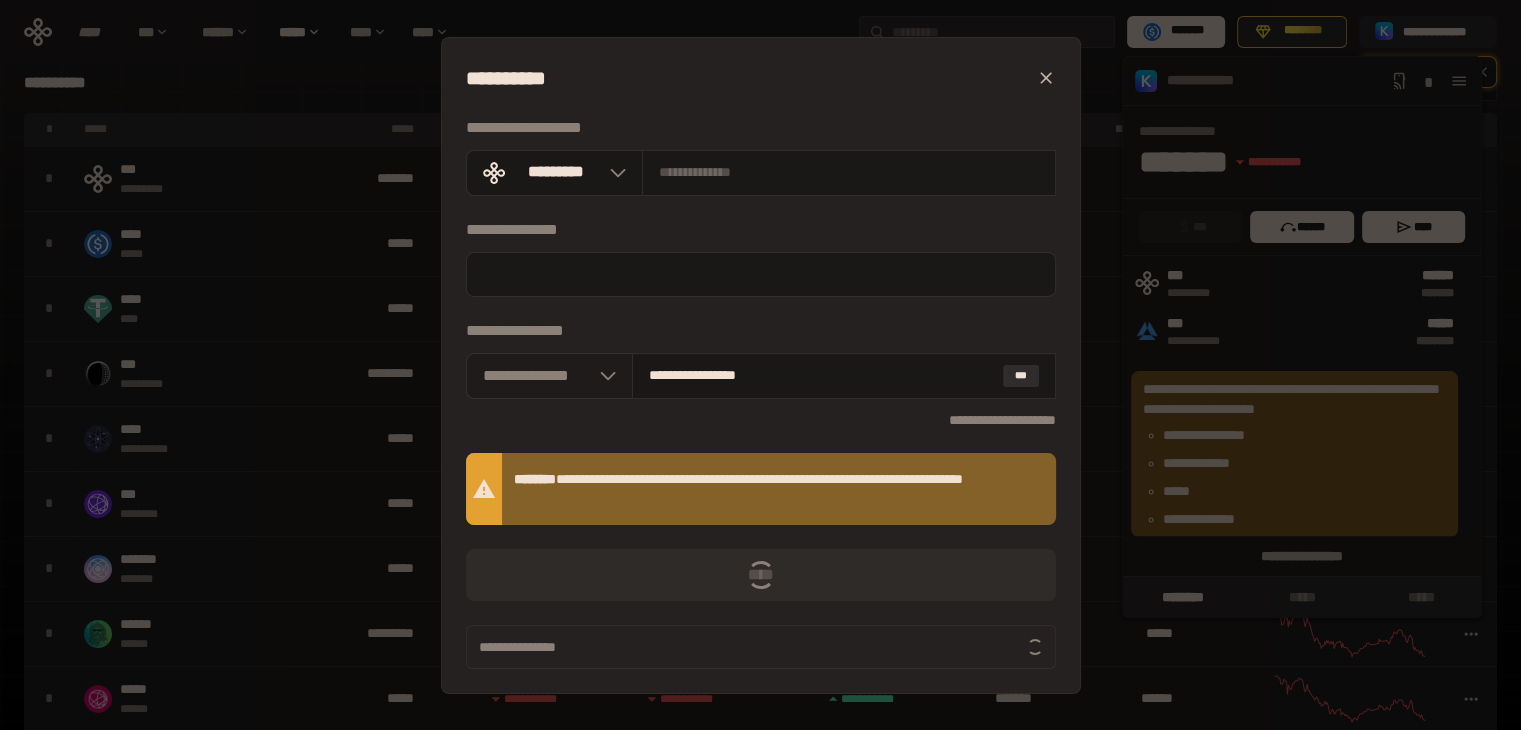 click at bounding box center (603, 376) 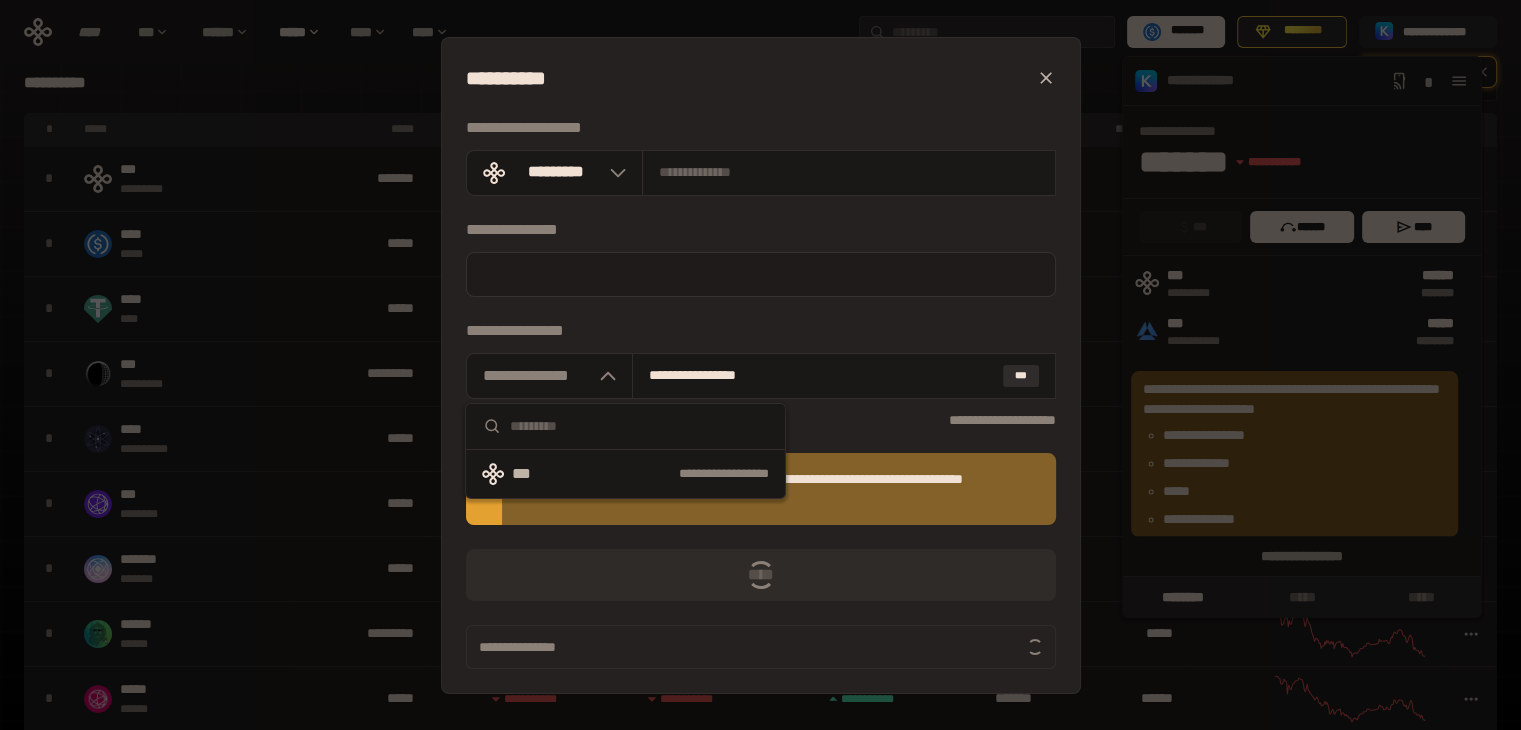 click at bounding box center (761, 274) 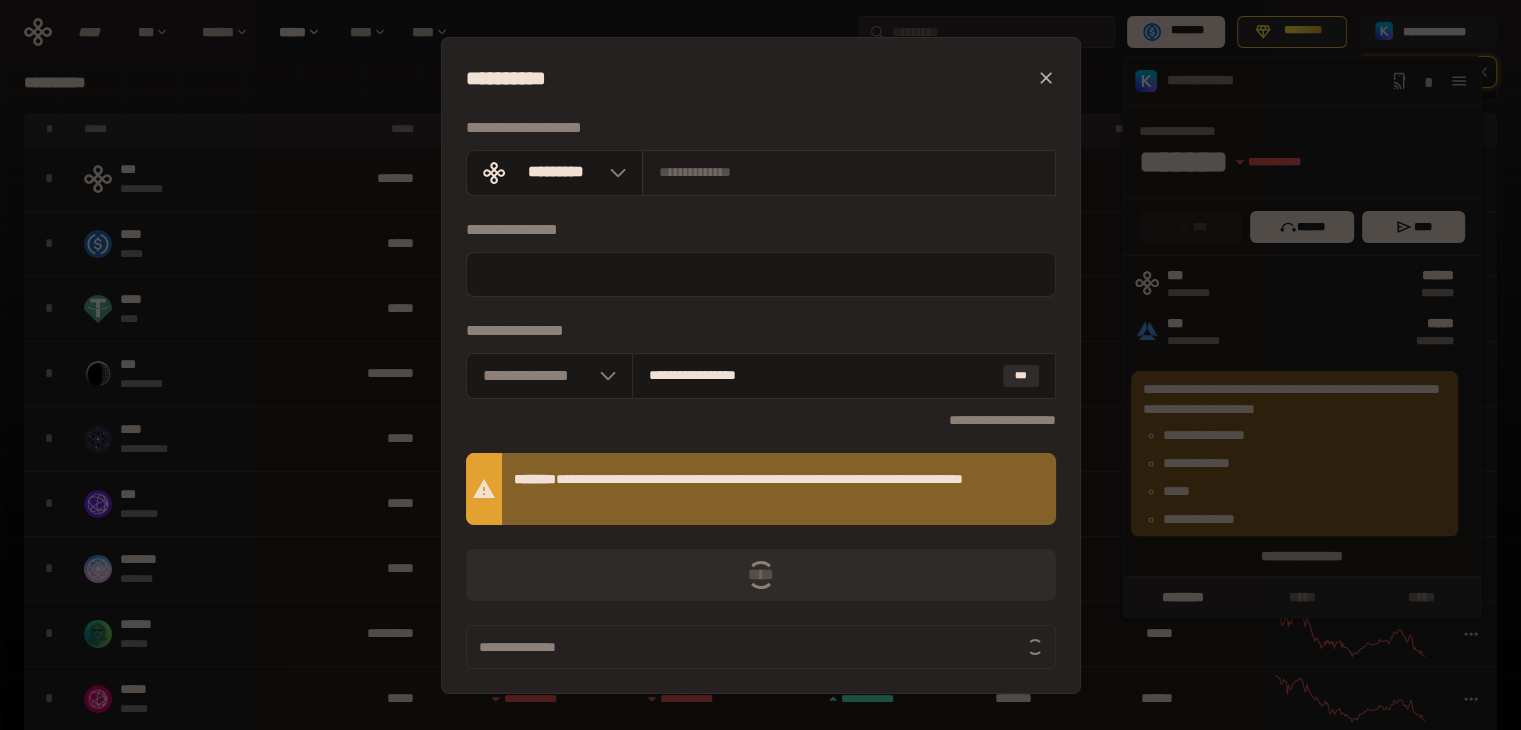 click at bounding box center [849, 172] 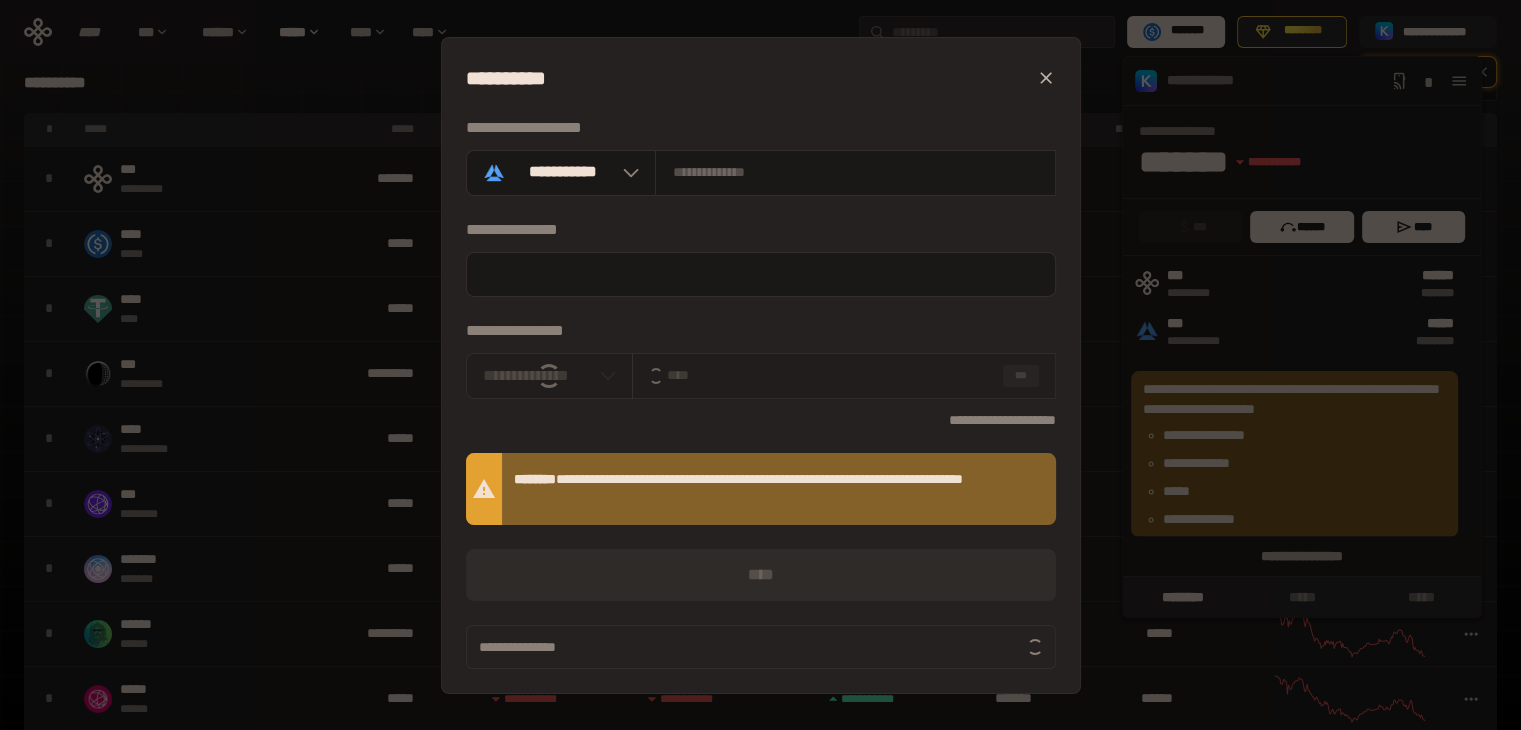 click at bounding box center [549, 376] 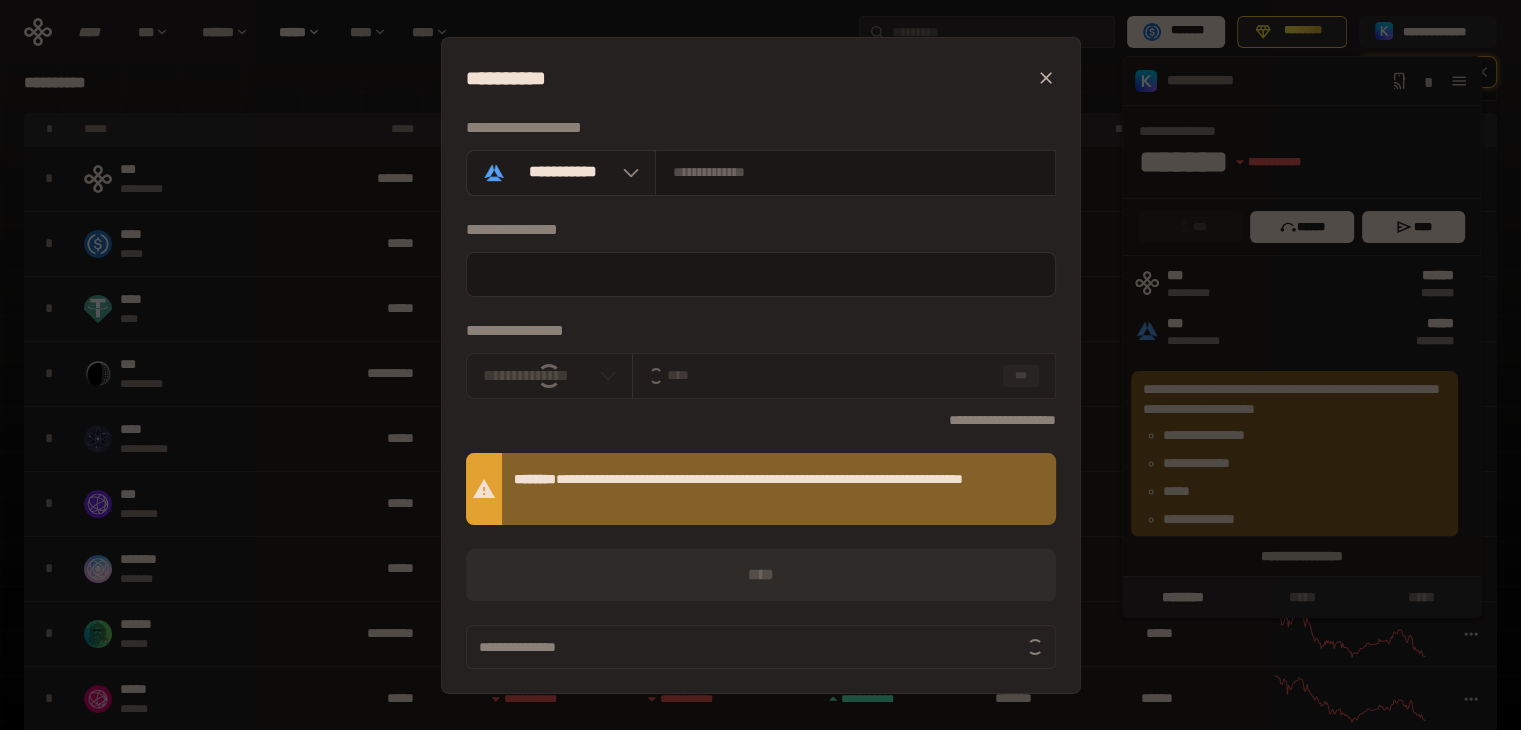 click on "**********" at bounding box center (563, 172) 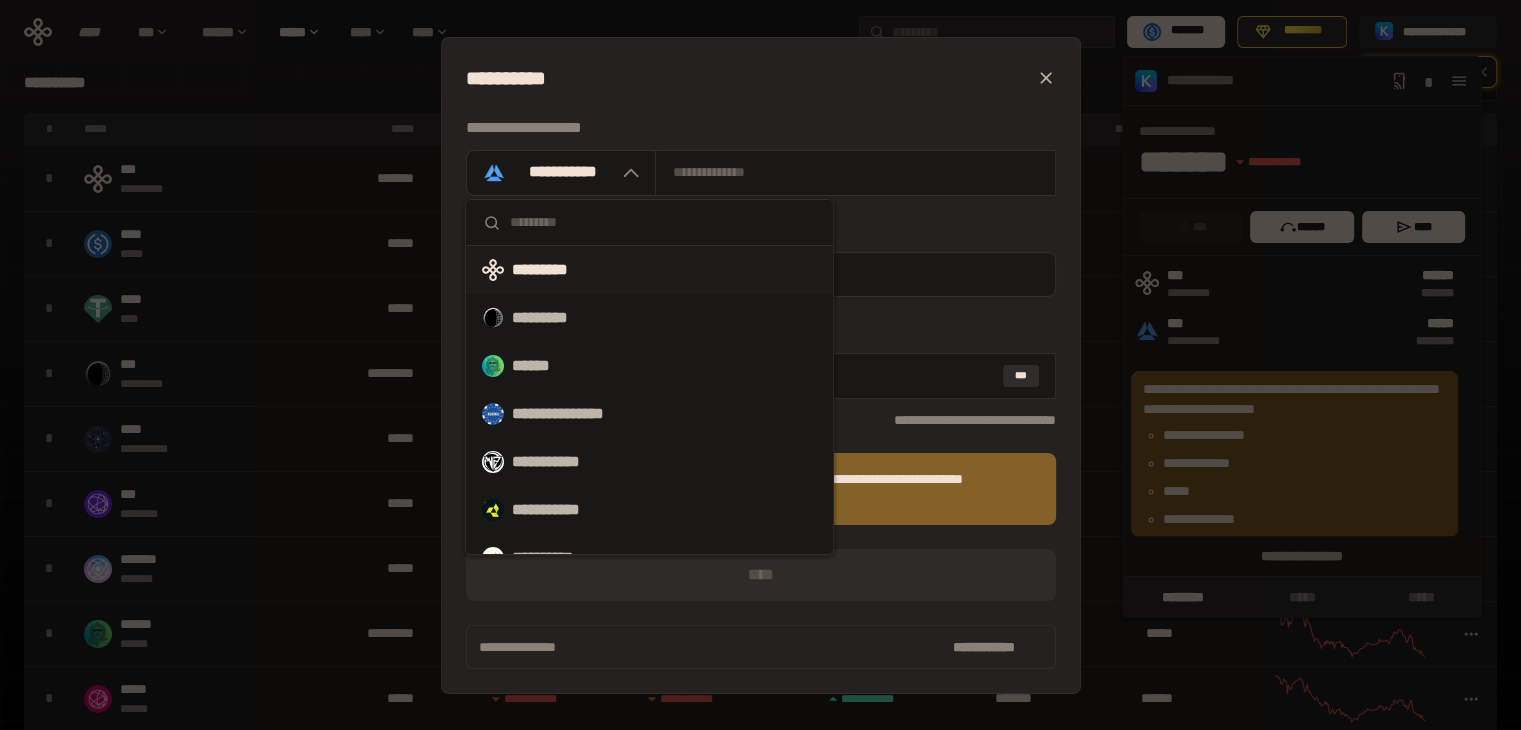 click on "*********" at bounding box center (555, 270) 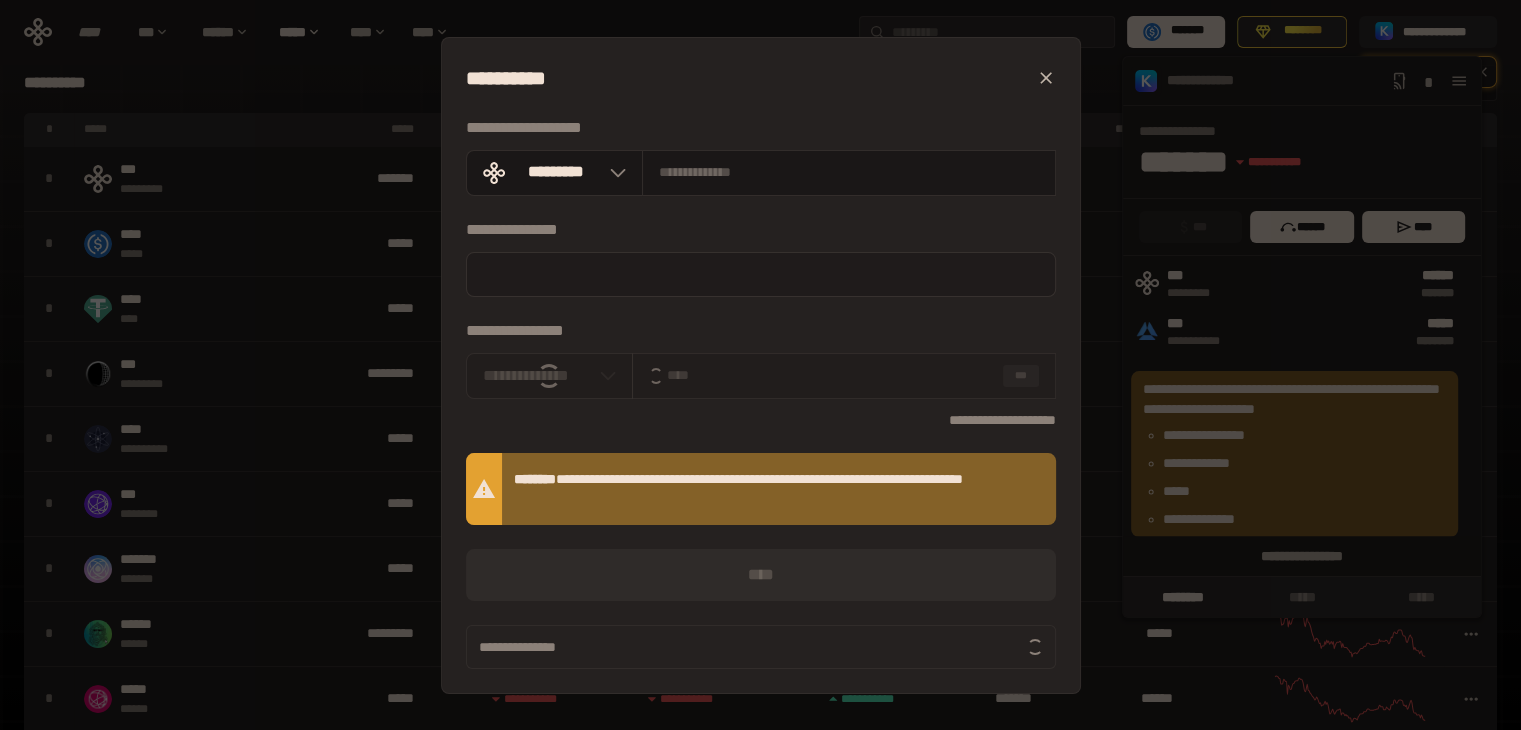 type on "**********" 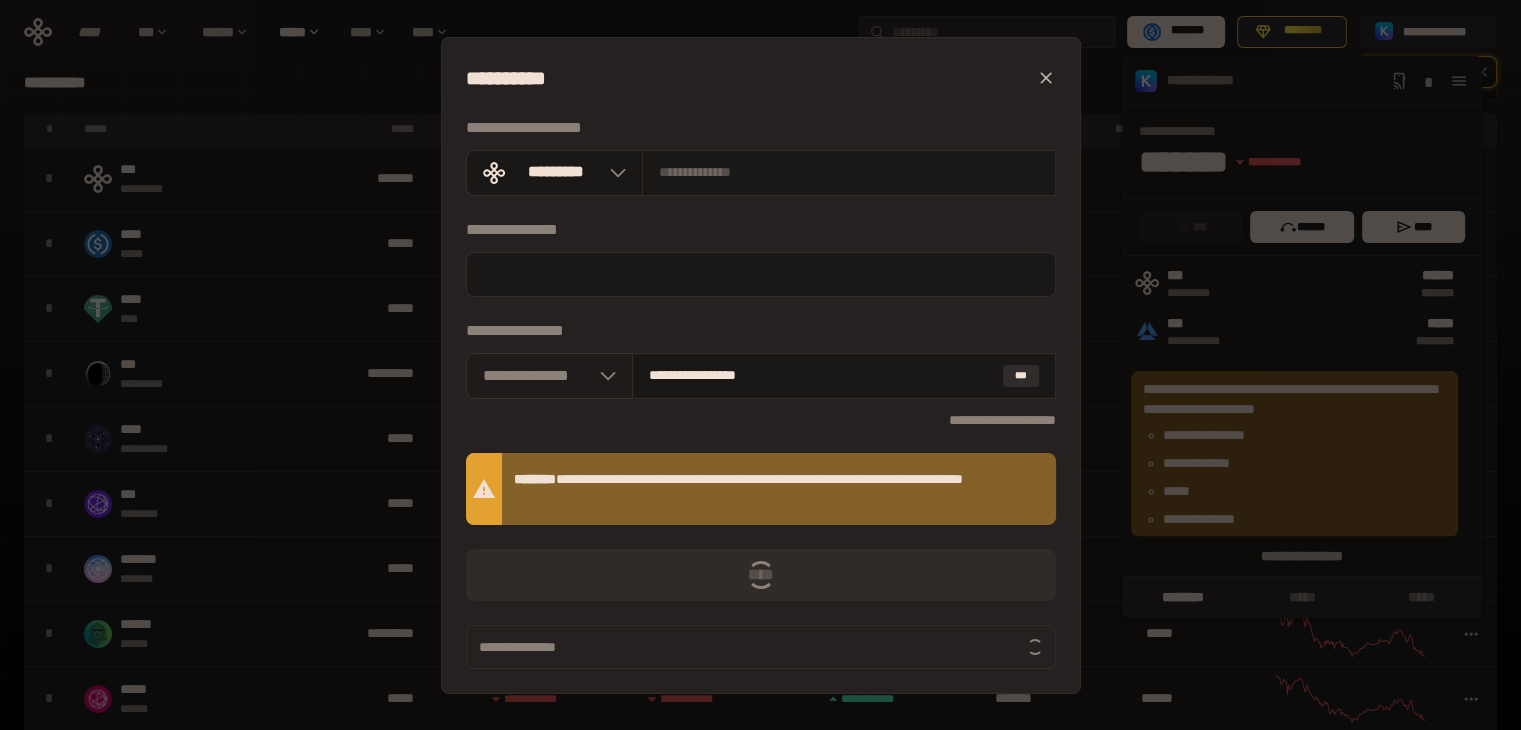 click at bounding box center [603, 376] 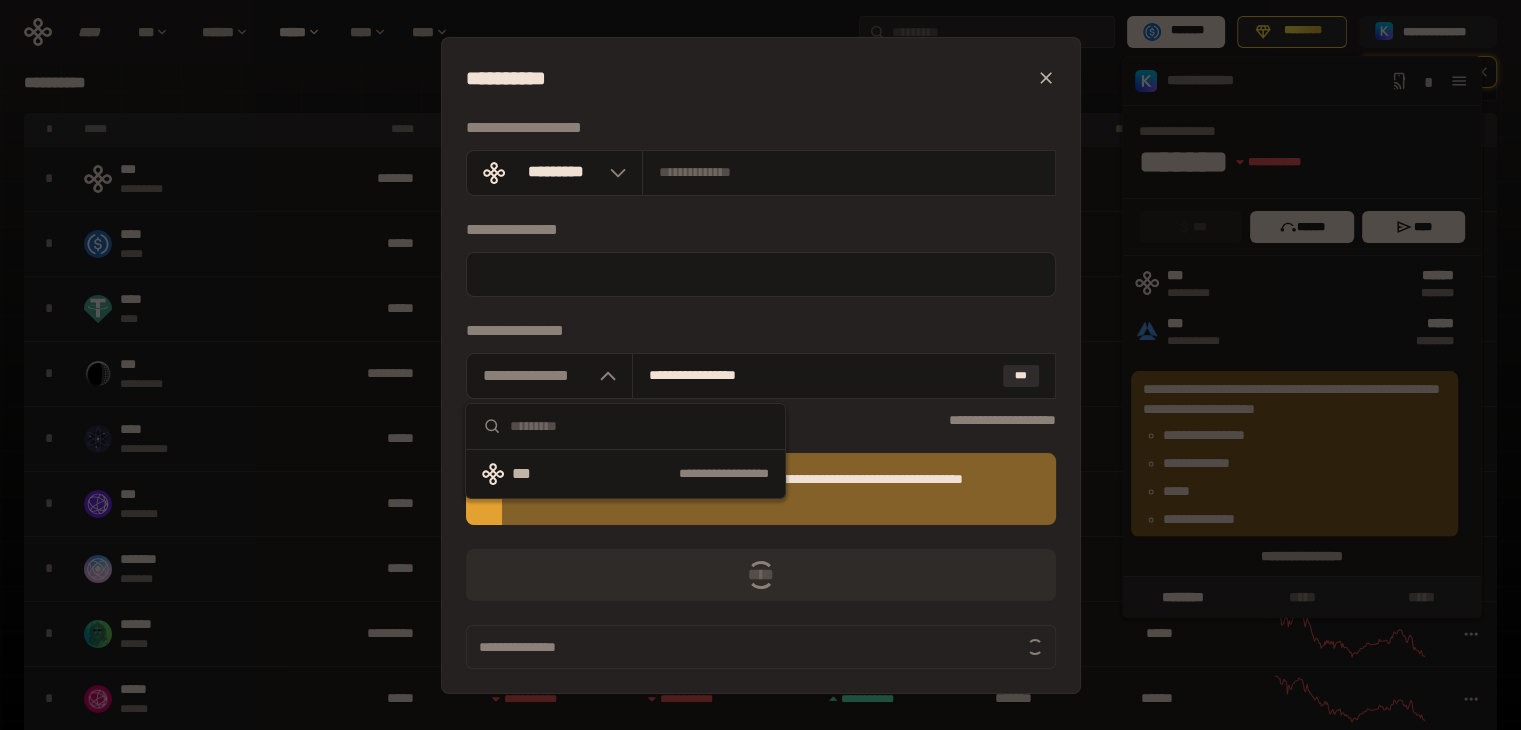 click on "**********" at bounding box center [761, 365] 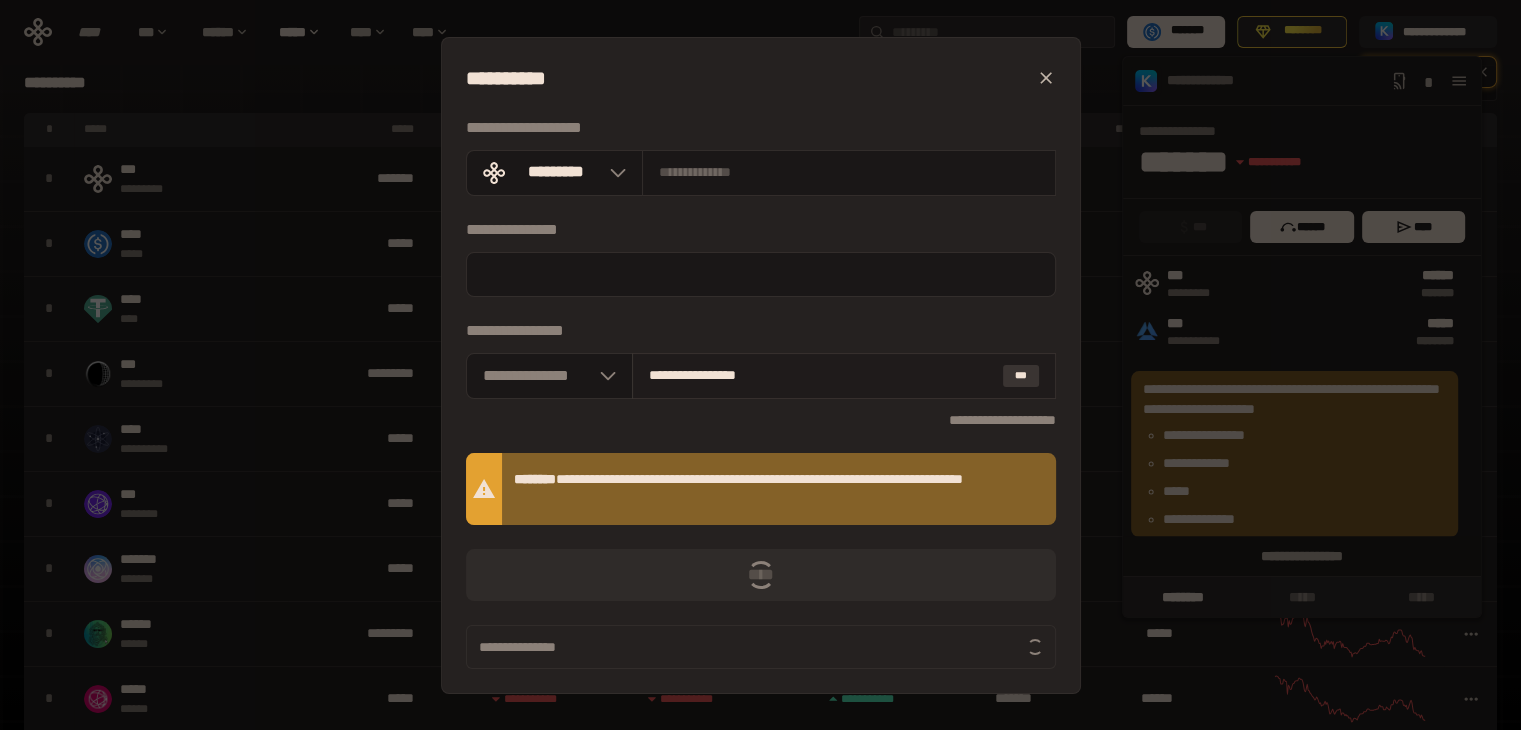 click on "***" at bounding box center [1021, 376] 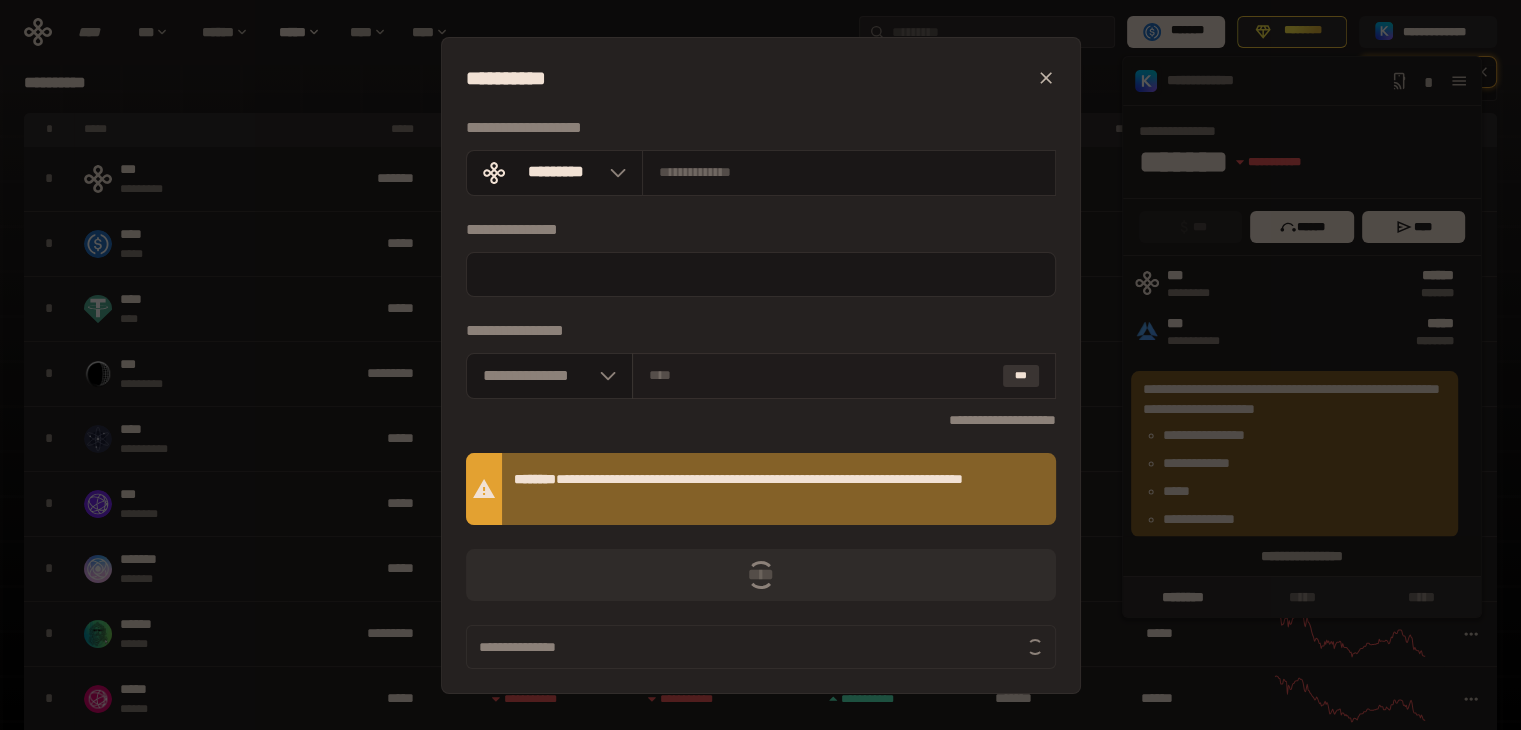 click on "***" at bounding box center (1021, 376) 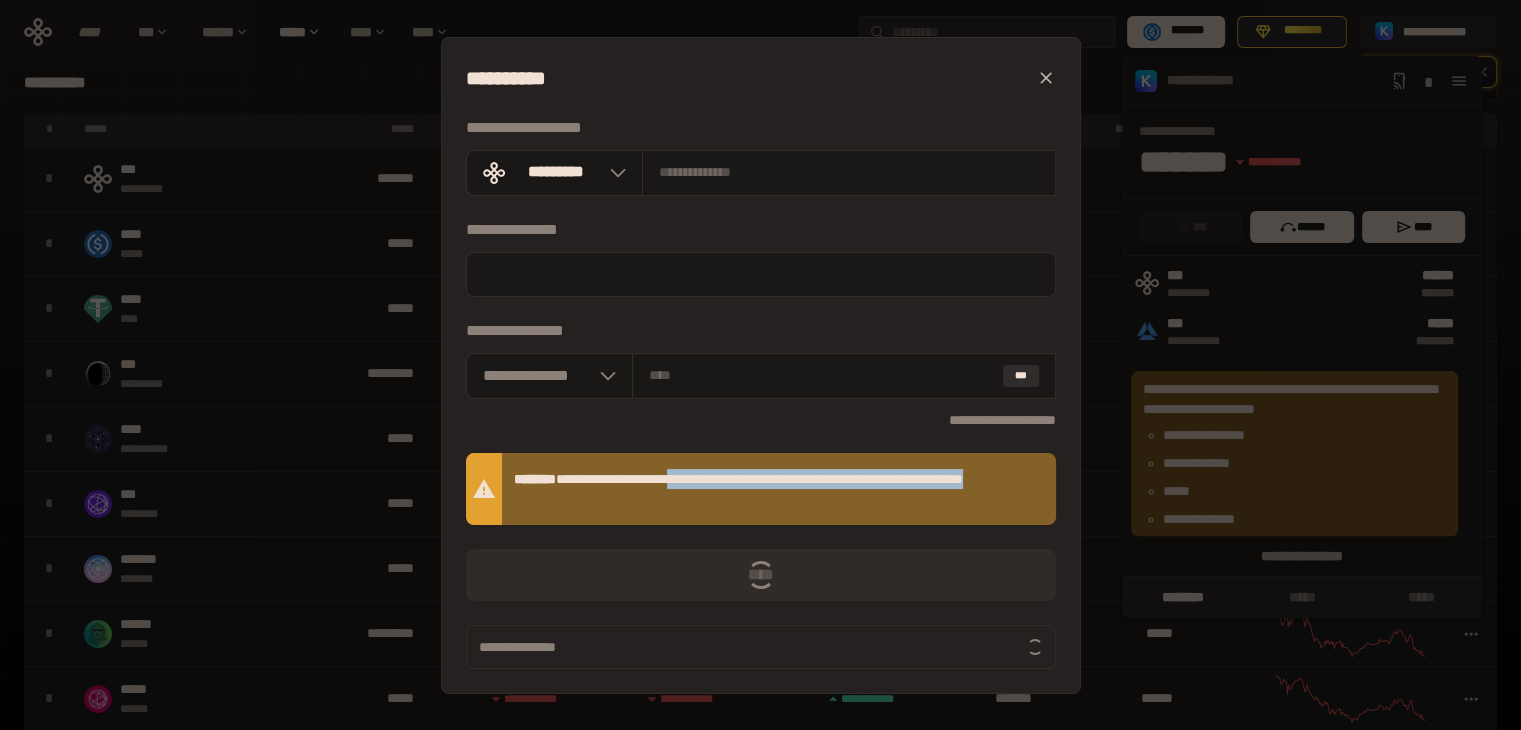 drag, startPoint x: 732, startPoint y: 474, endPoint x: 937, endPoint y: 506, distance: 207.48253 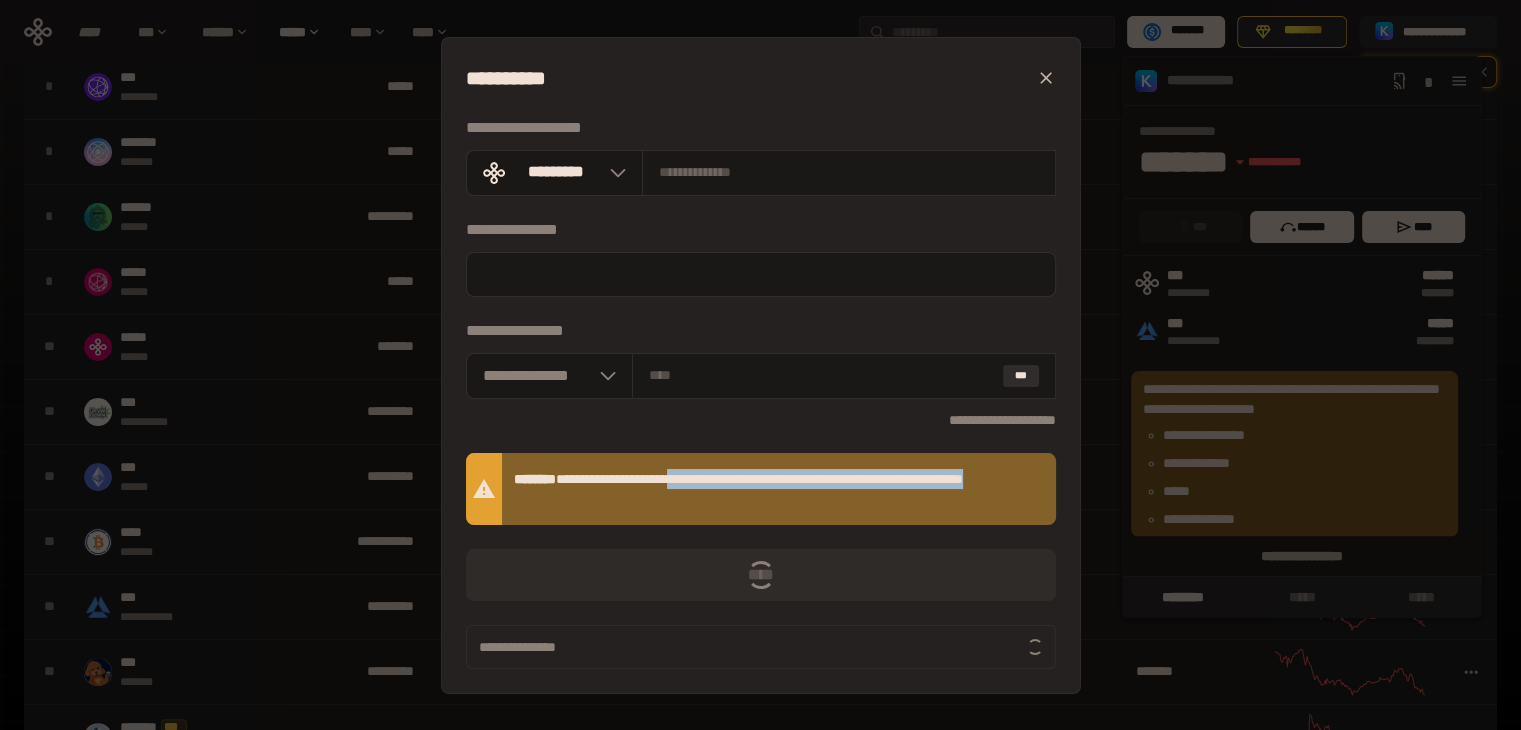 scroll, scrollTop: 400, scrollLeft: 0, axis: vertical 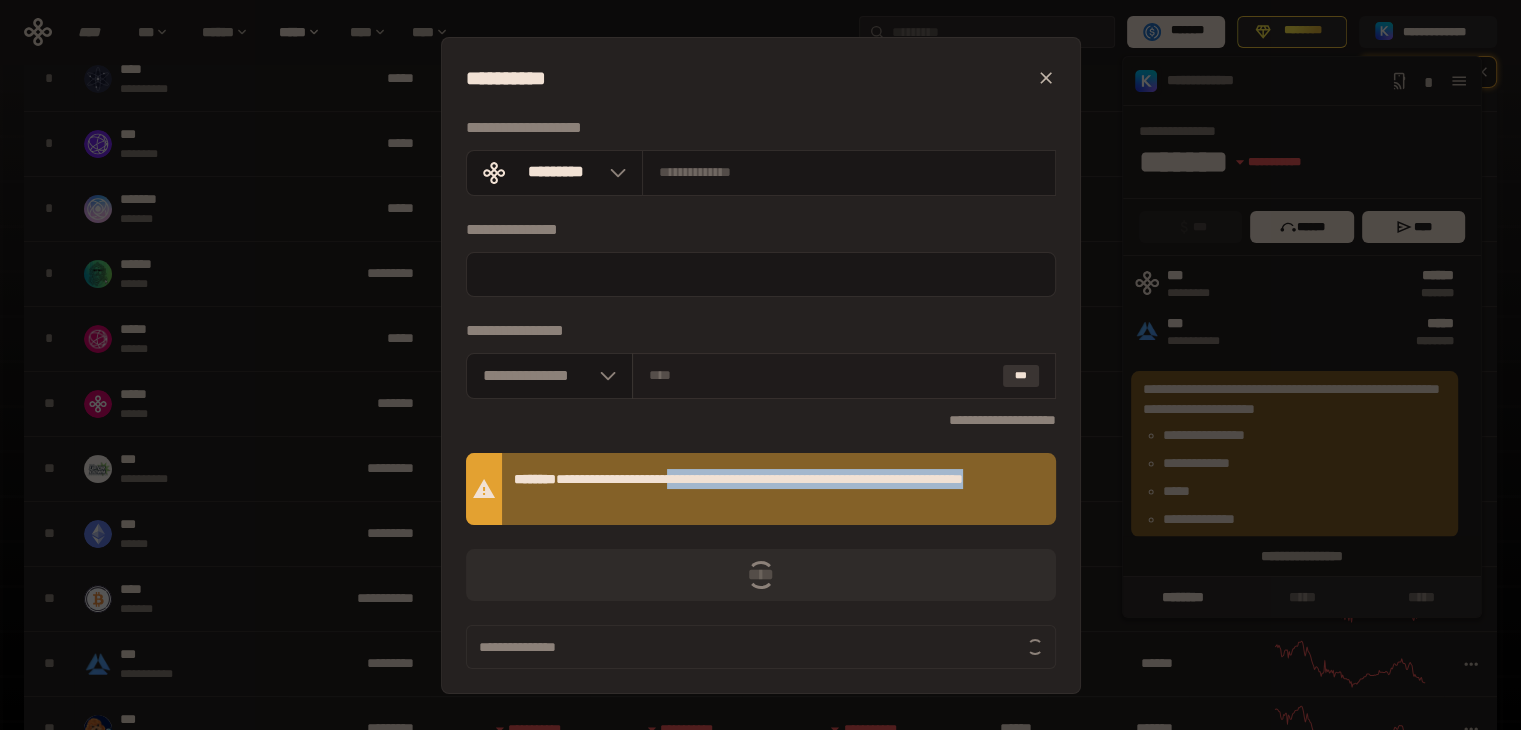 click on "***" at bounding box center [1021, 376] 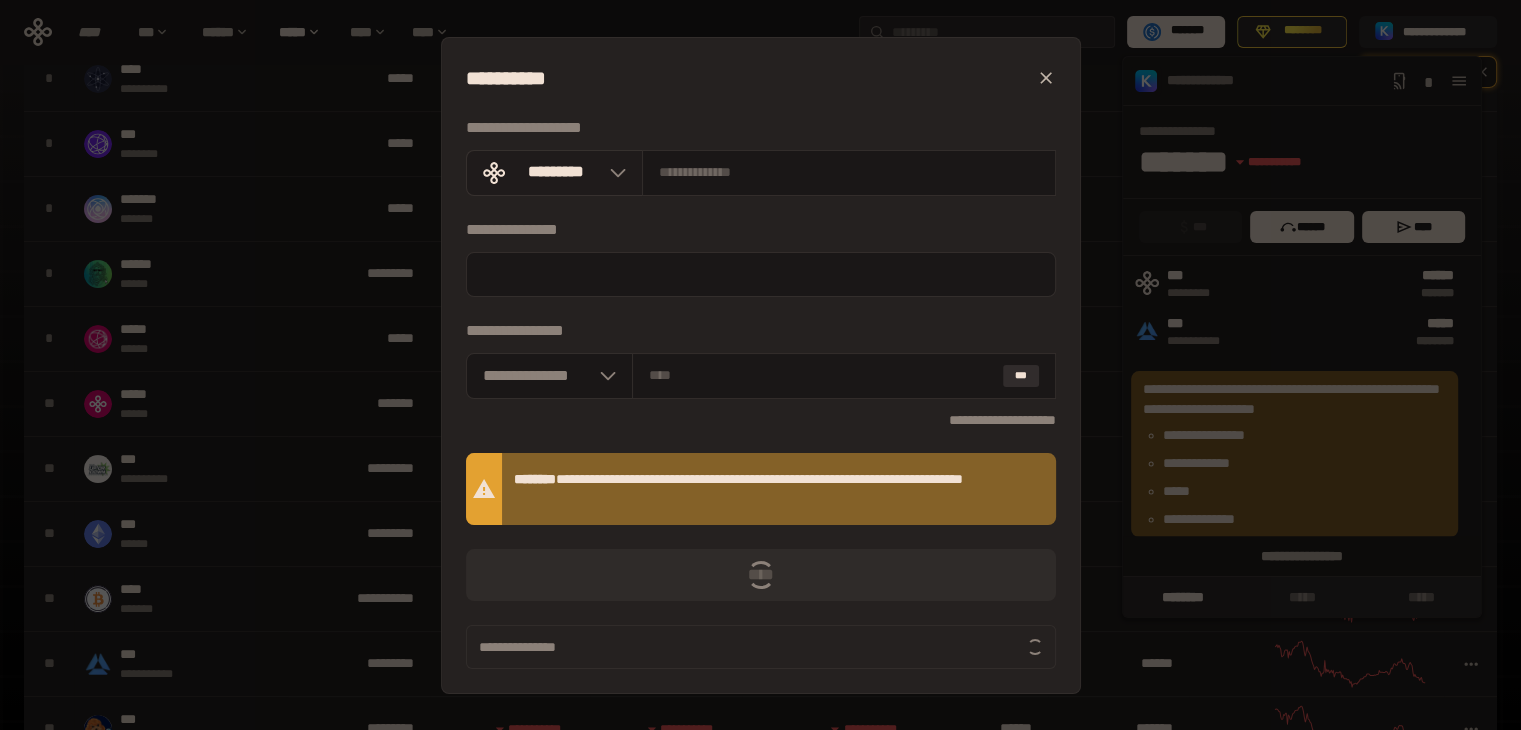 click at bounding box center [613, 173] 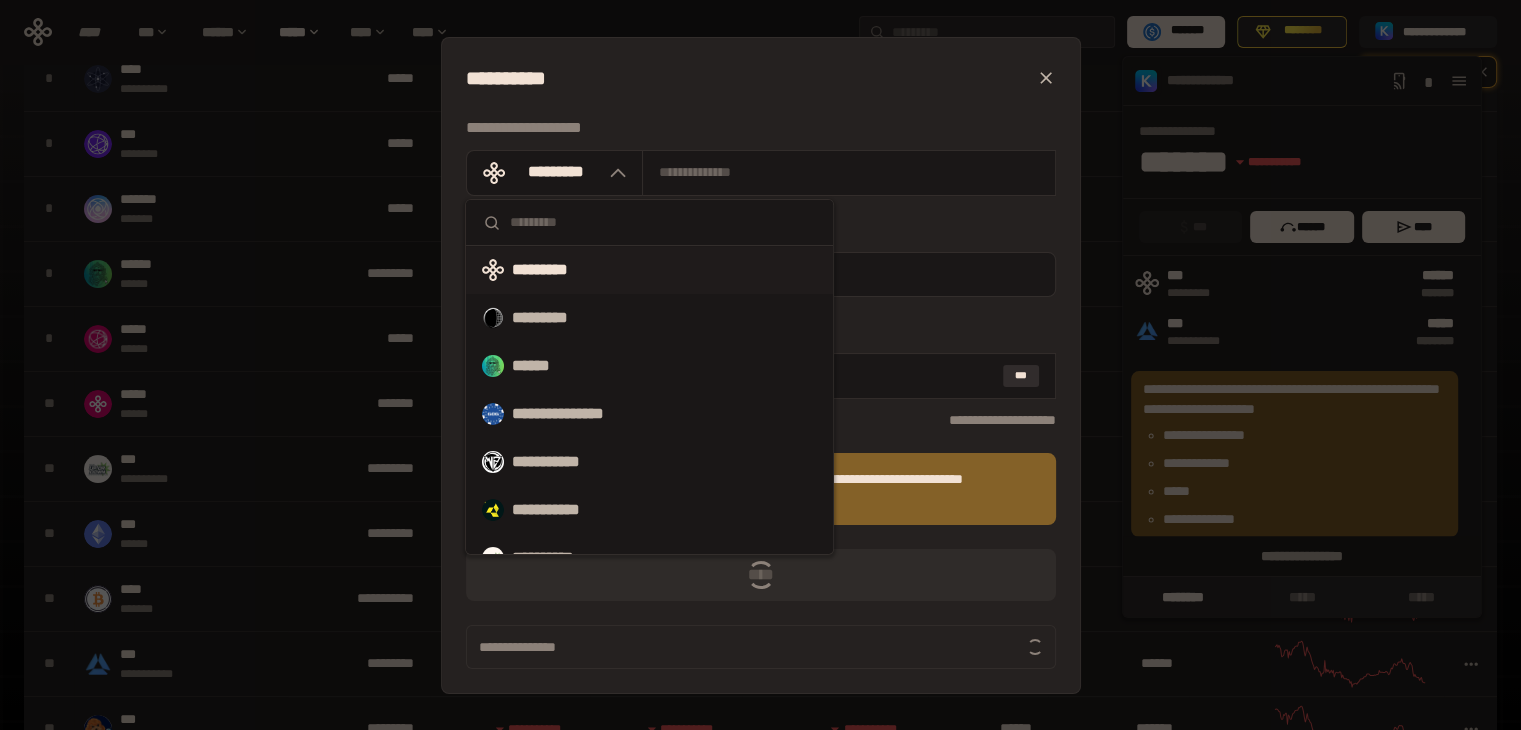 click on "*********" at bounding box center [649, 270] 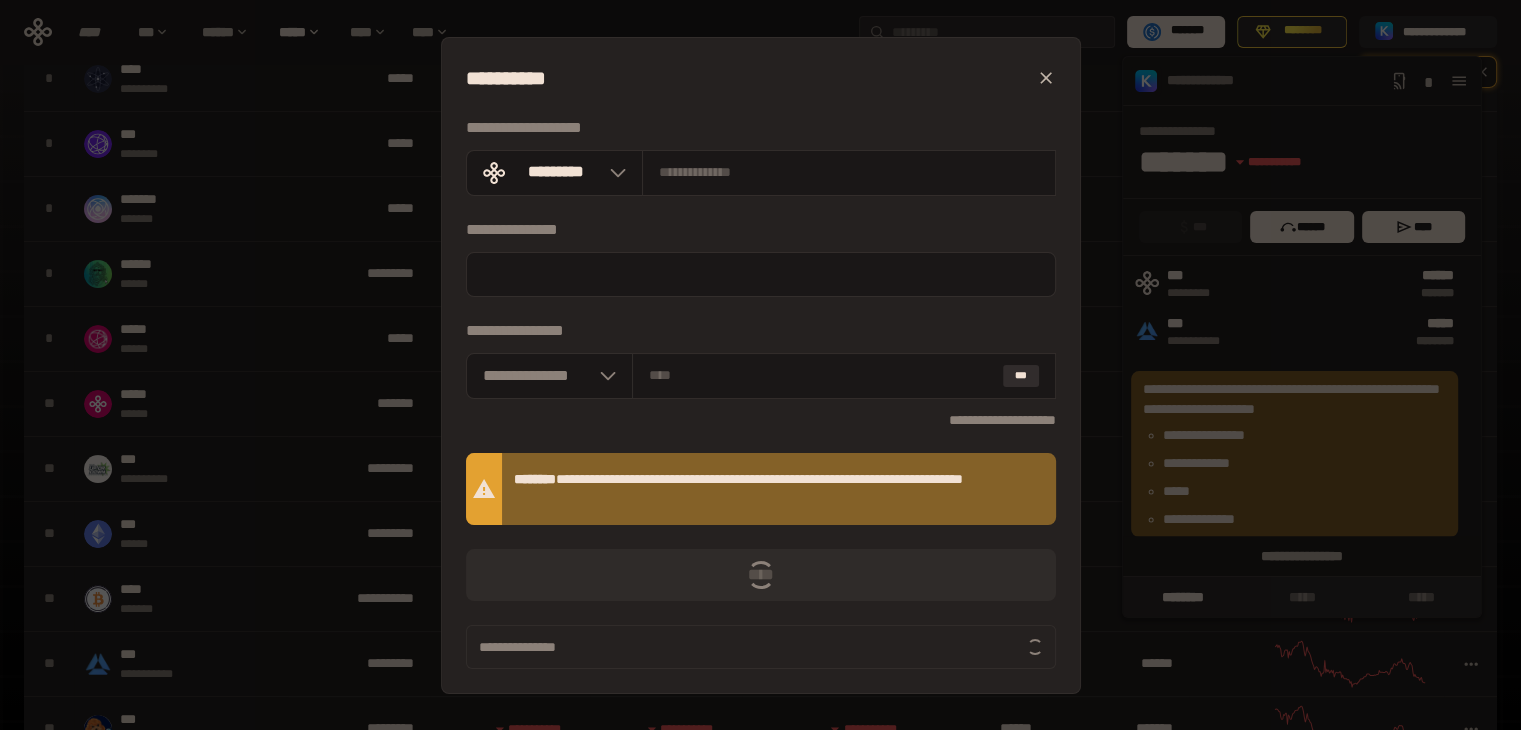 click 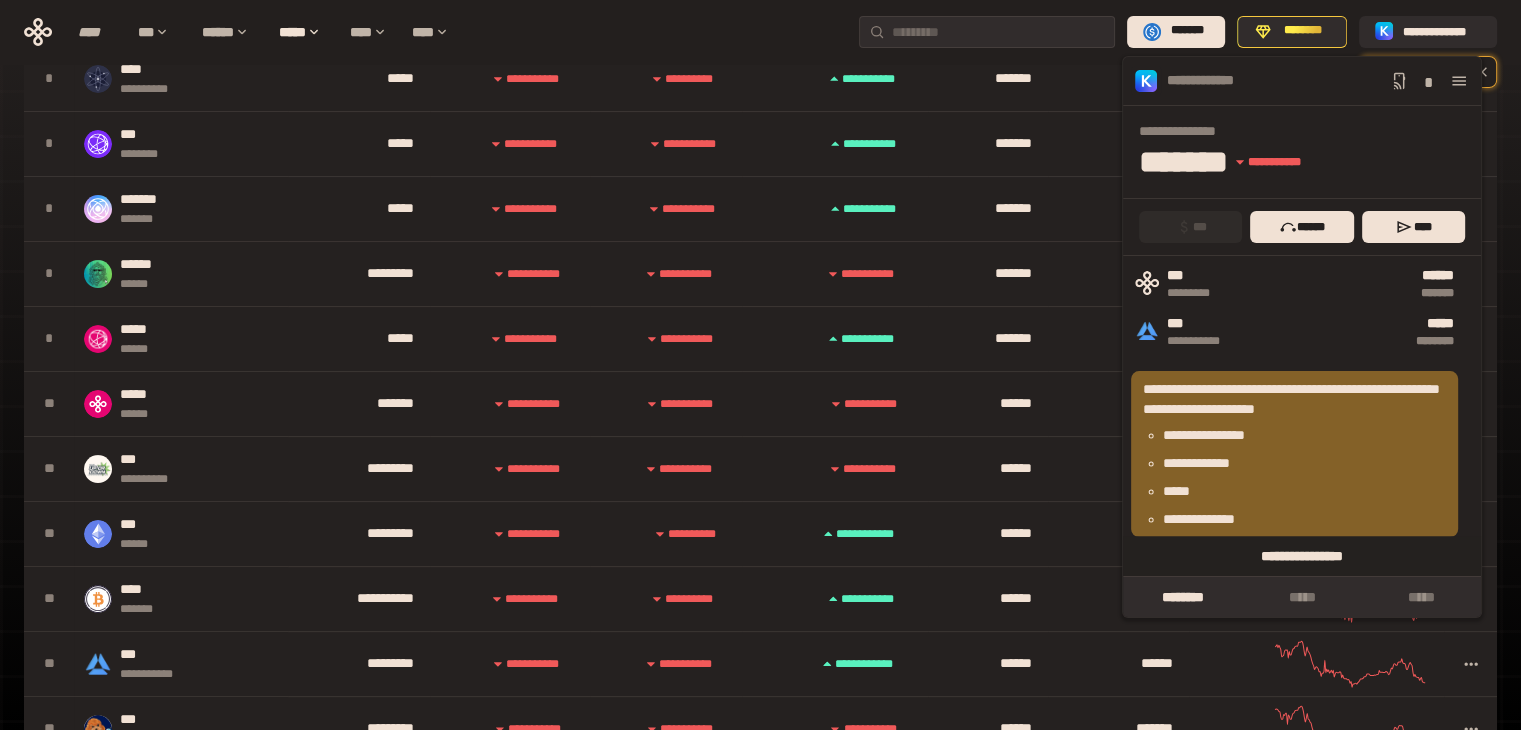 click on "**********" at bounding box center (1302, 556) 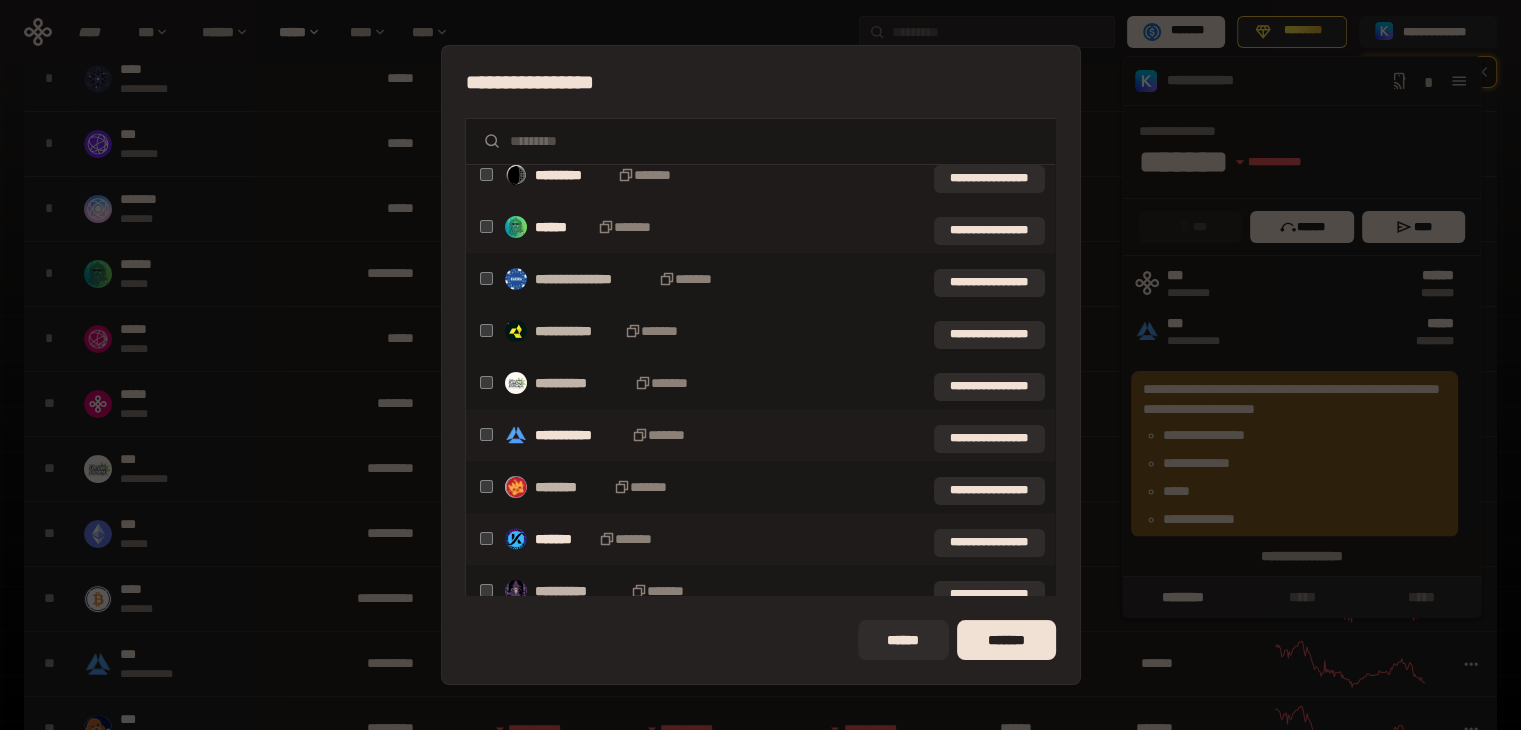 scroll, scrollTop: 0, scrollLeft: 0, axis: both 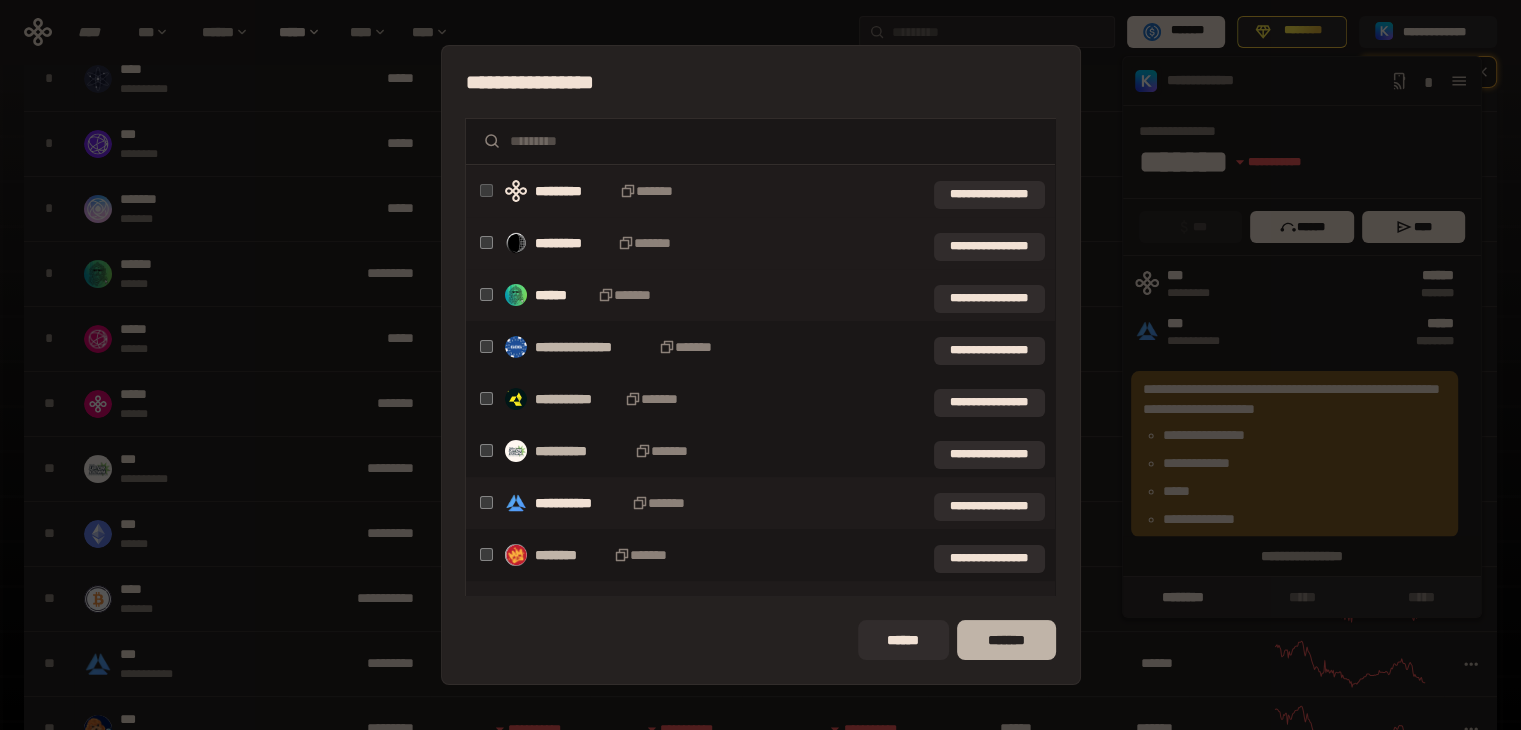 click on "*******" at bounding box center [1006, 640] 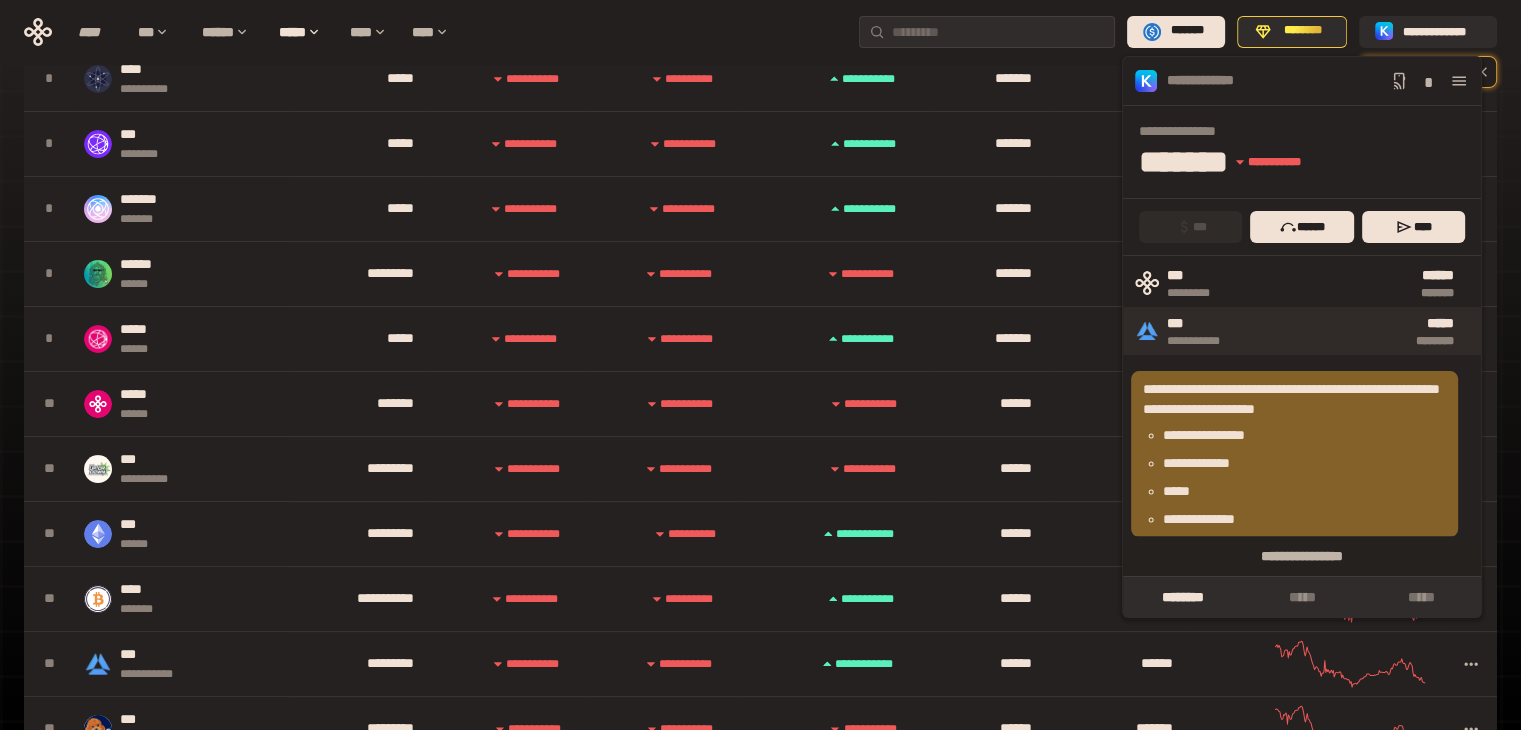click on "***" at bounding box center (1204, 324) 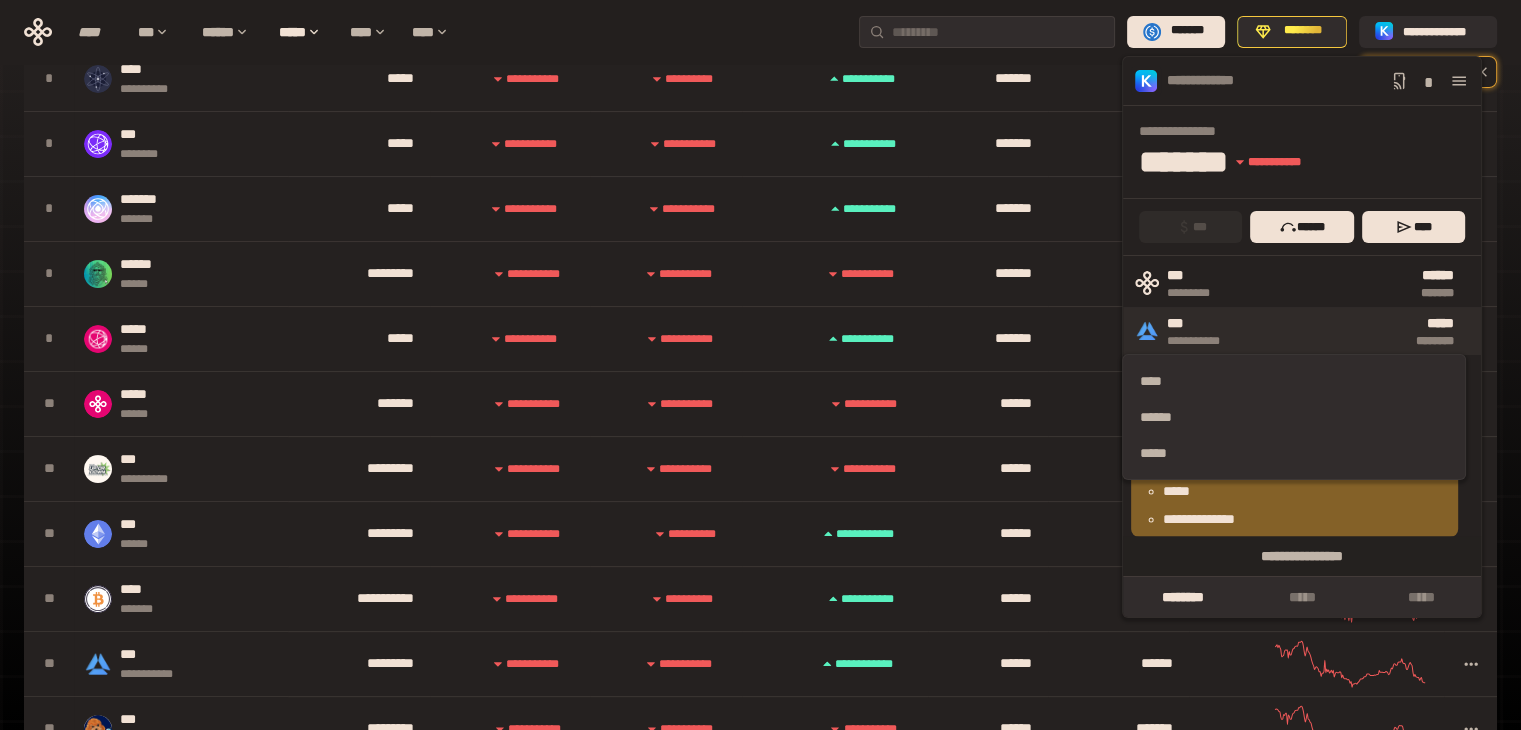 click on "**********" at bounding box center [1204, 331] 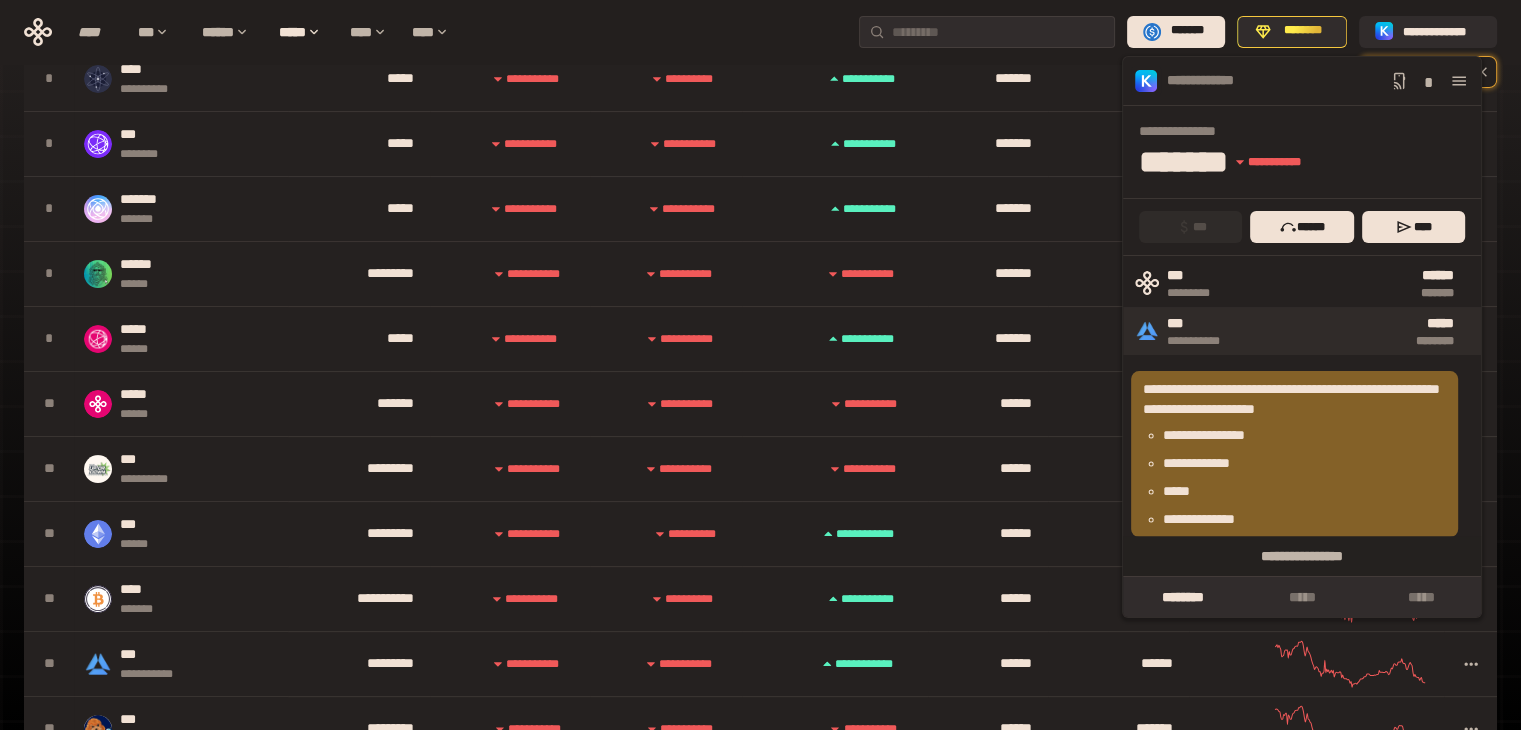 click on "**********" at bounding box center [1204, 331] 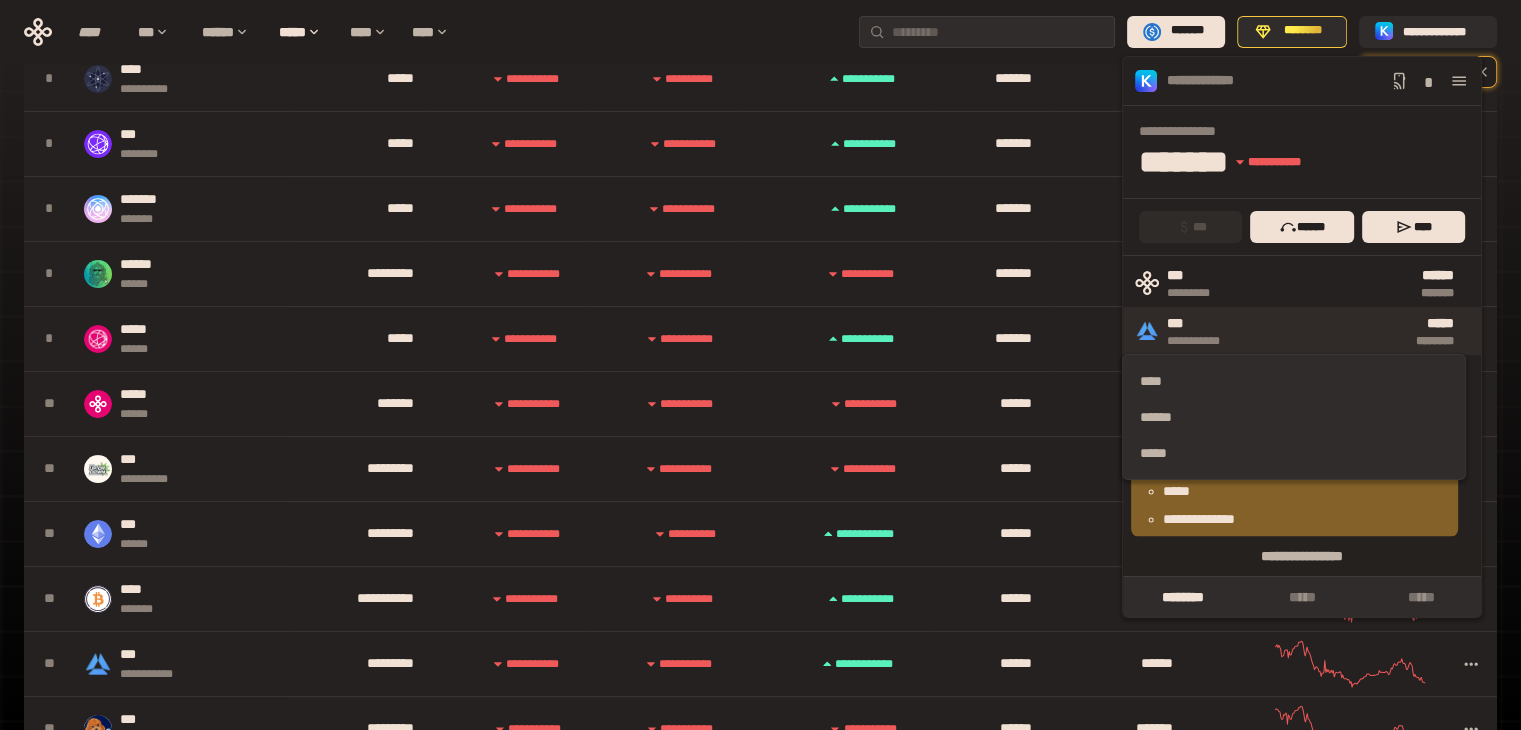 click on "**********" at bounding box center [1204, 331] 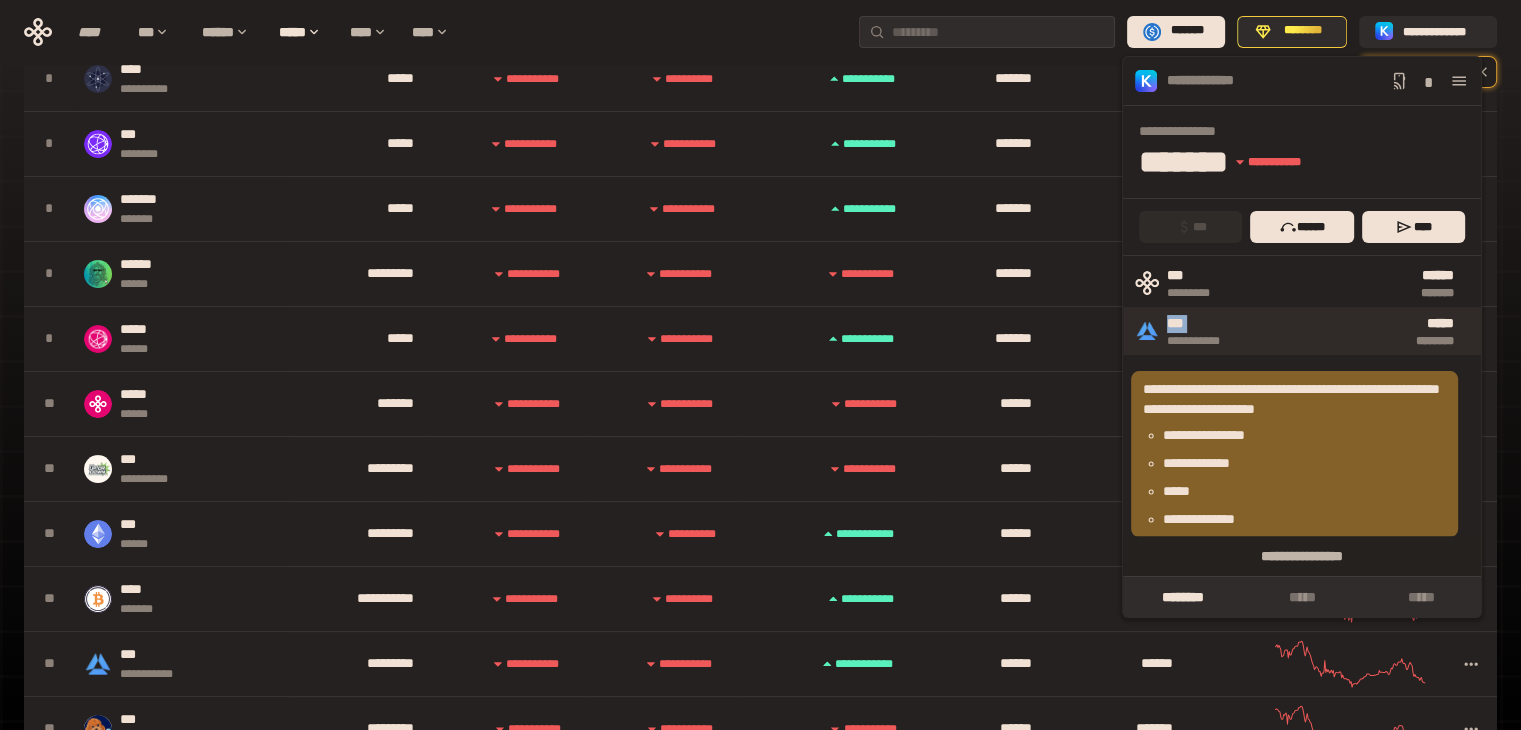 click on "**********" at bounding box center [1204, 331] 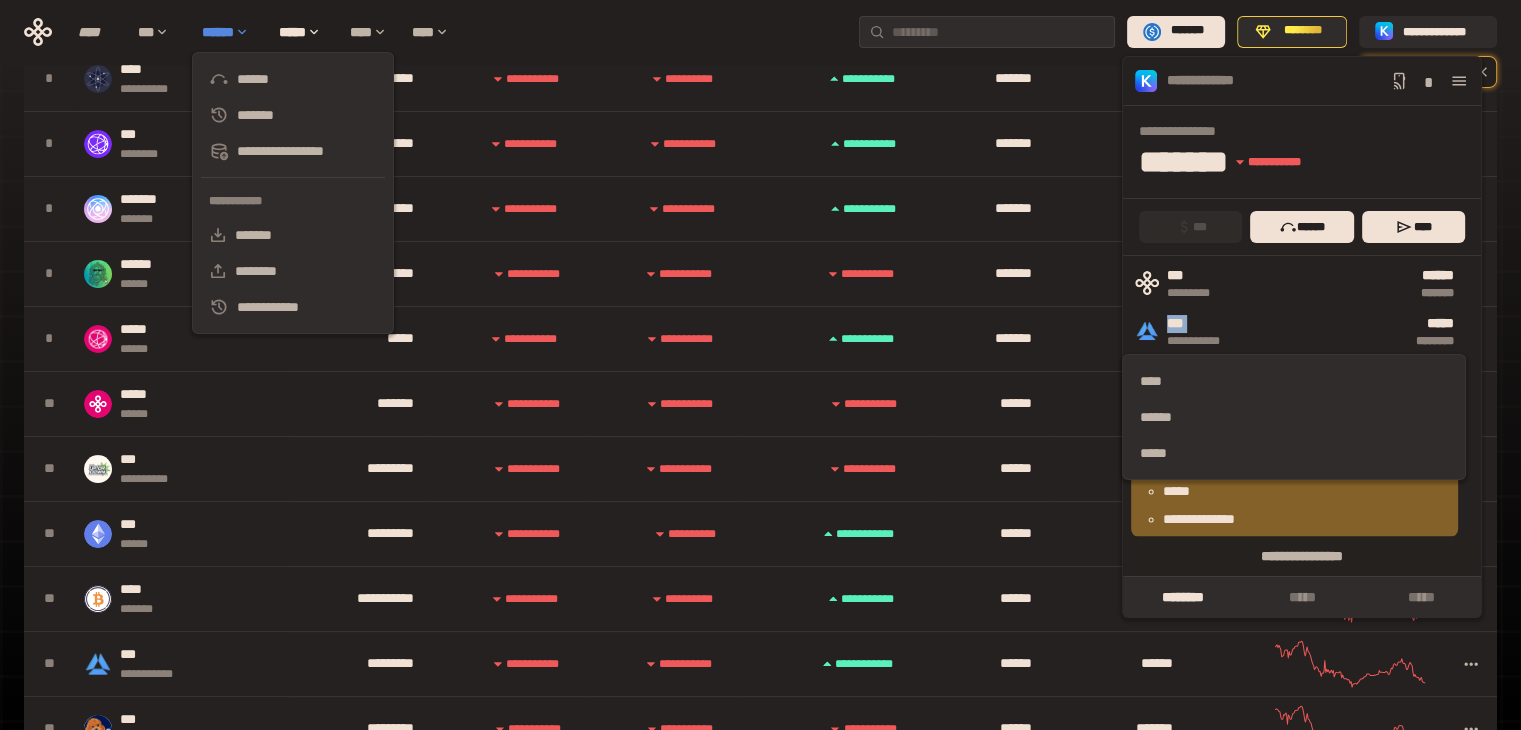 click on "******" at bounding box center [230, 32] 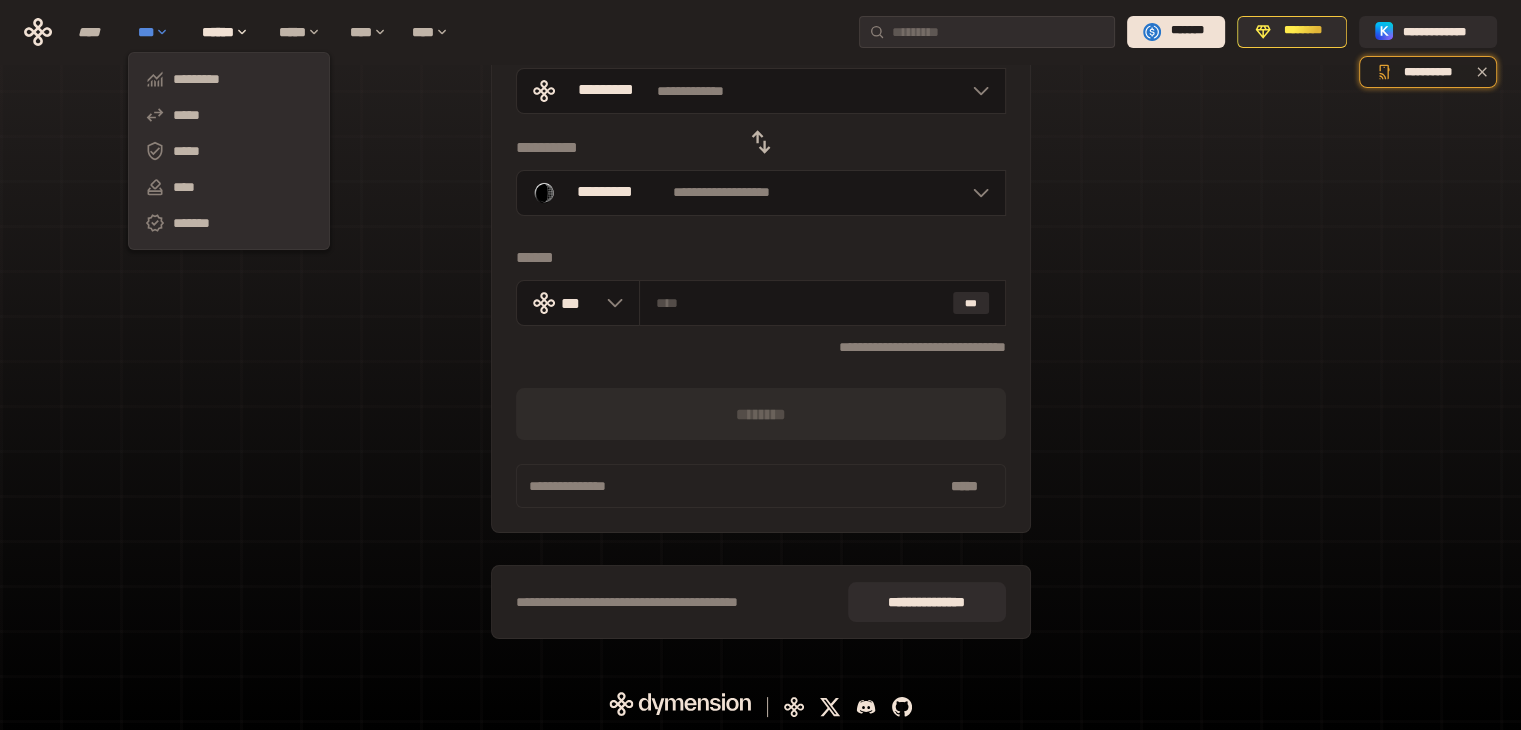 click on "***" at bounding box center [160, 32] 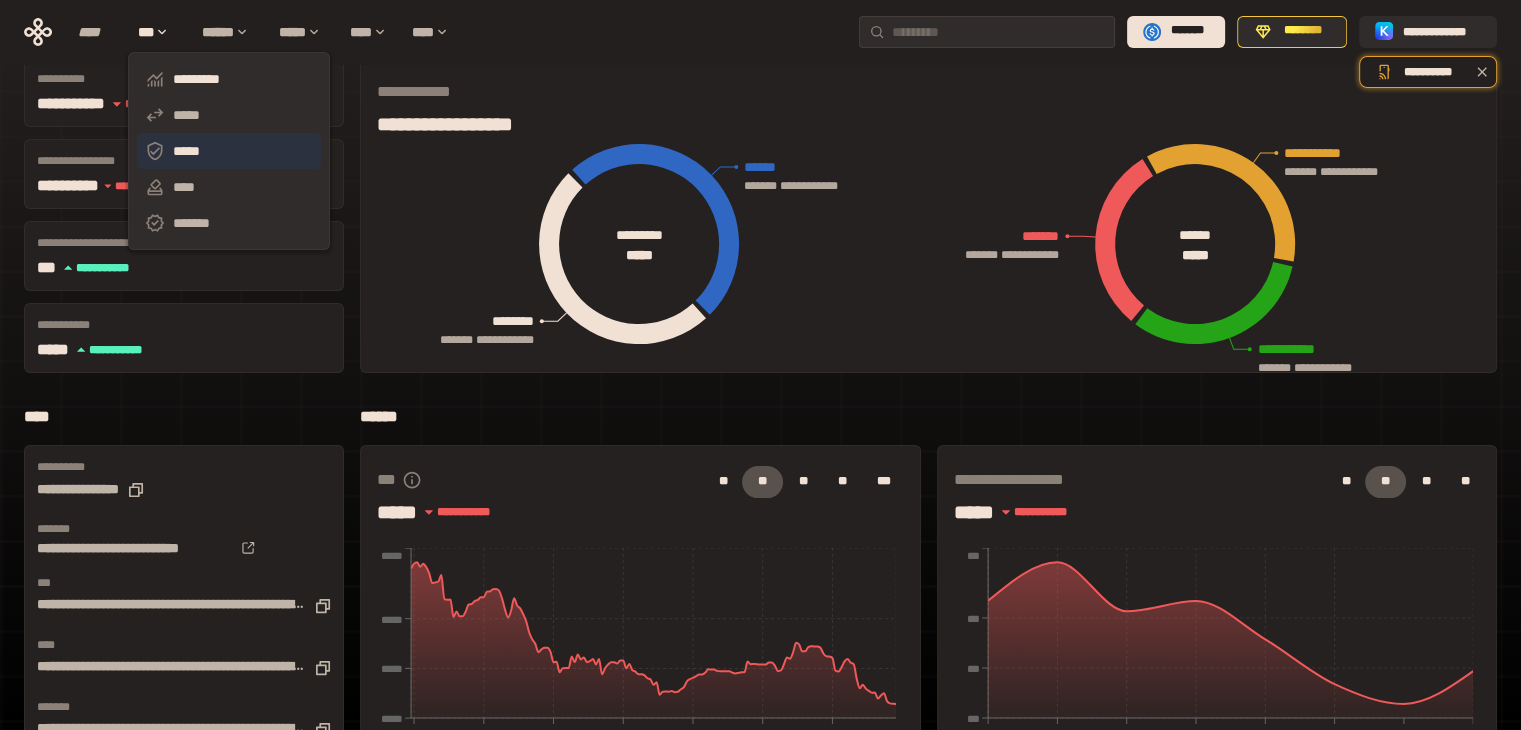 click on "*****" at bounding box center [229, 151] 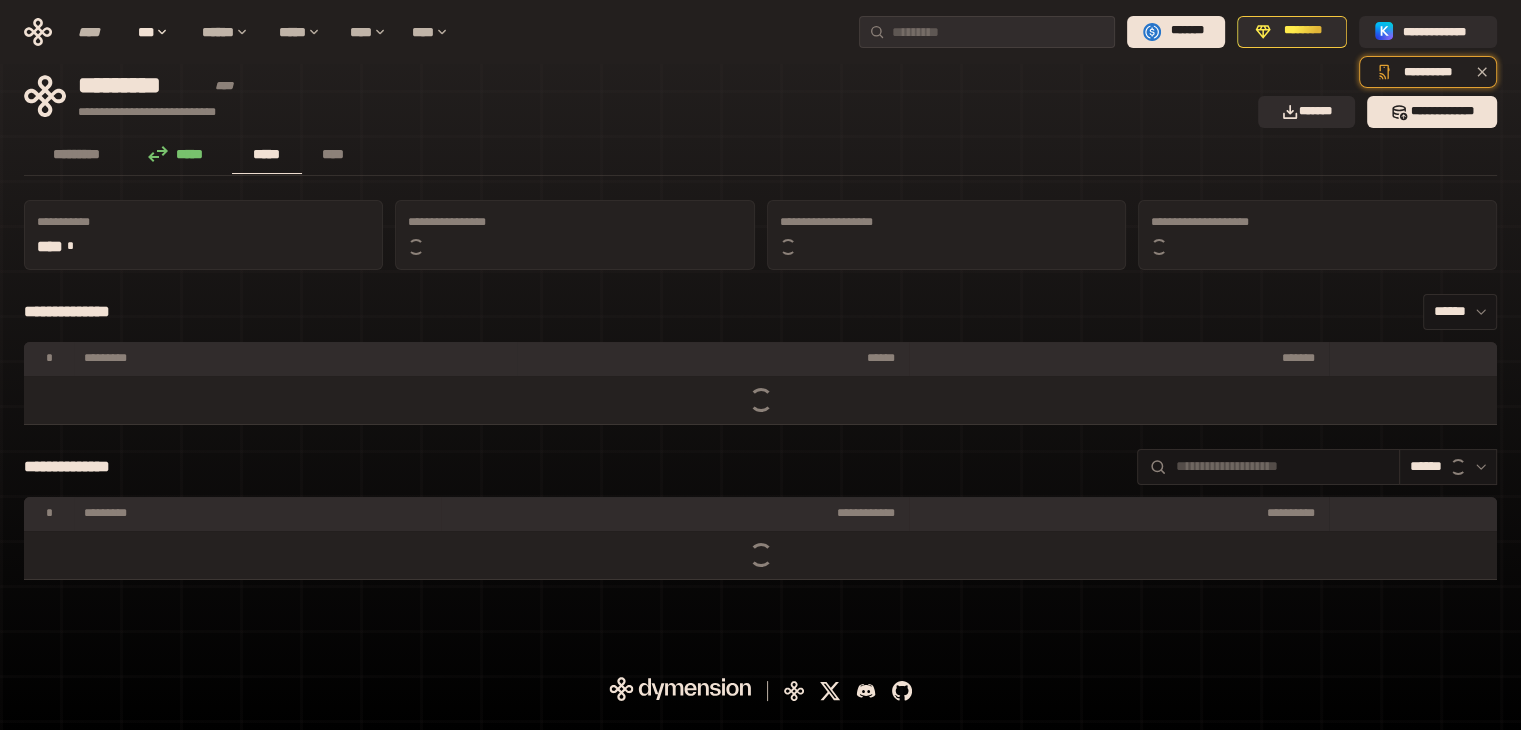 scroll, scrollTop: 0, scrollLeft: 0, axis: both 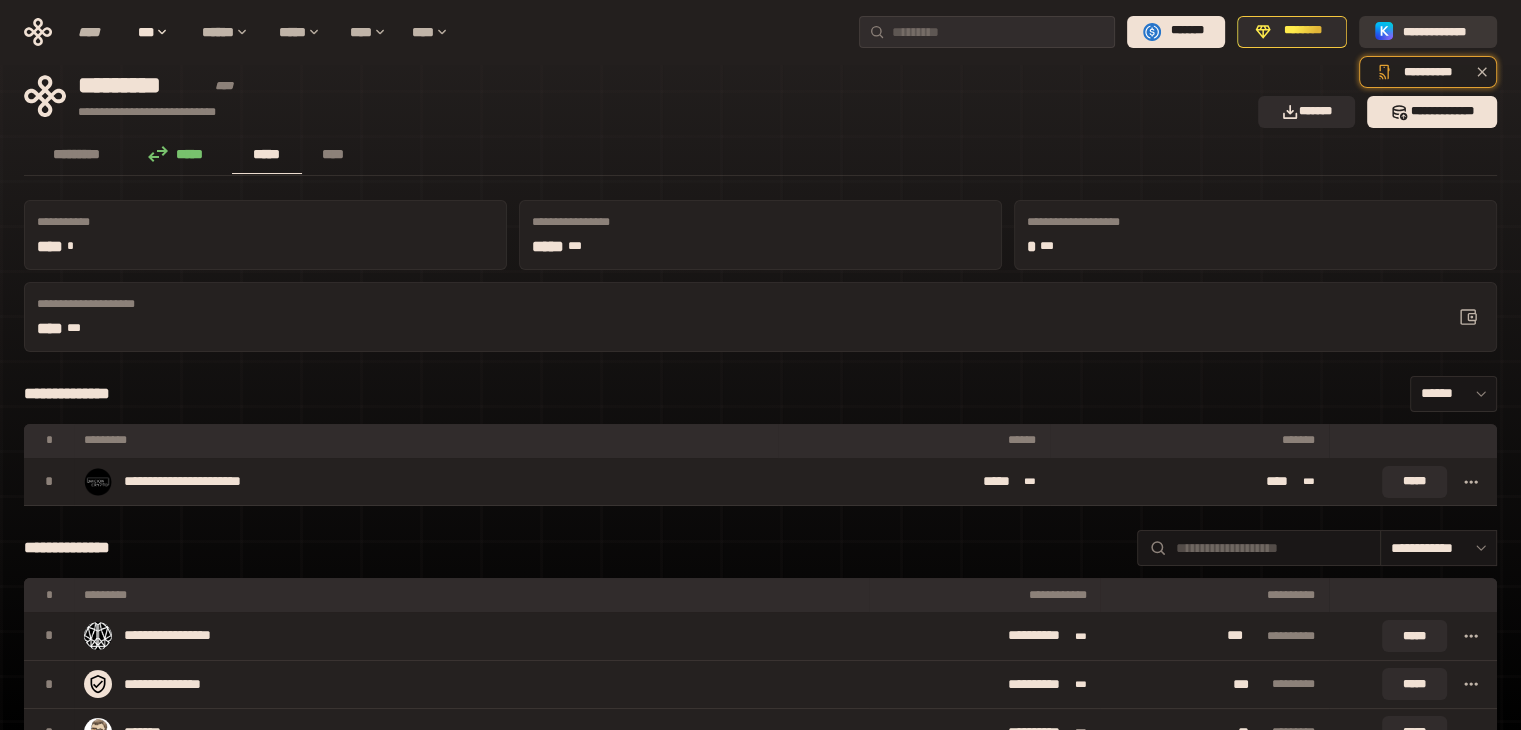 click on "**********" at bounding box center [1428, 32] 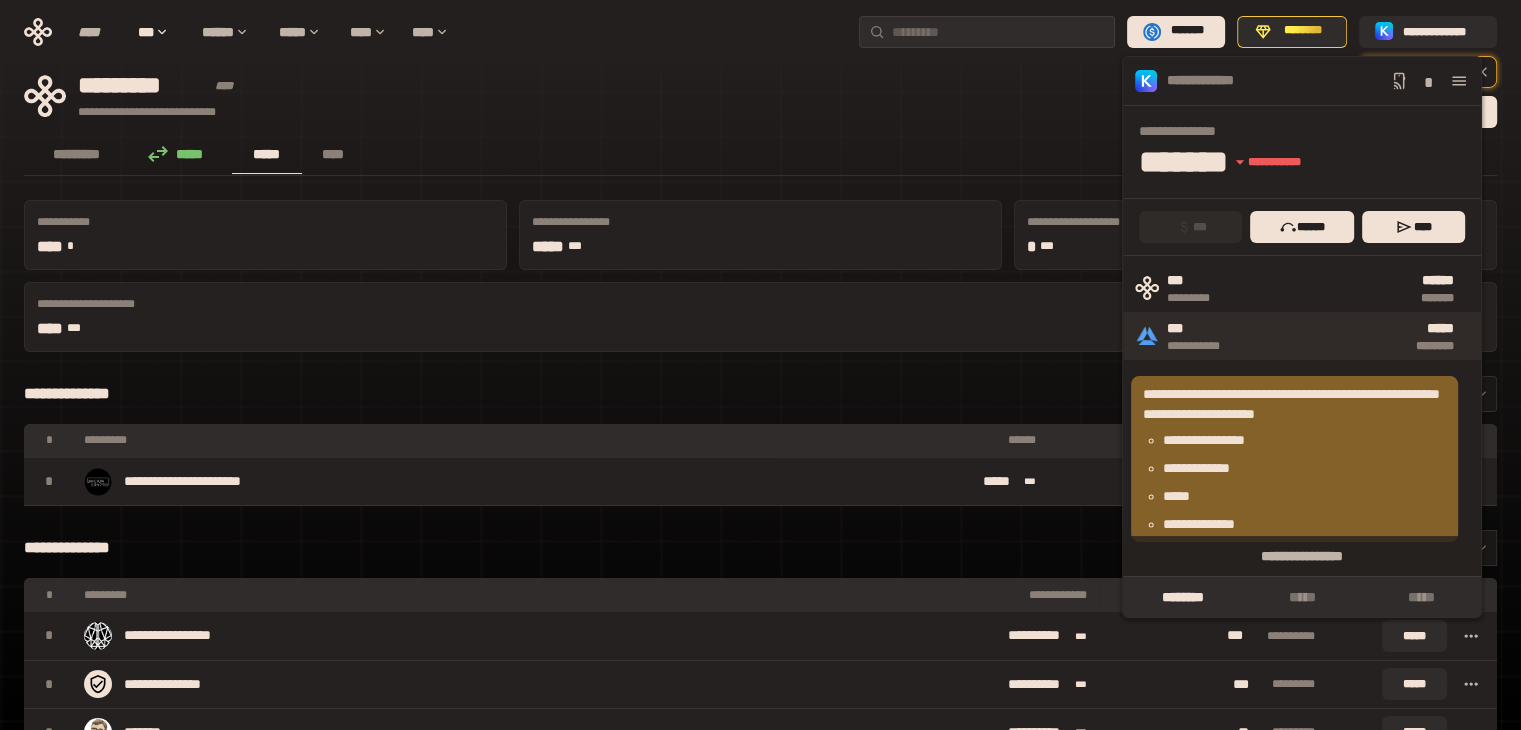 click on "**********" at bounding box center [1302, 336] 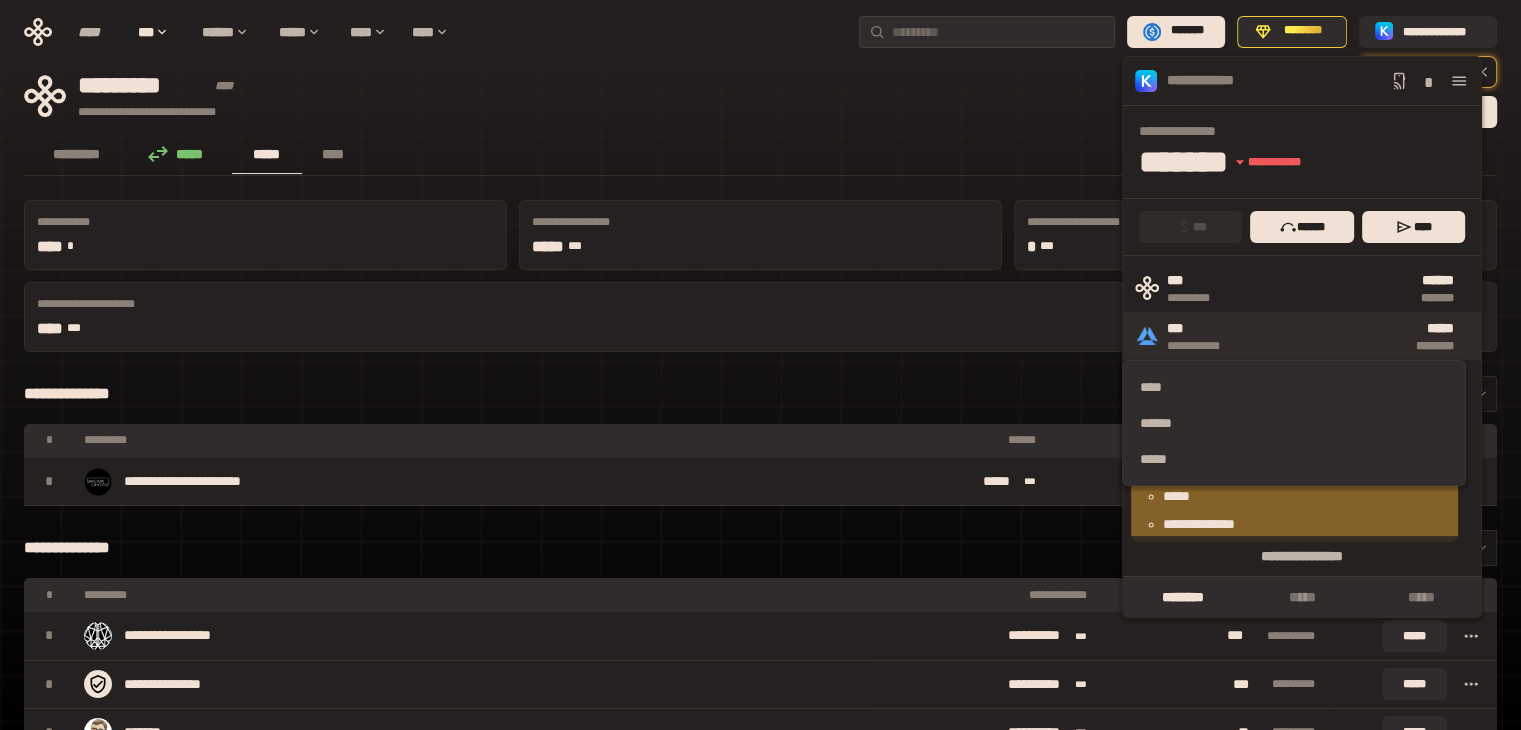 click on "***" at bounding box center [1204, 329] 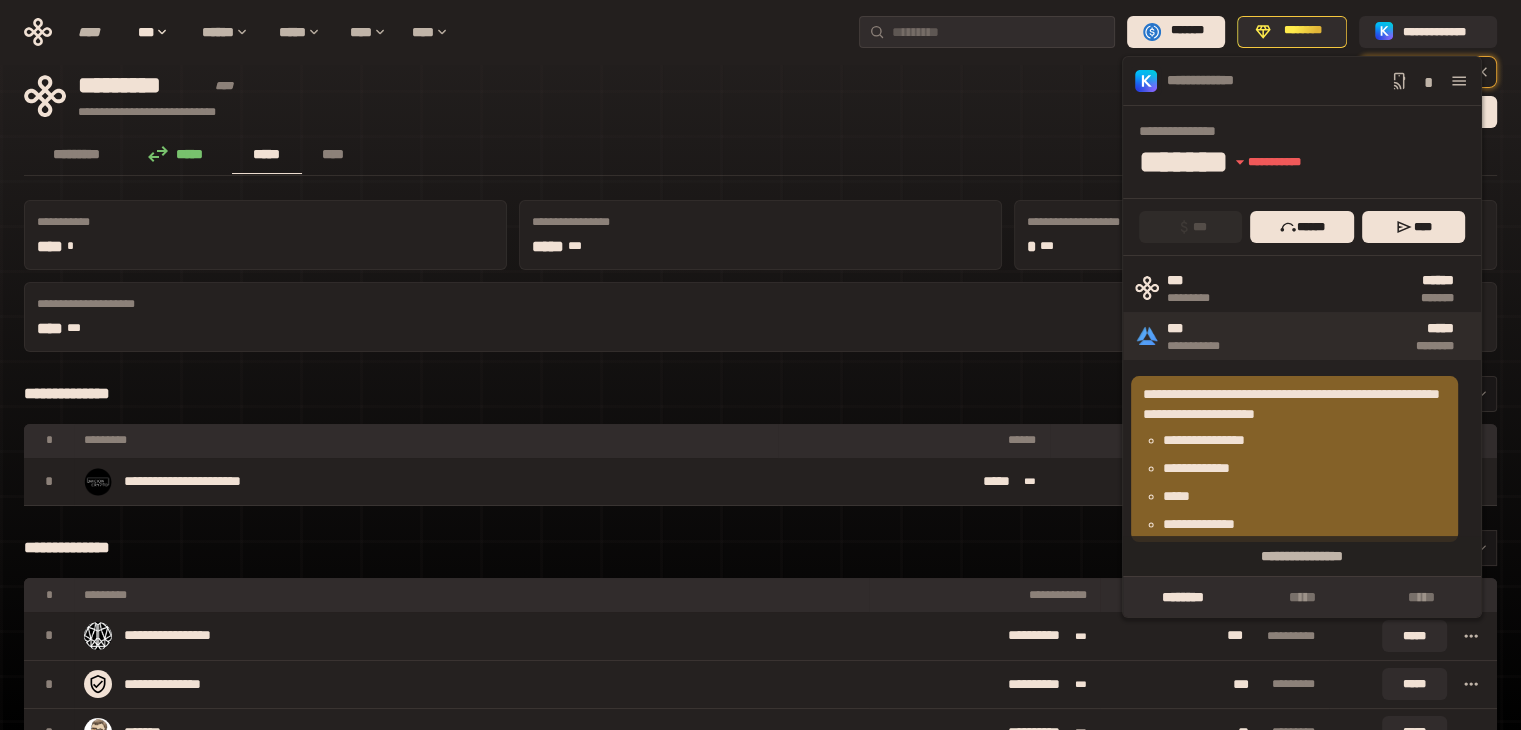 click on "***" at bounding box center [1204, 329] 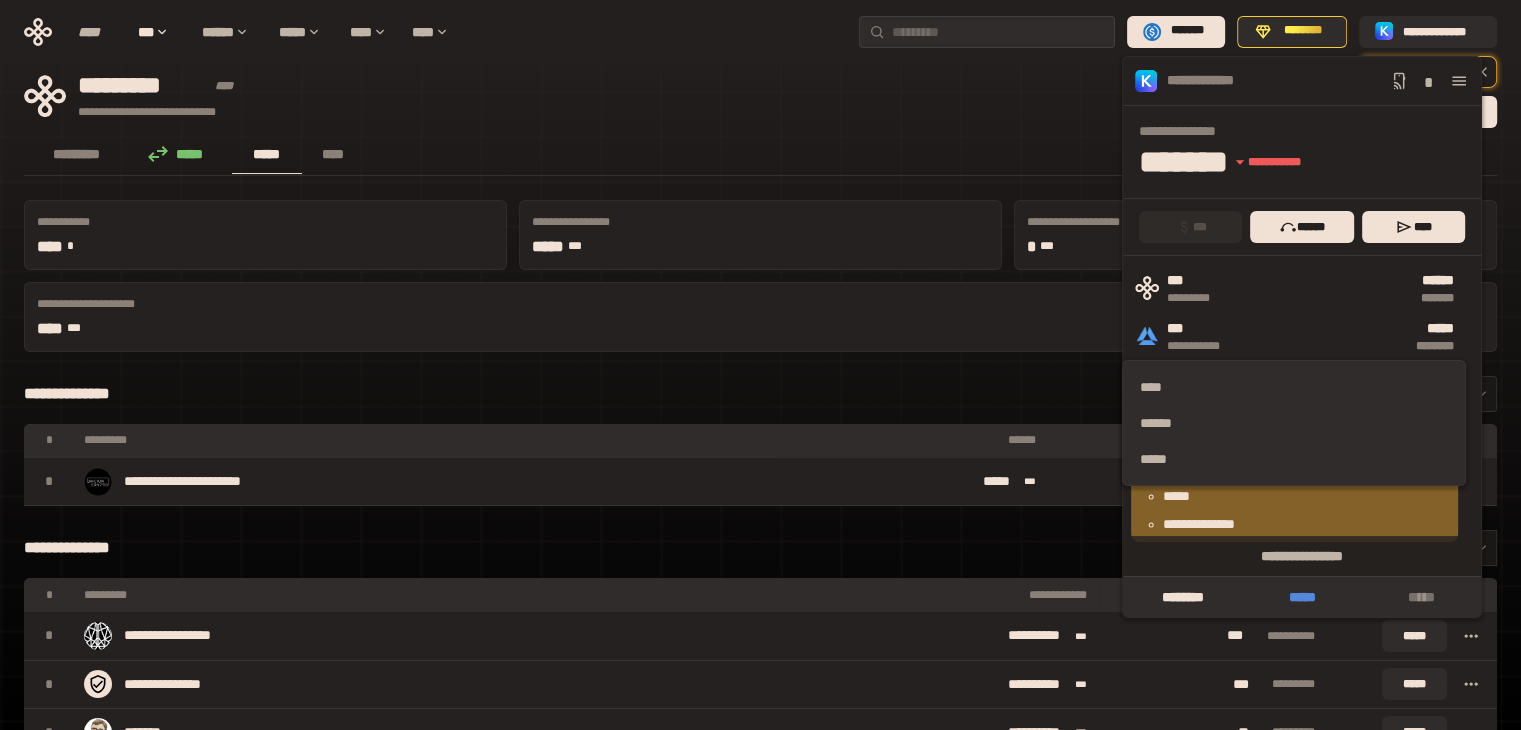 click on "*****" at bounding box center [1301, 597] 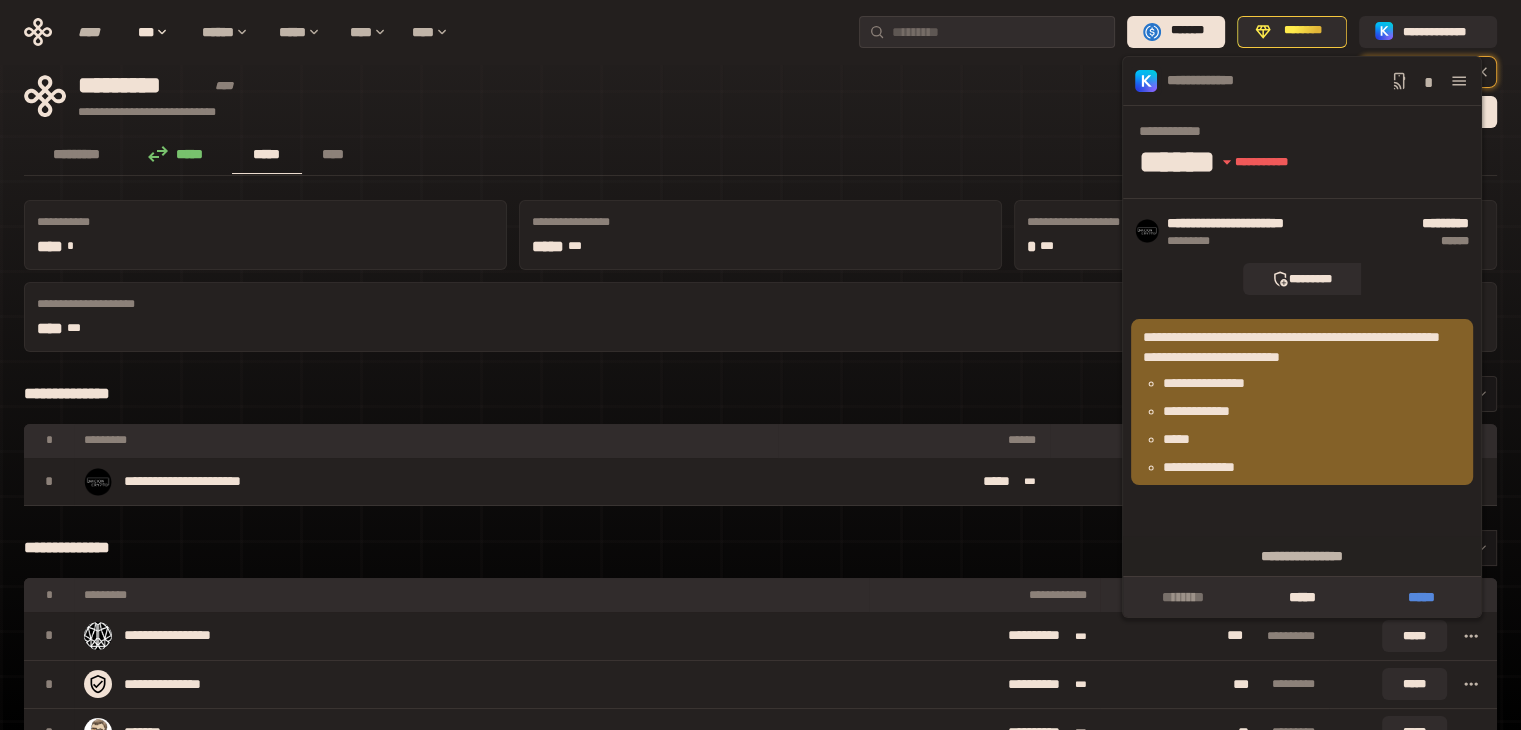 click on "*****" at bounding box center [1421, 597] 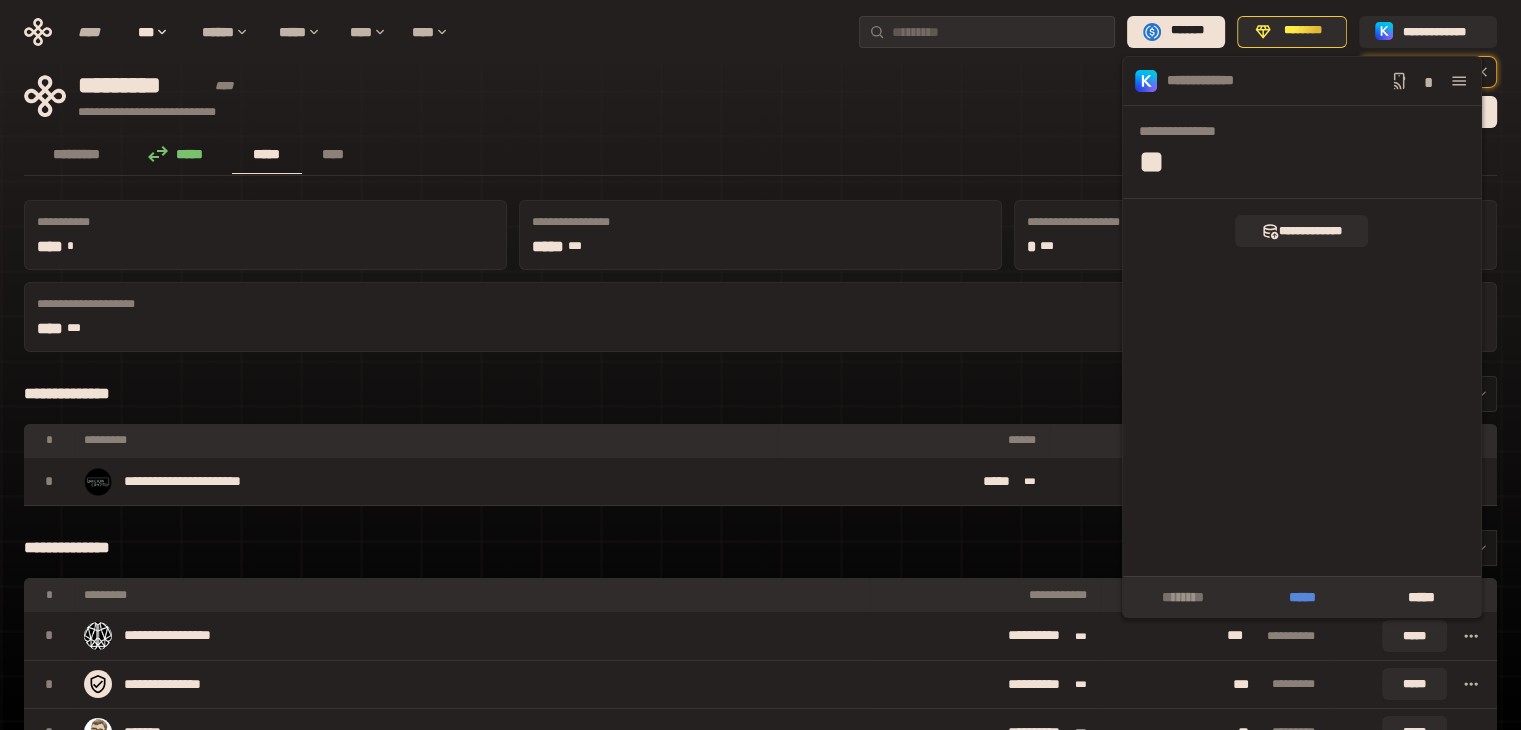 click on "*****" at bounding box center (1301, 597) 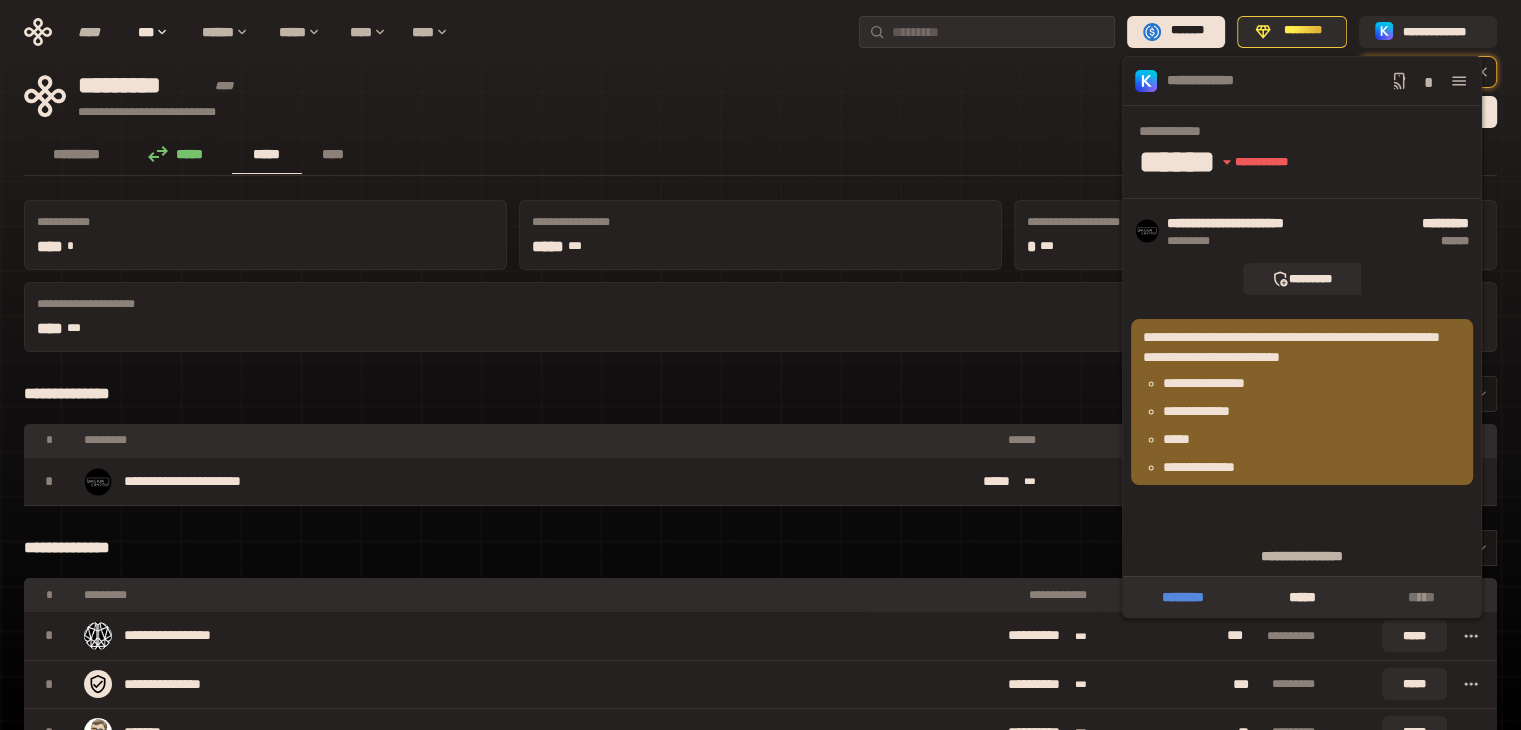 click on "********" at bounding box center (1182, 597) 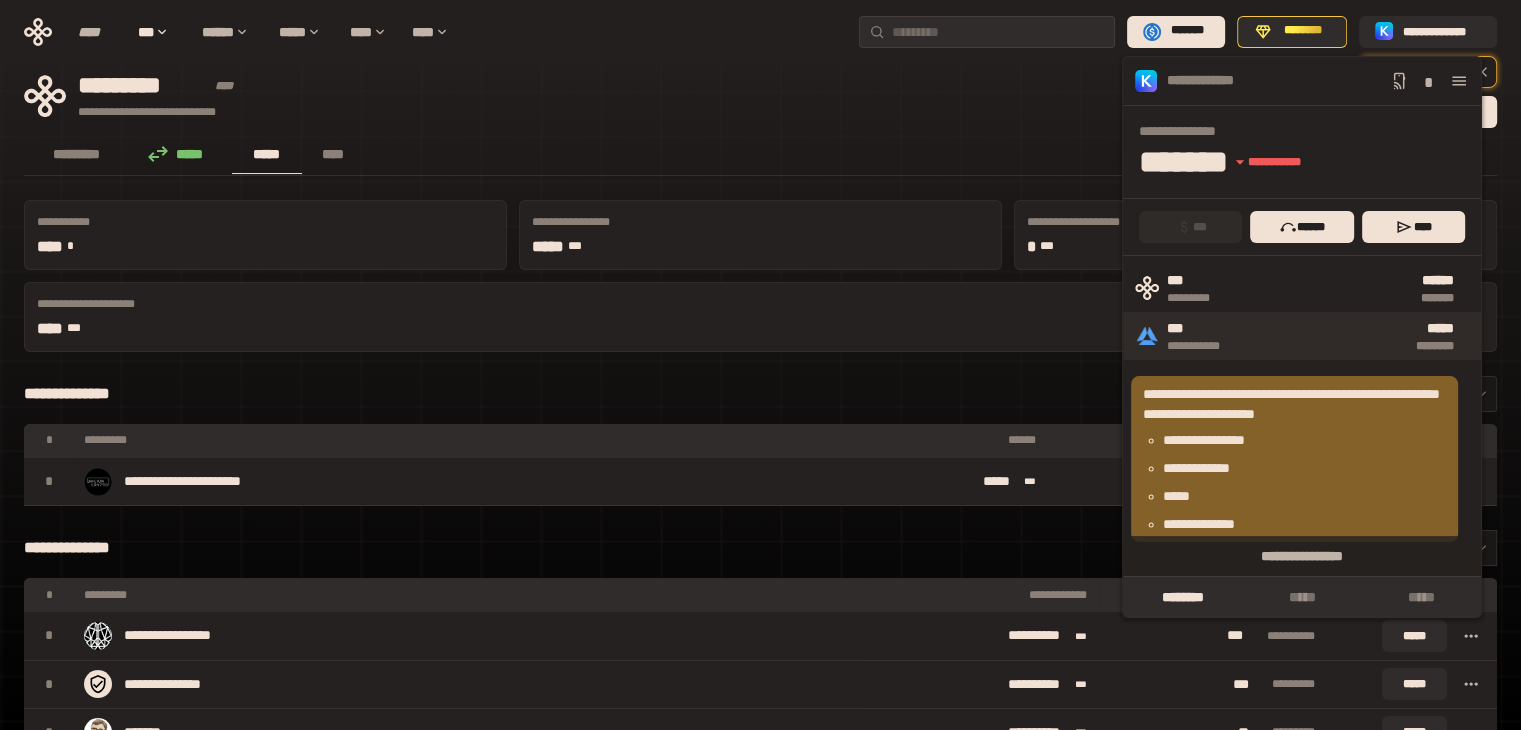 click on "***" at bounding box center (1204, 329) 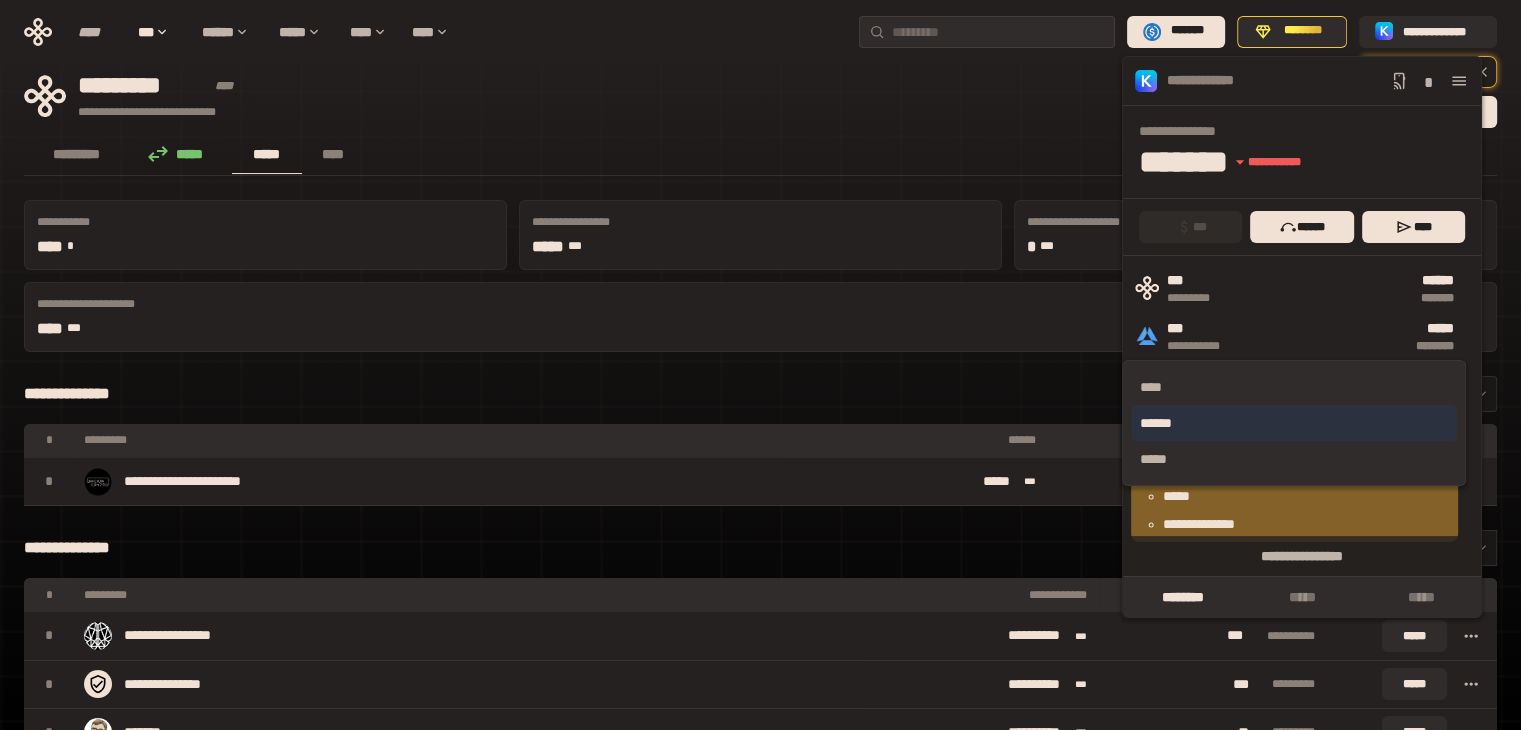 click on "******" at bounding box center [1293, 423] 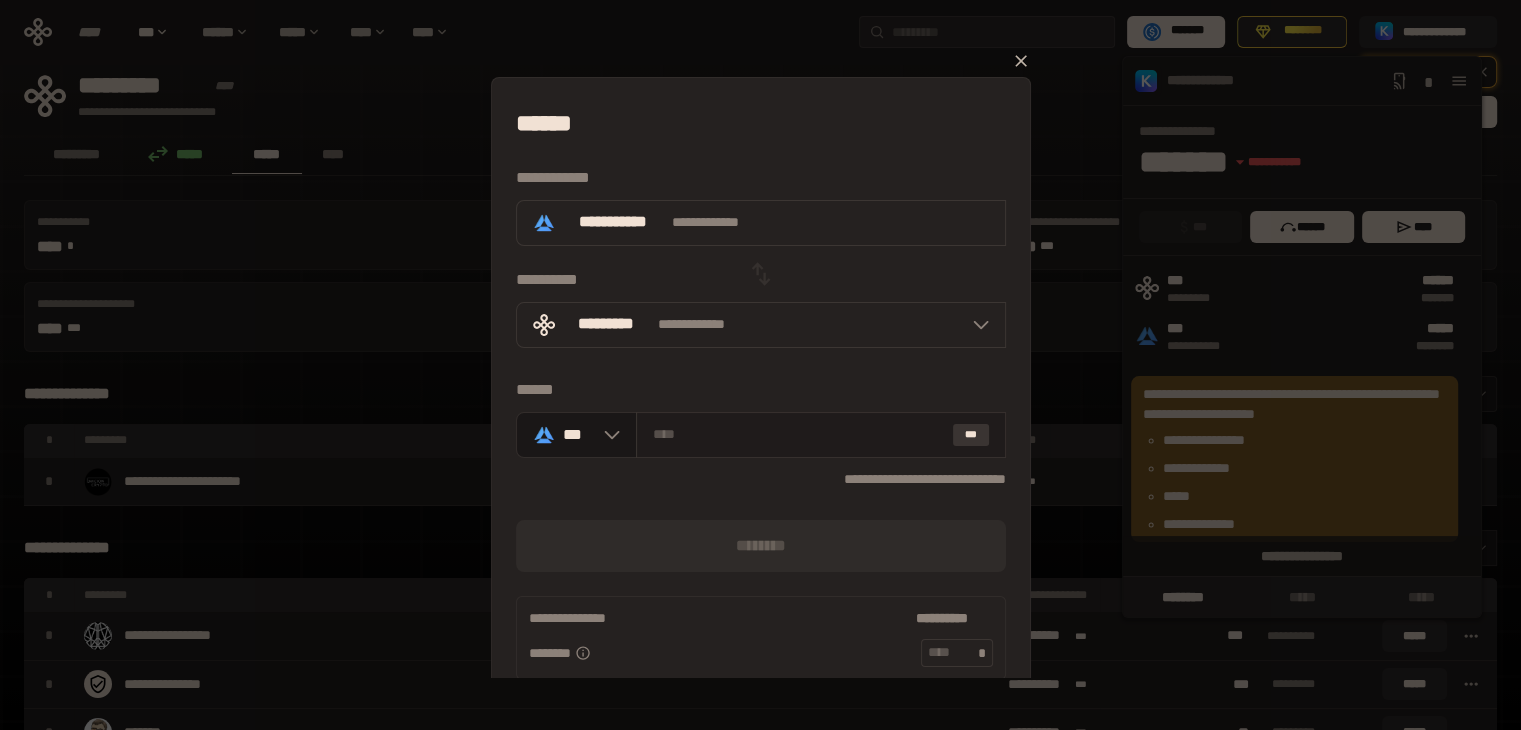 click on "***" at bounding box center (971, 435) 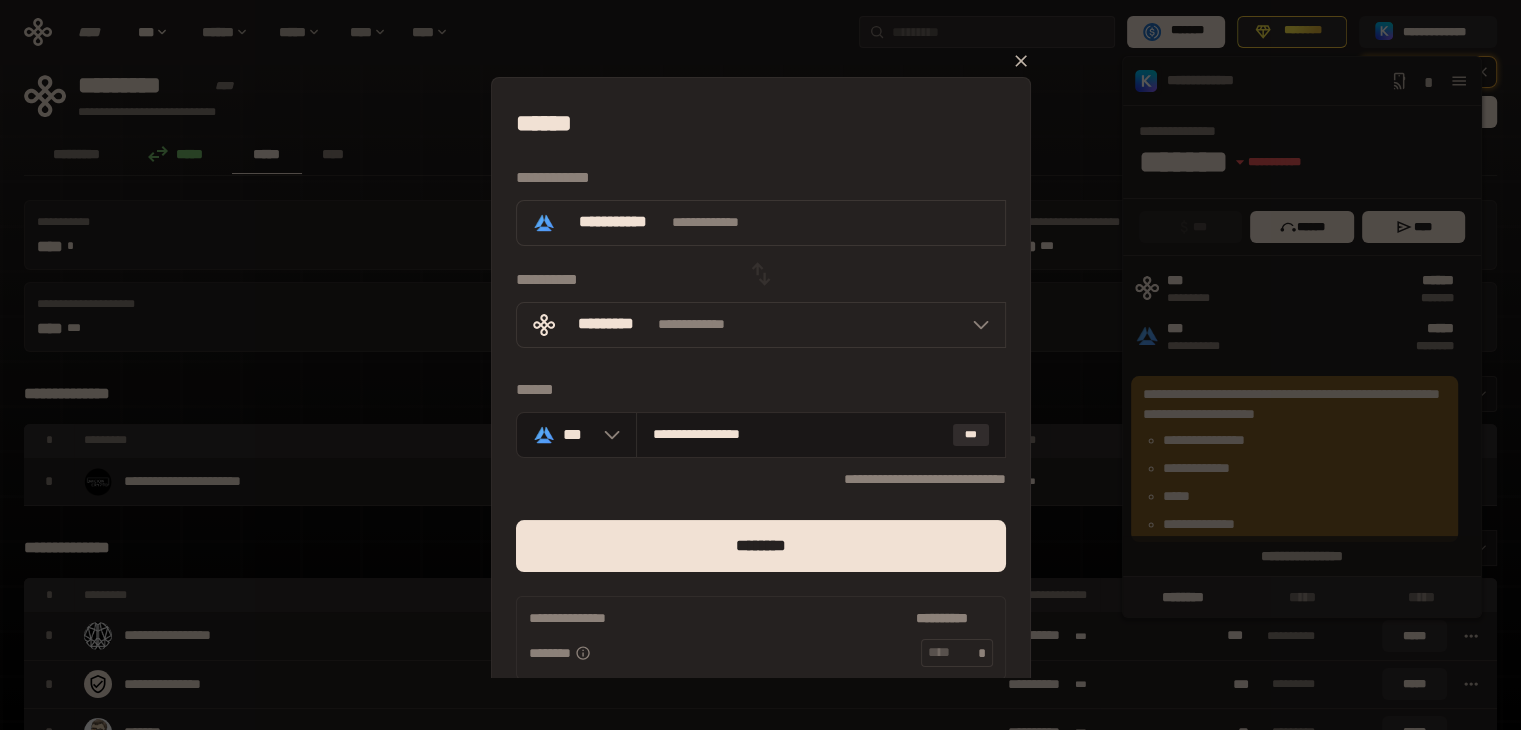 scroll, scrollTop: 94, scrollLeft: 0, axis: vertical 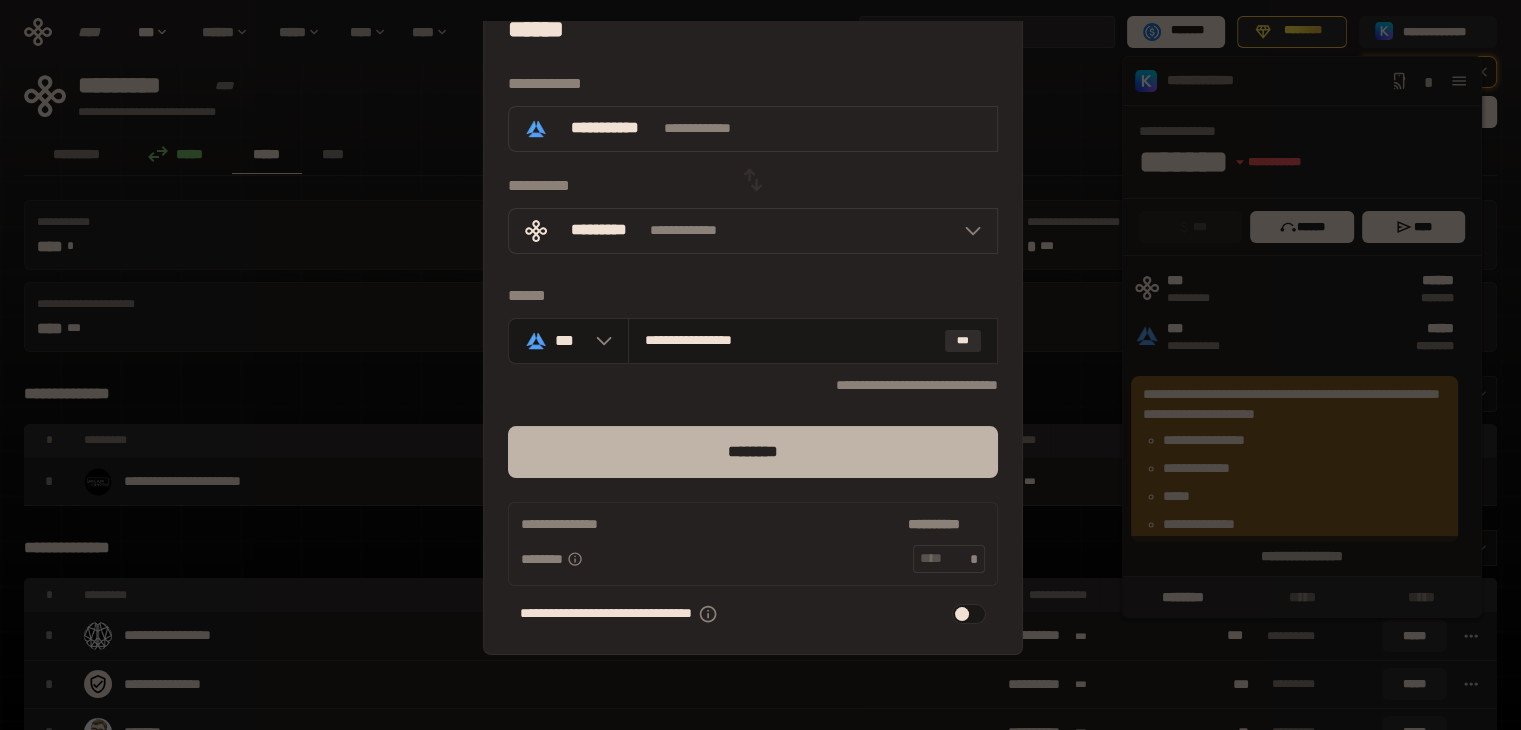 click on "********" at bounding box center [753, 452] 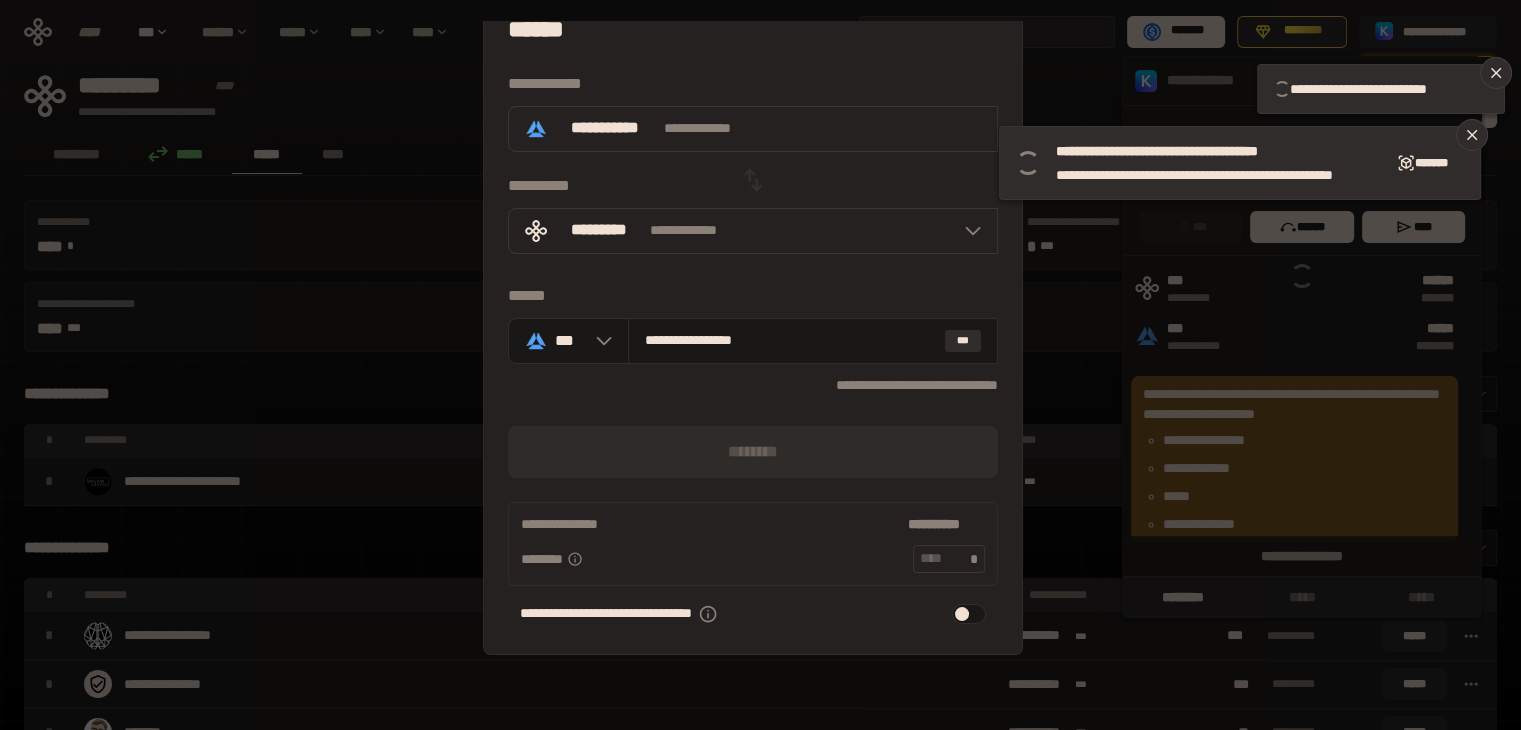 type 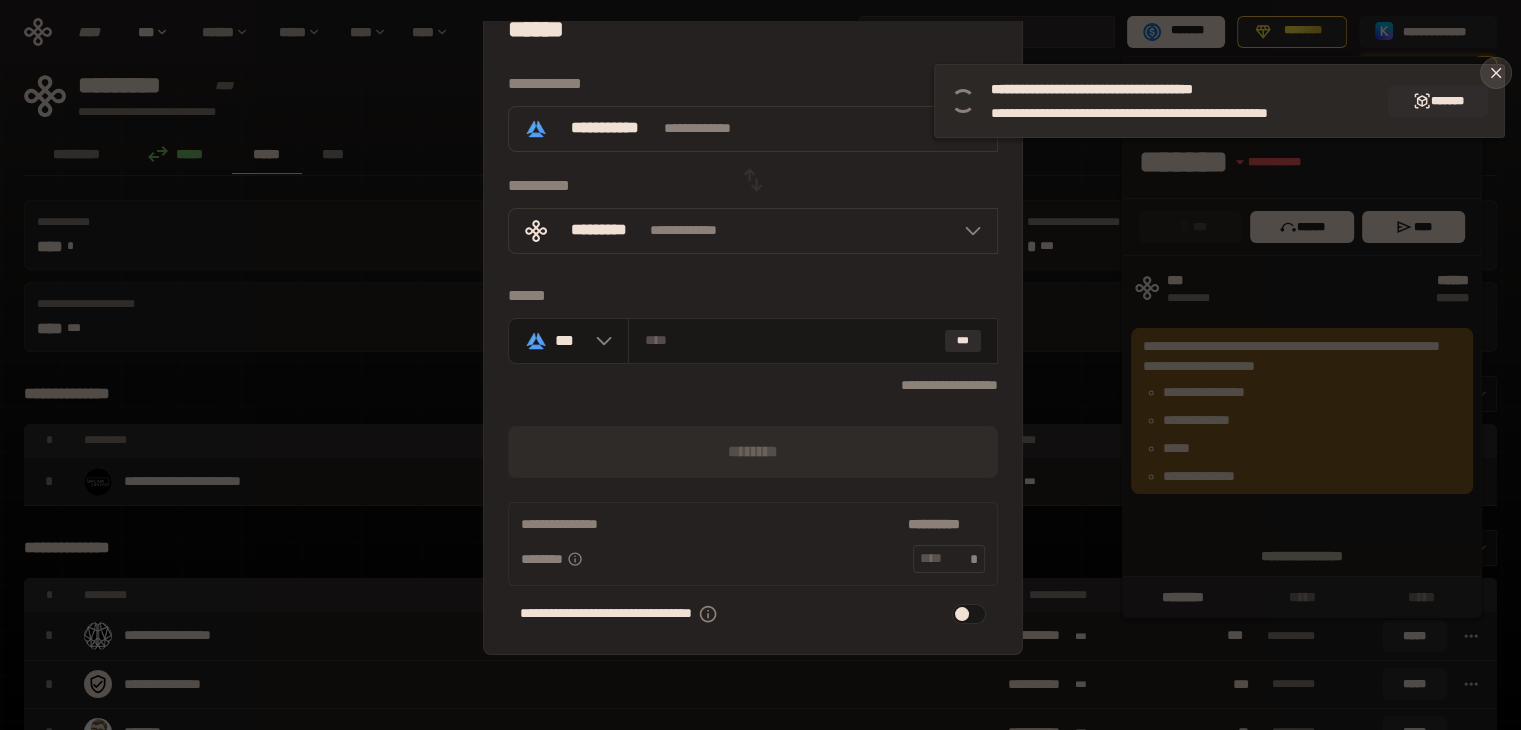 click 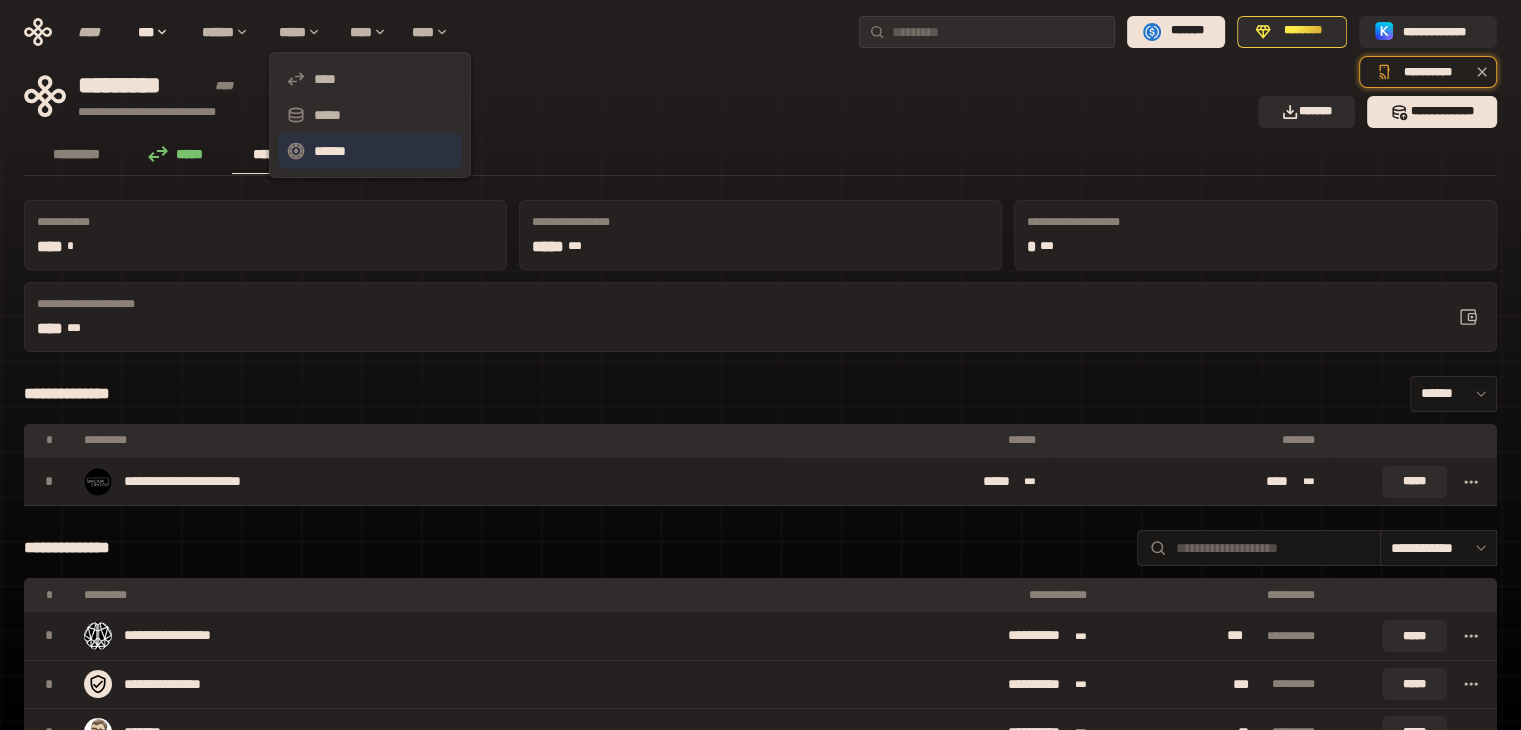 click on "******" at bounding box center (370, 151) 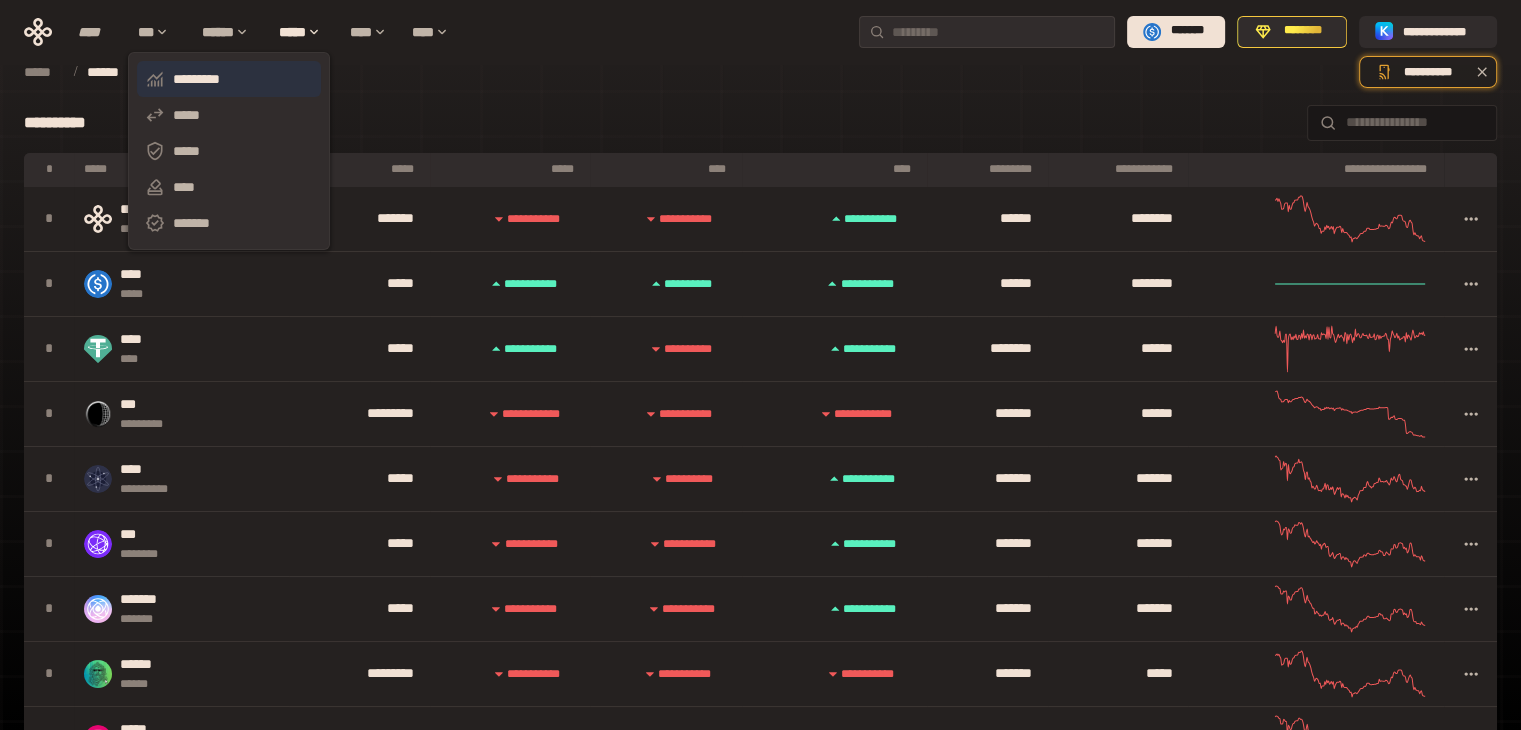 click on "*********" at bounding box center [229, 79] 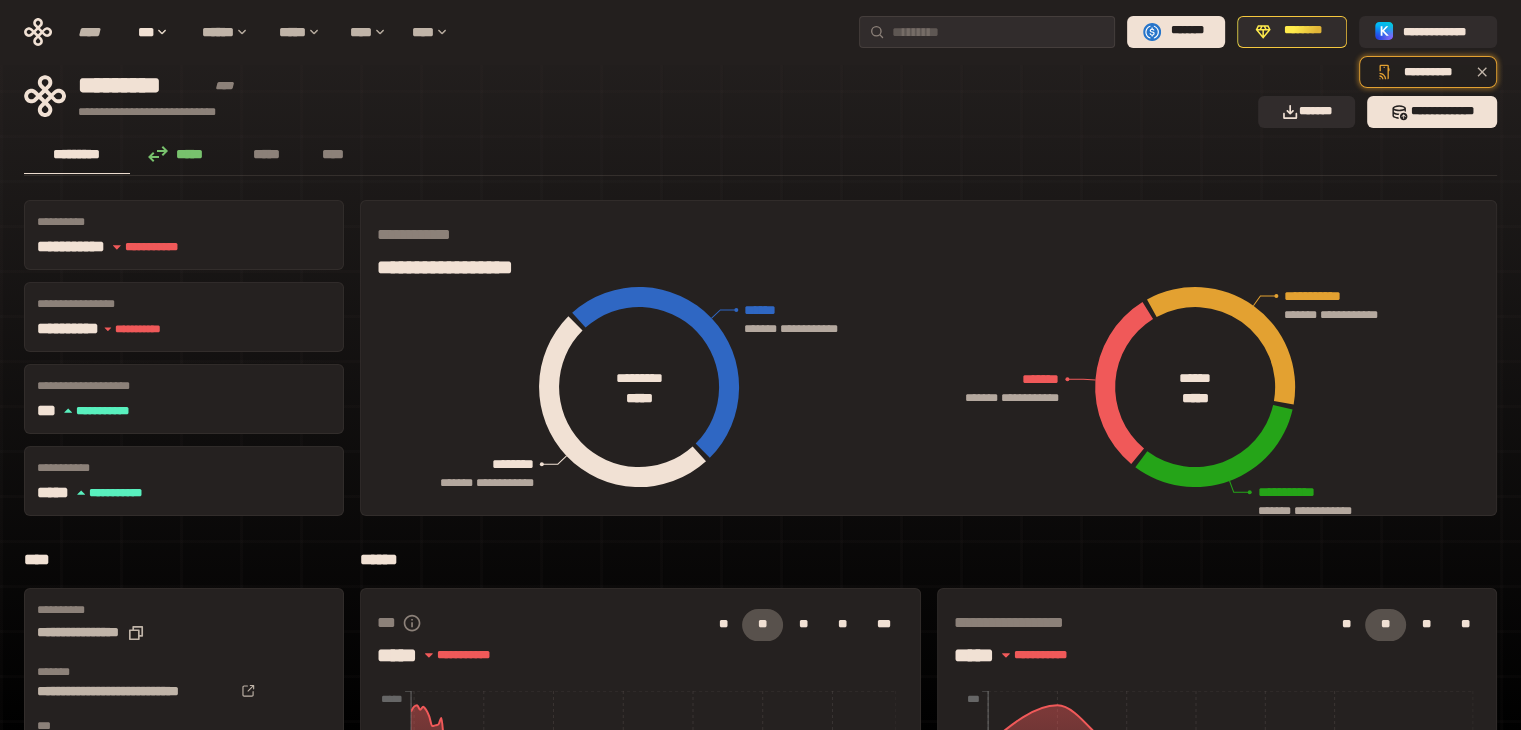 click on "********* ***** ***** ****" at bounding box center [760, 156] 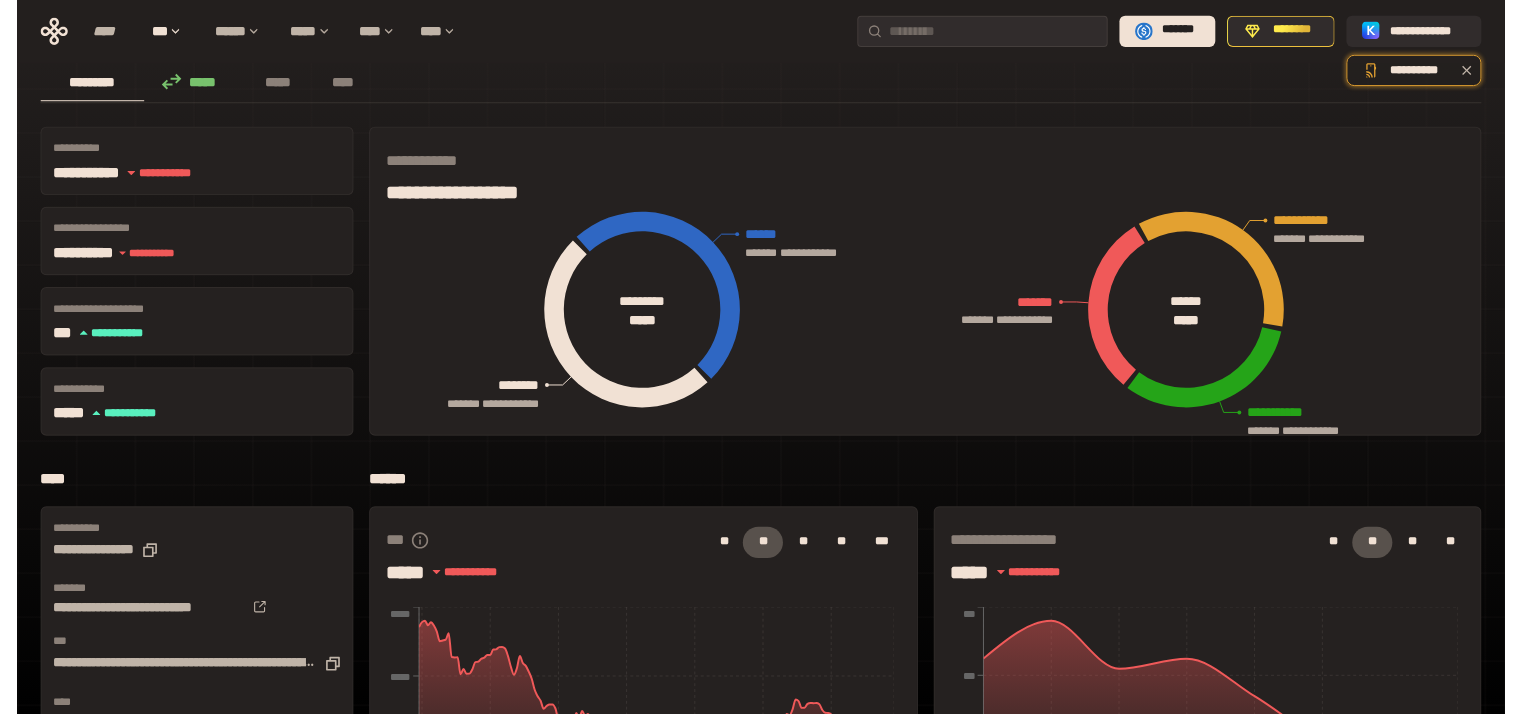 scroll, scrollTop: 0, scrollLeft: 0, axis: both 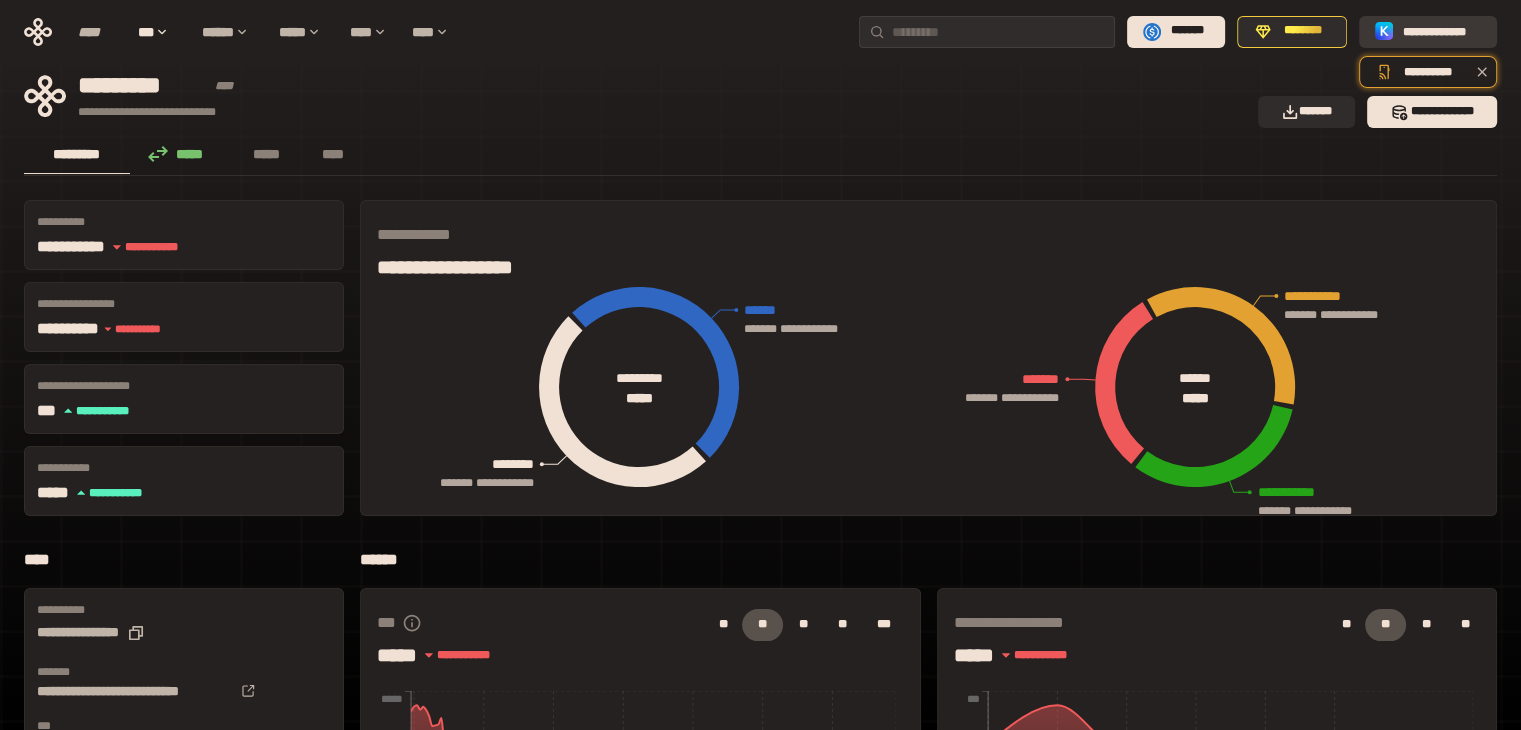 click on "**********" at bounding box center [1442, 31] 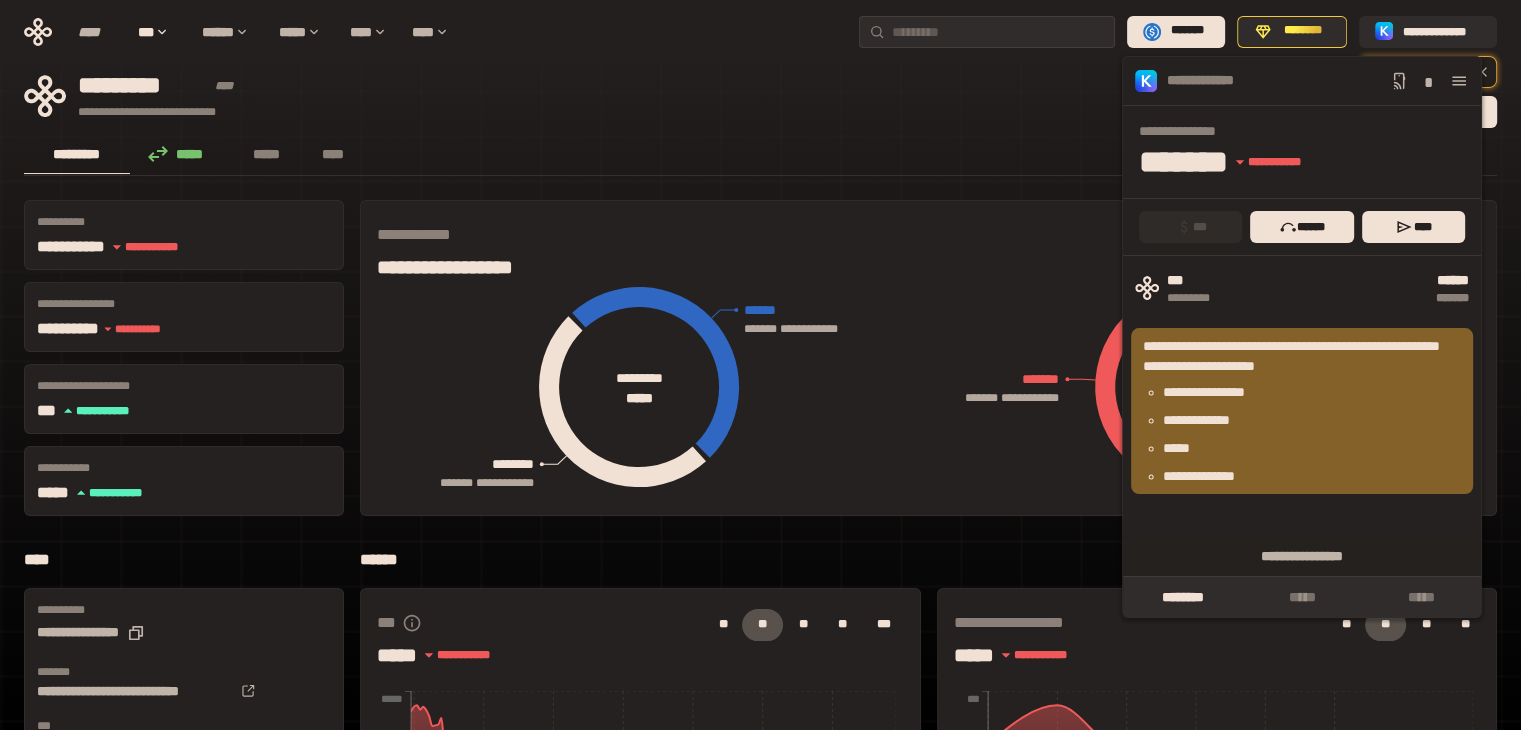 click on "********* ***** ***** ****" at bounding box center [760, 156] 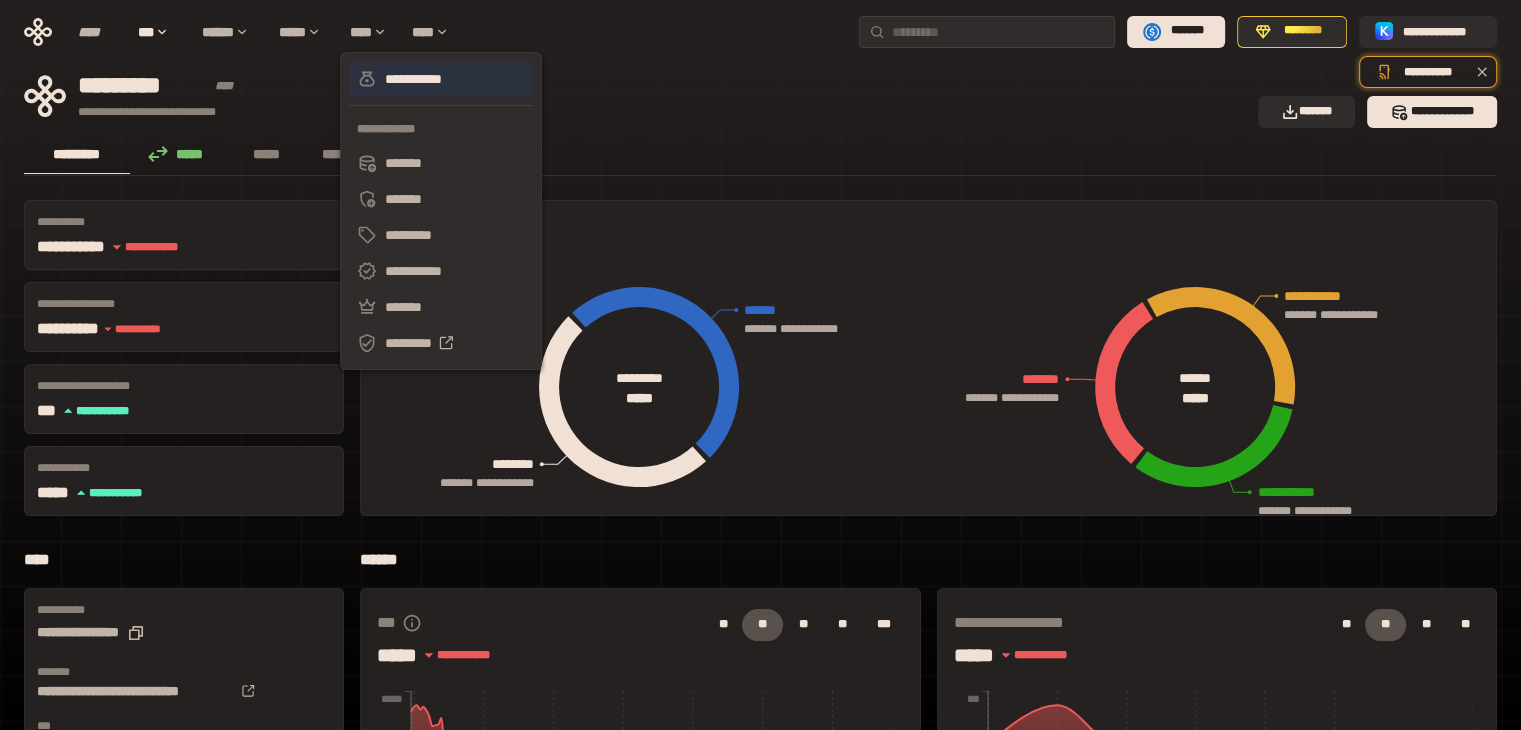 click on "**********" at bounding box center (441, 79) 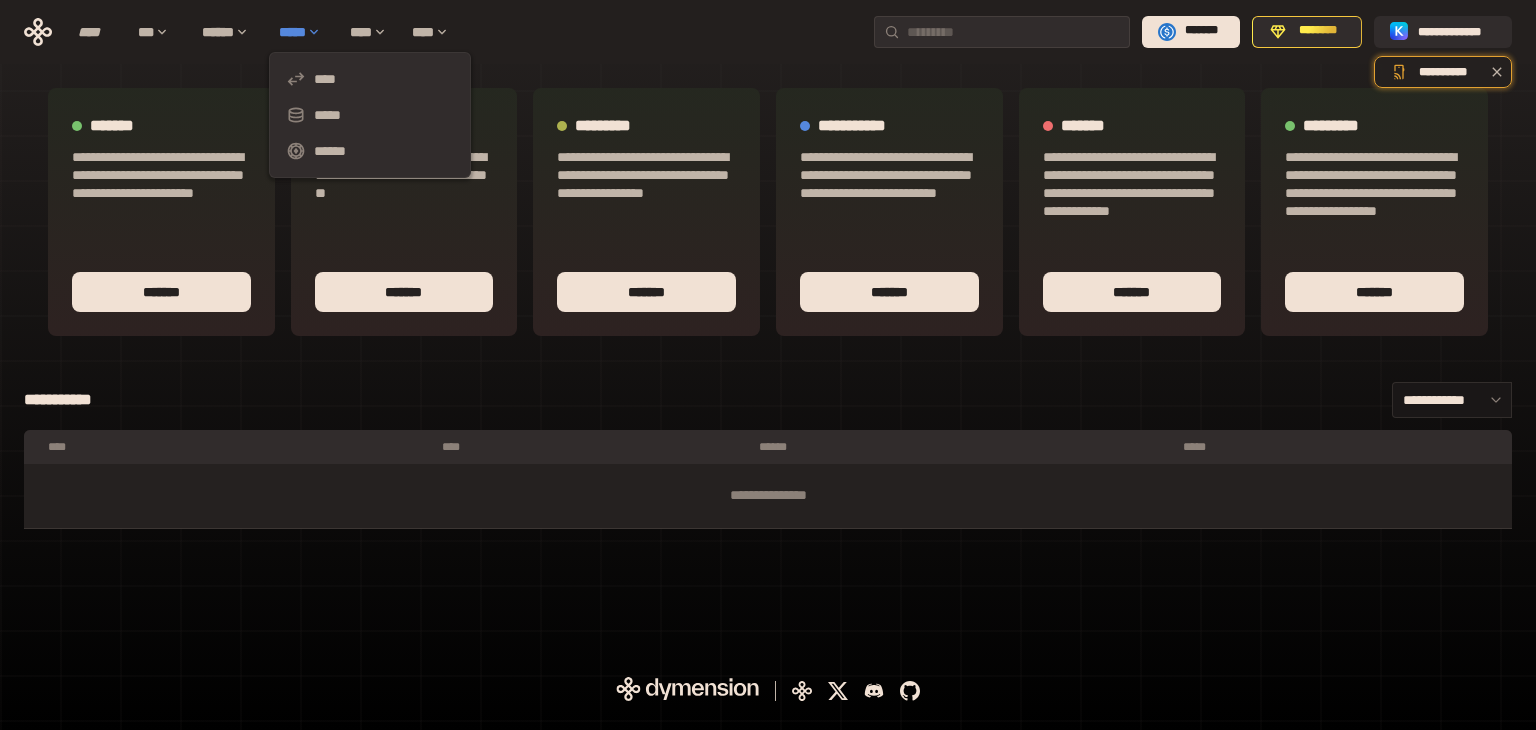 click on "*****" at bounding box center (304, 32) 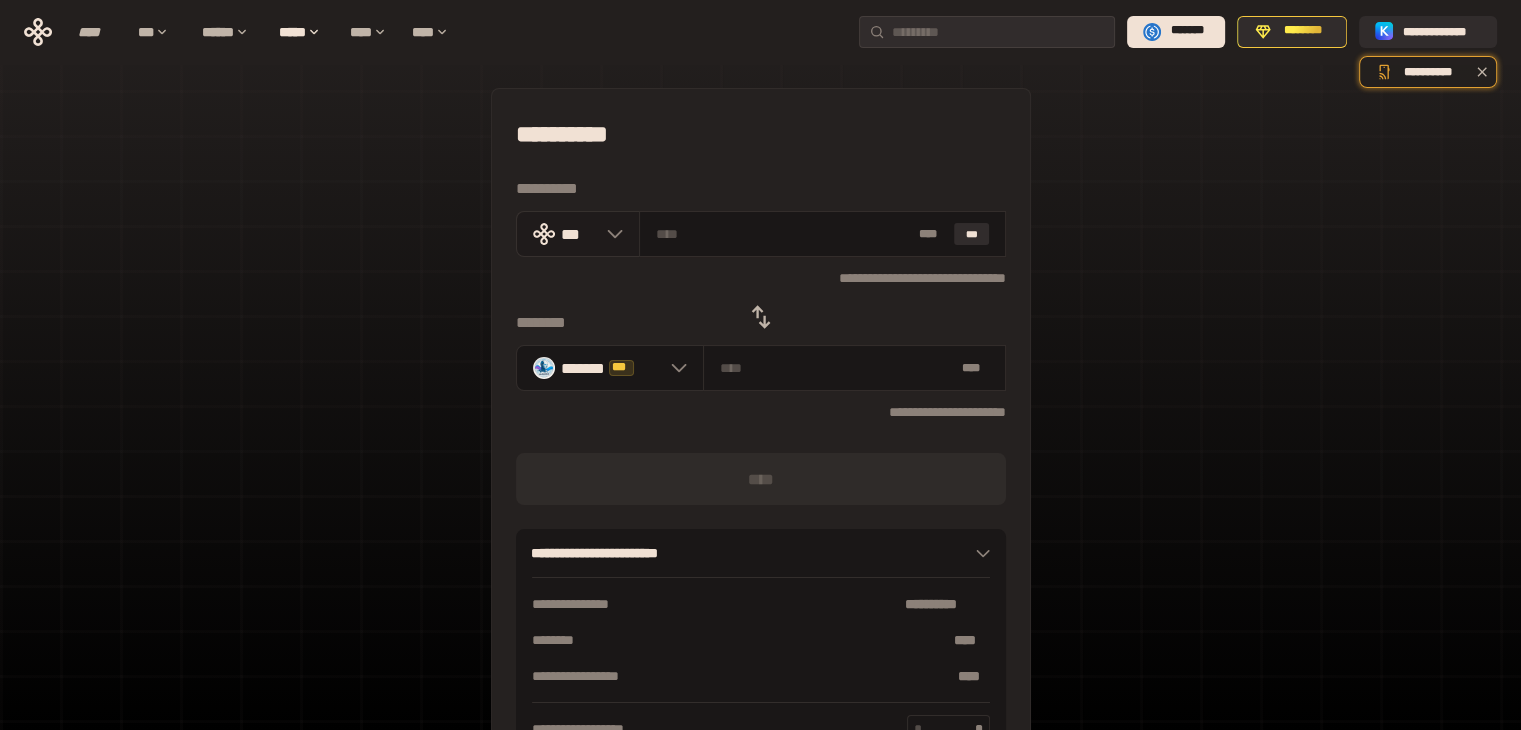 click 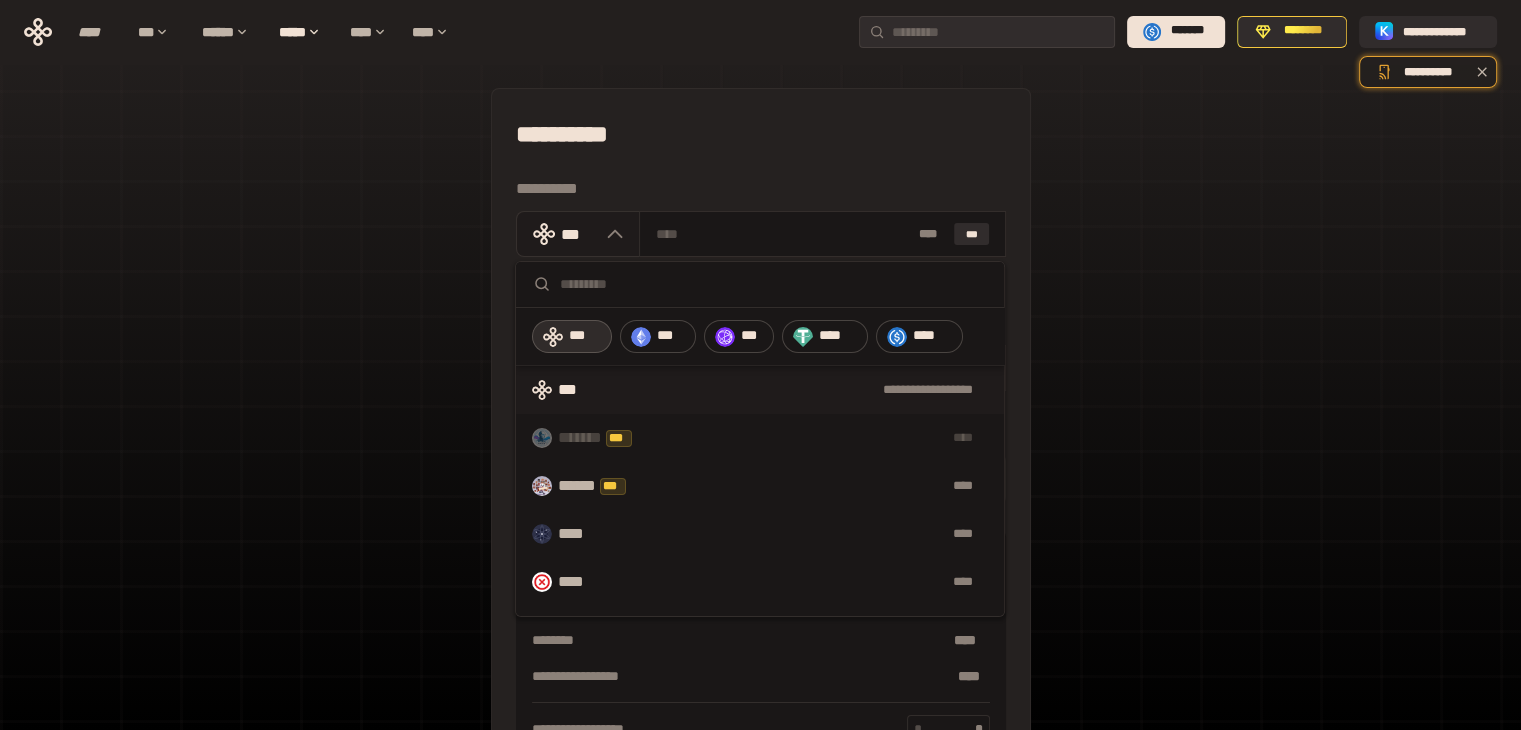 click 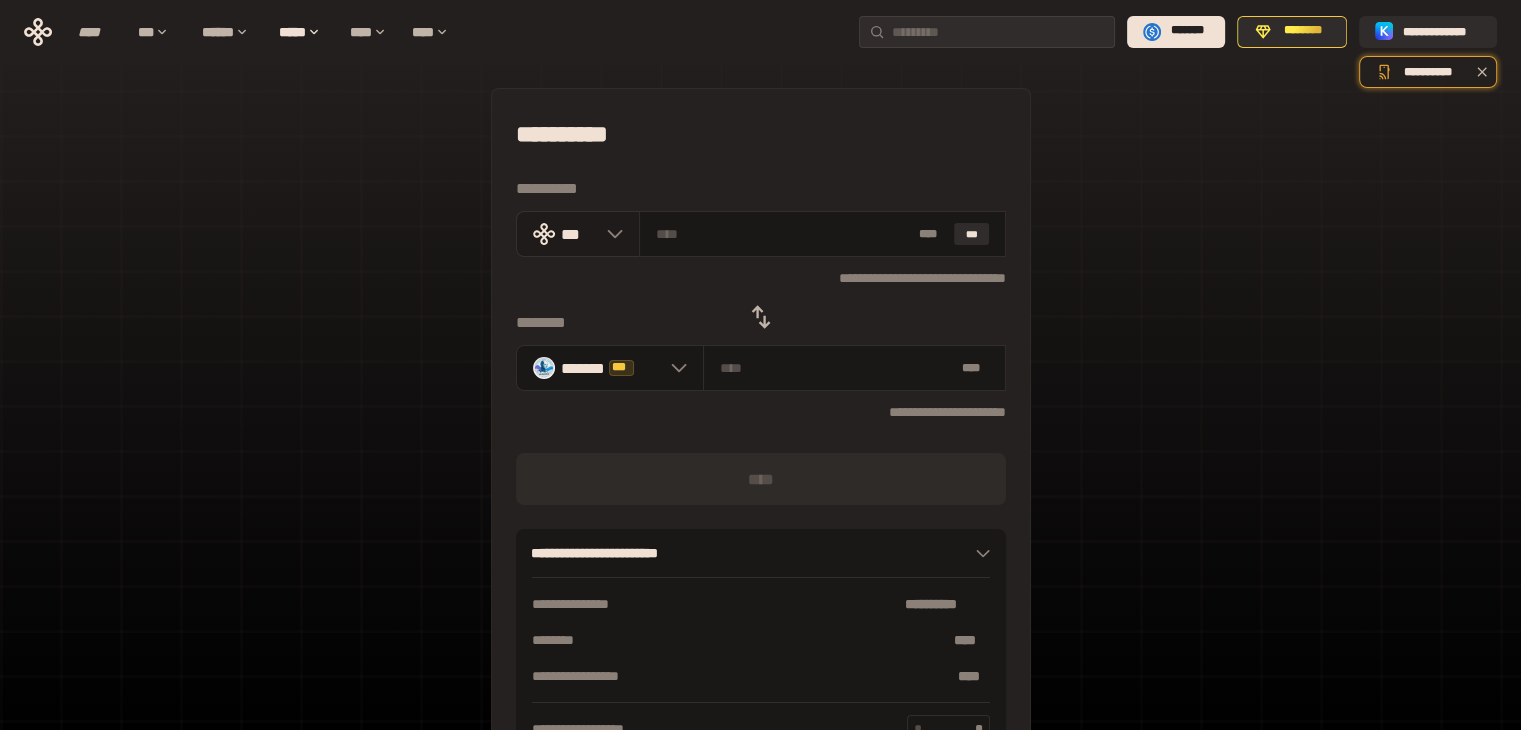 click 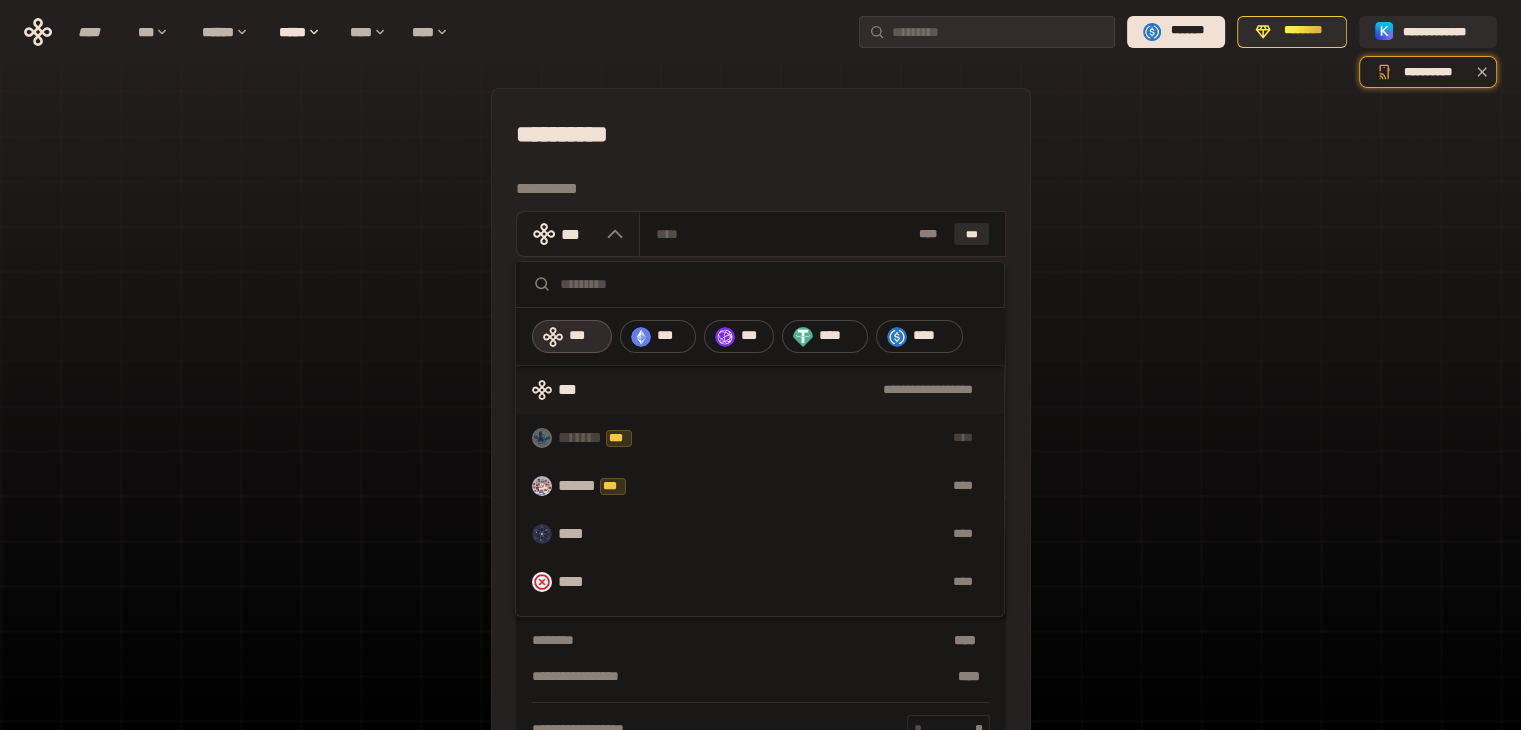 click 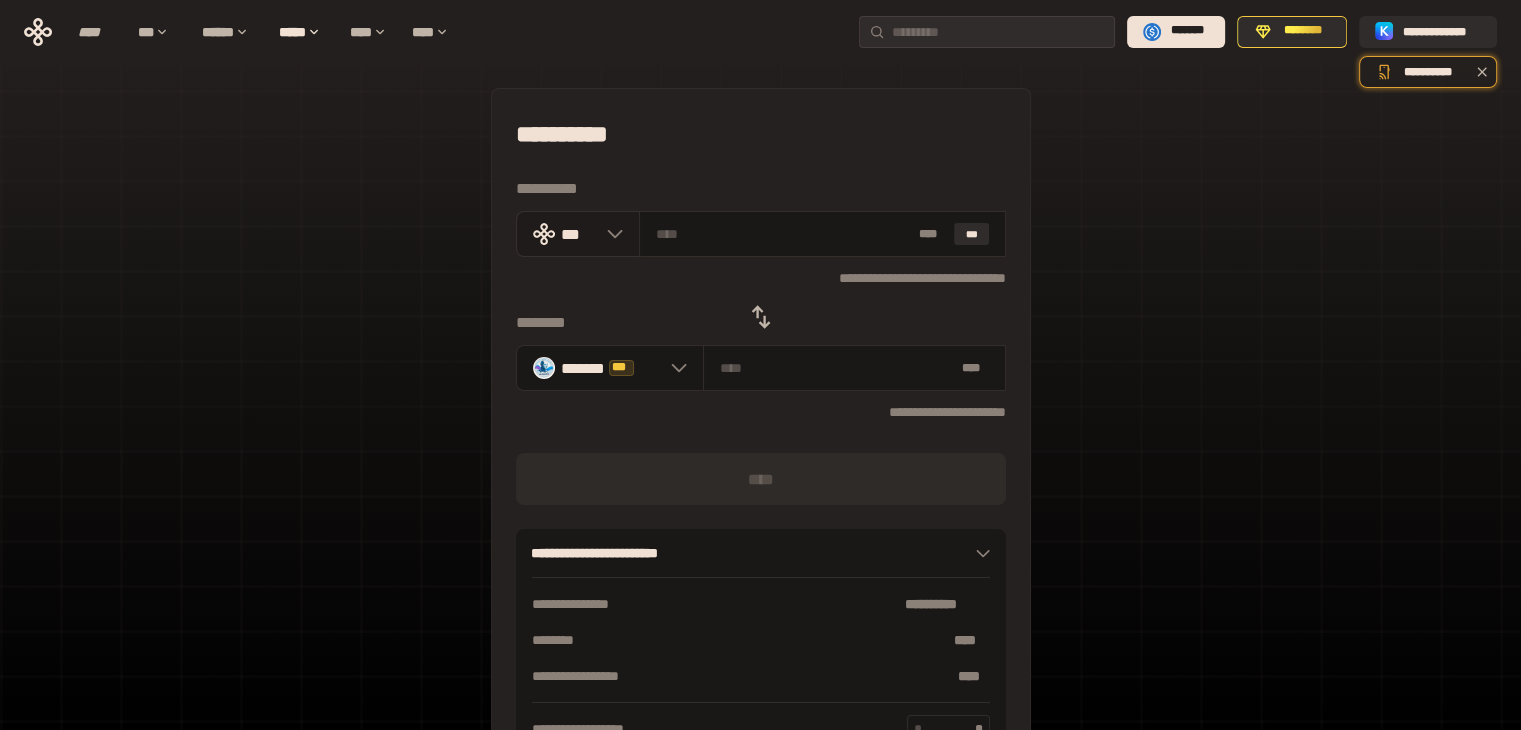 click 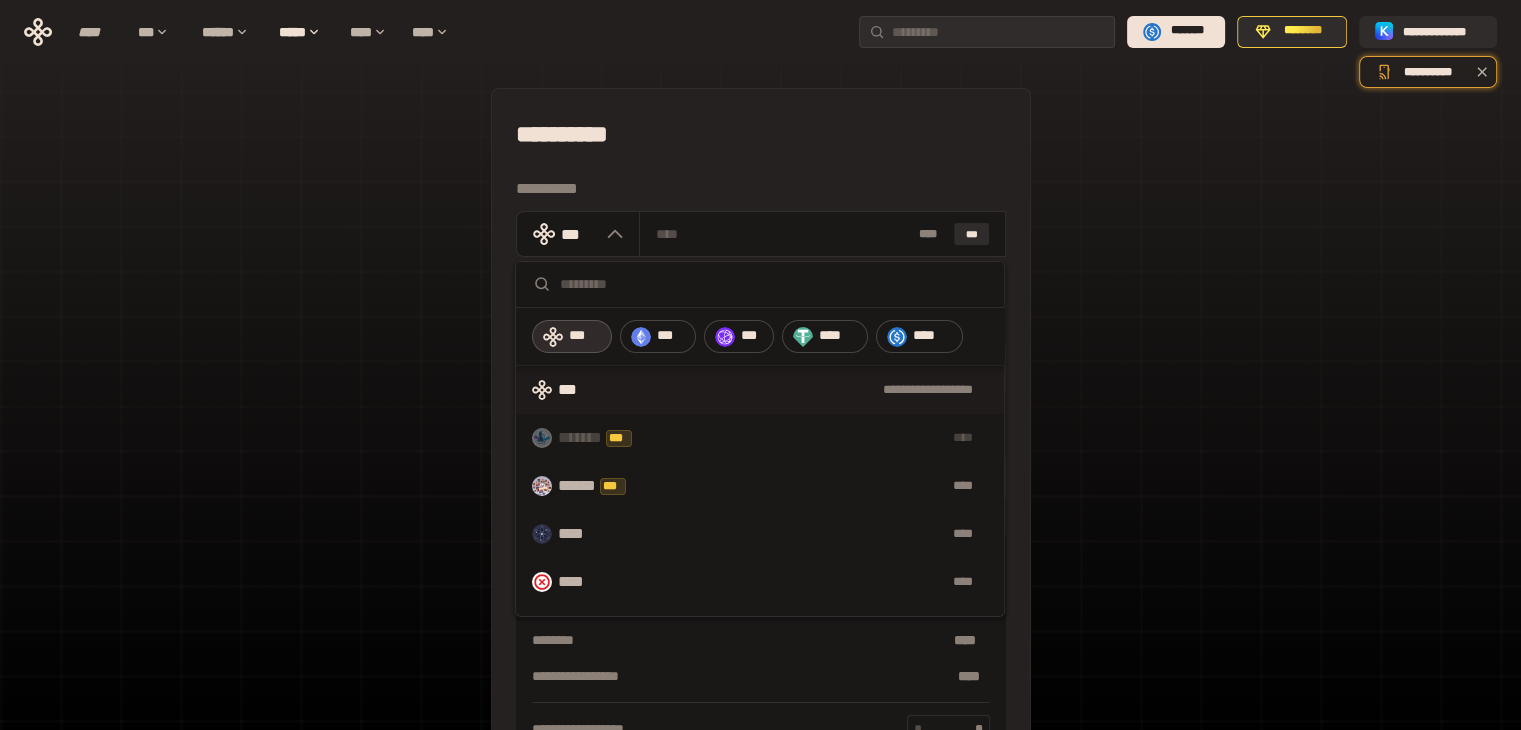 click at bounding box center (774, 284) 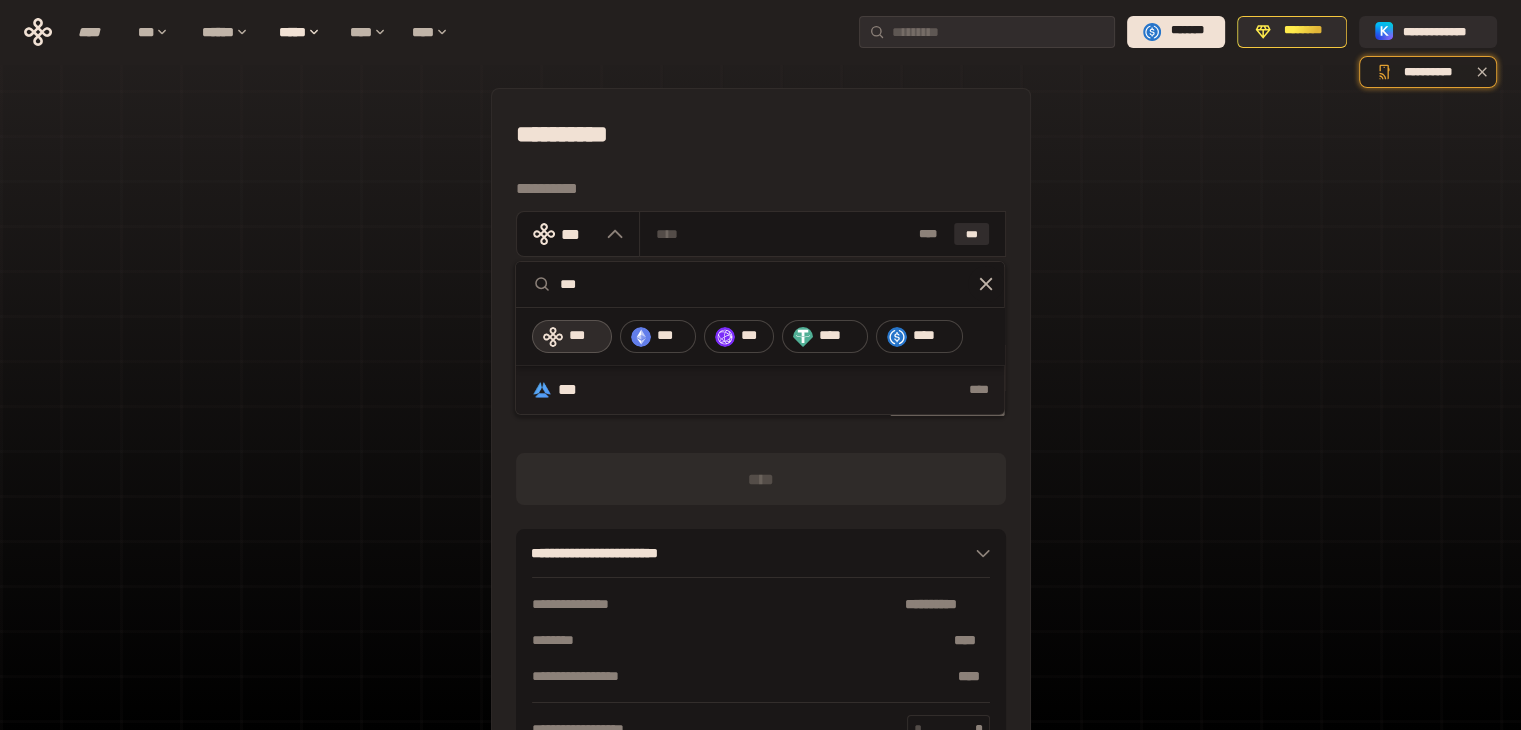 type on "***" 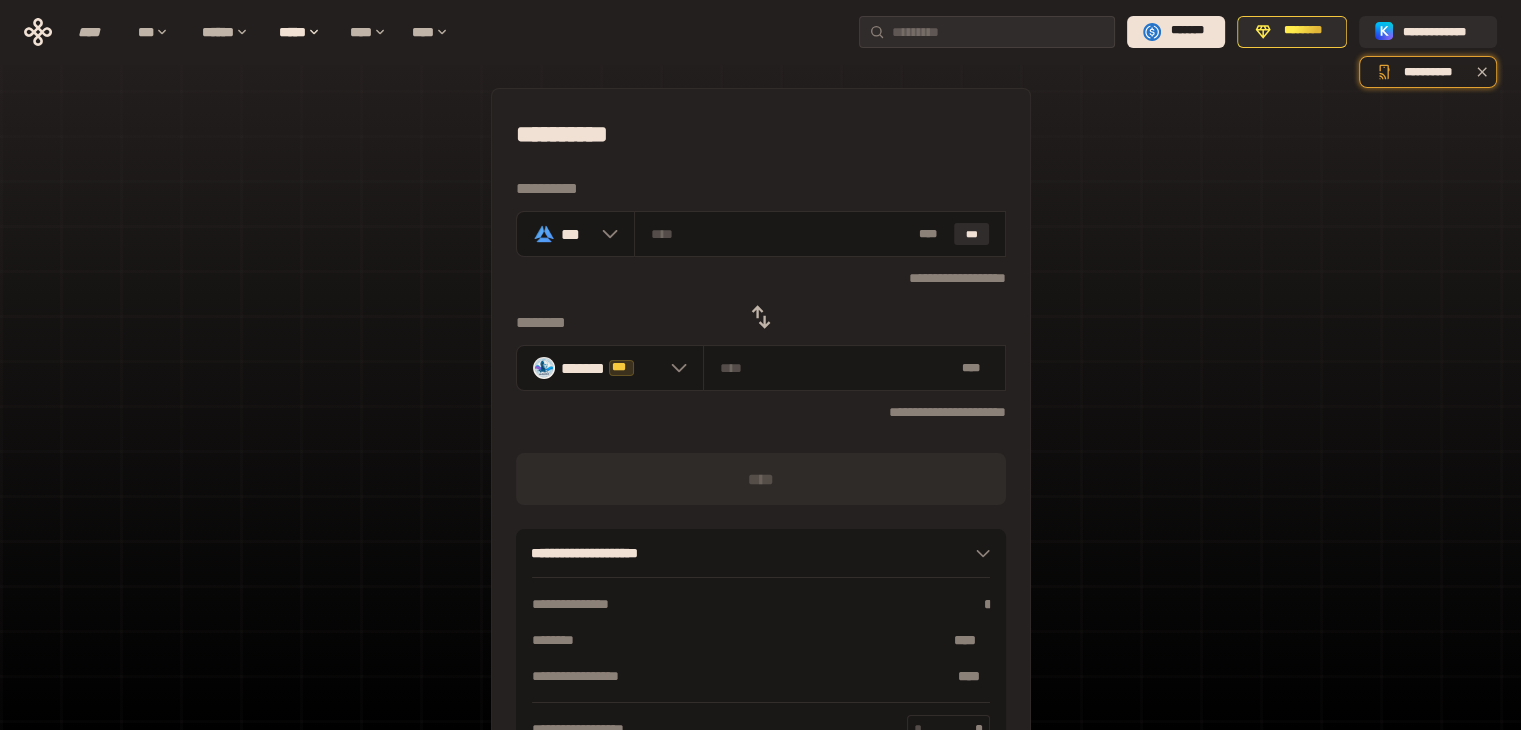 click on "**********" at bounding box center [760, 444] 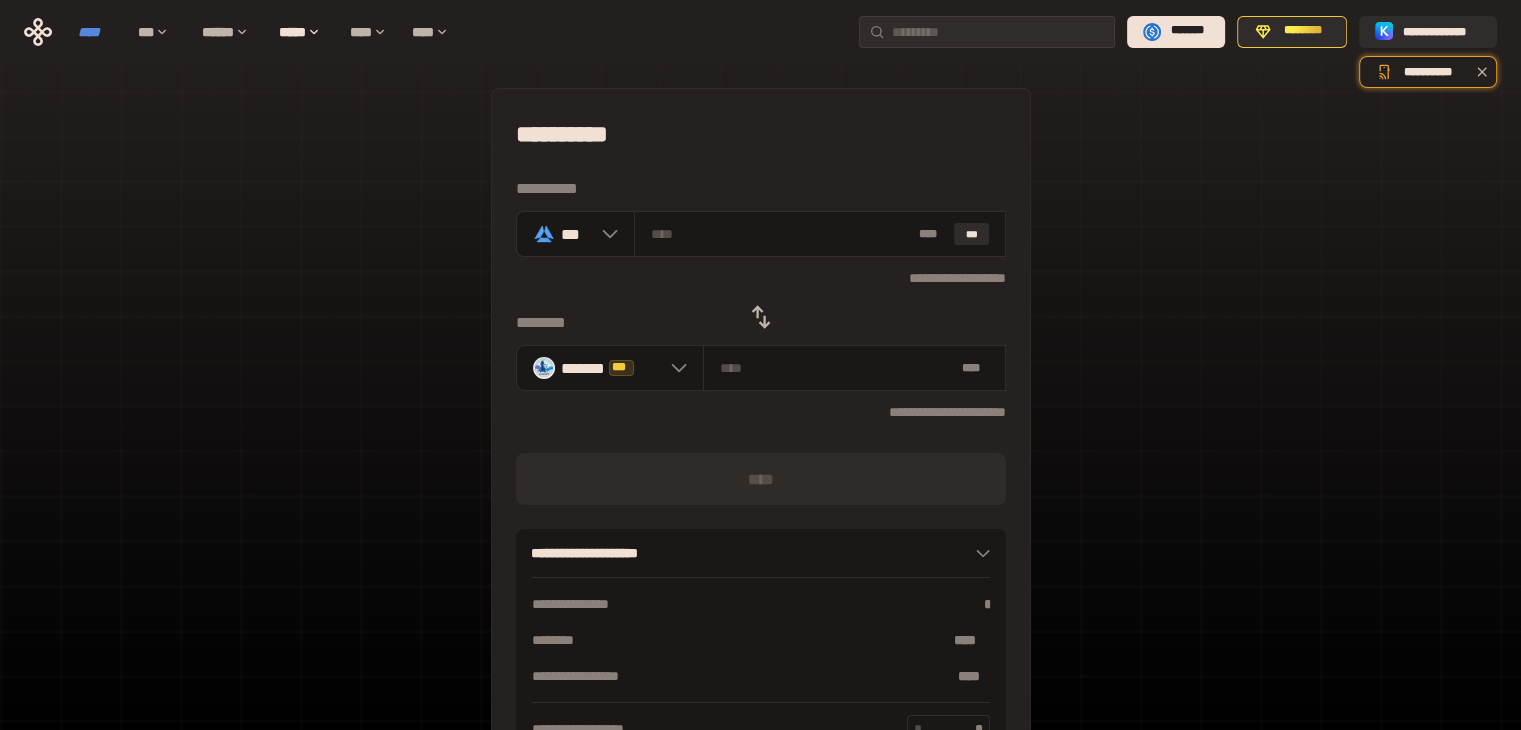 click on "****" at bounding box center [98, 32] 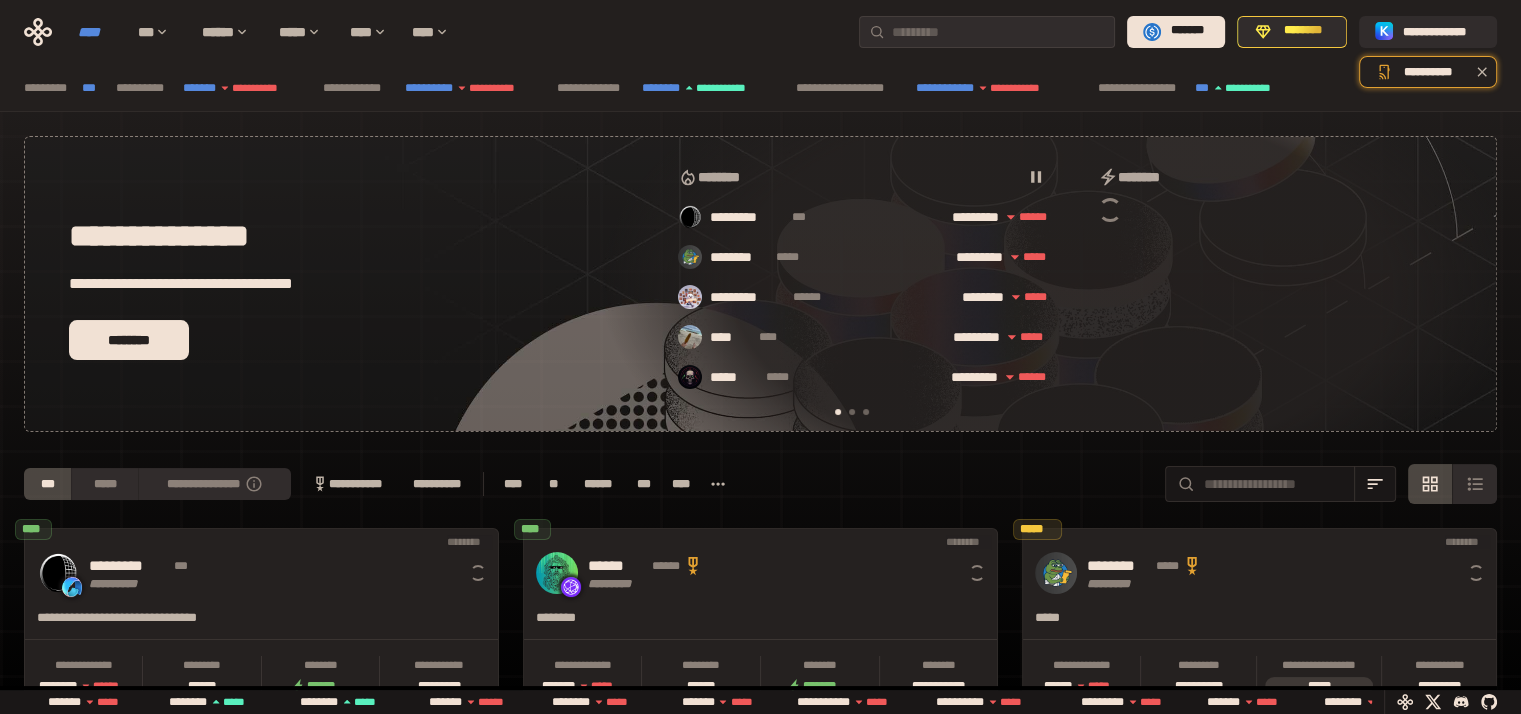 scroll, scrollTop: 0, scrollLeft: 16, axis: horizontal 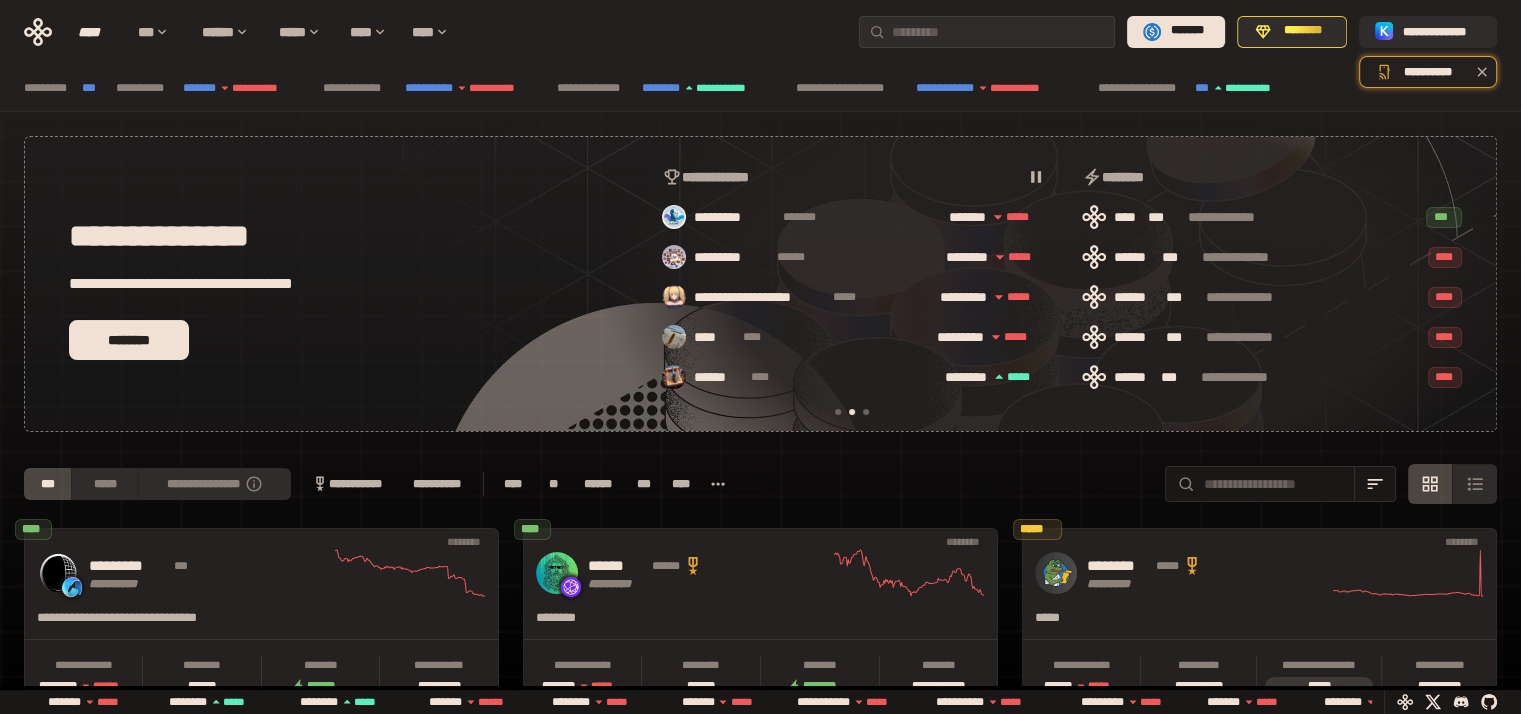 click on "**********" at bounding box center [760, 712] 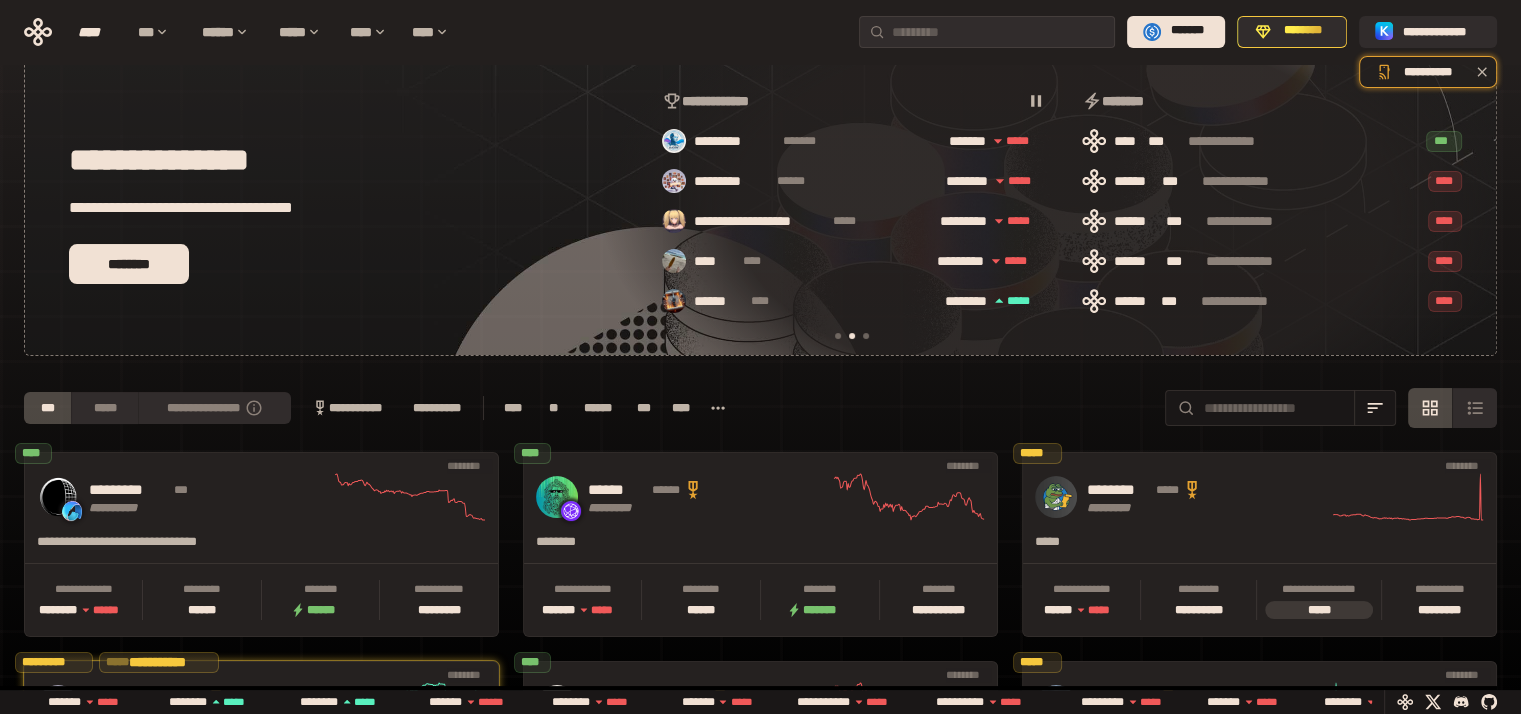 scroll, scrollTop: 0, scrollLeft: 0, axis: both 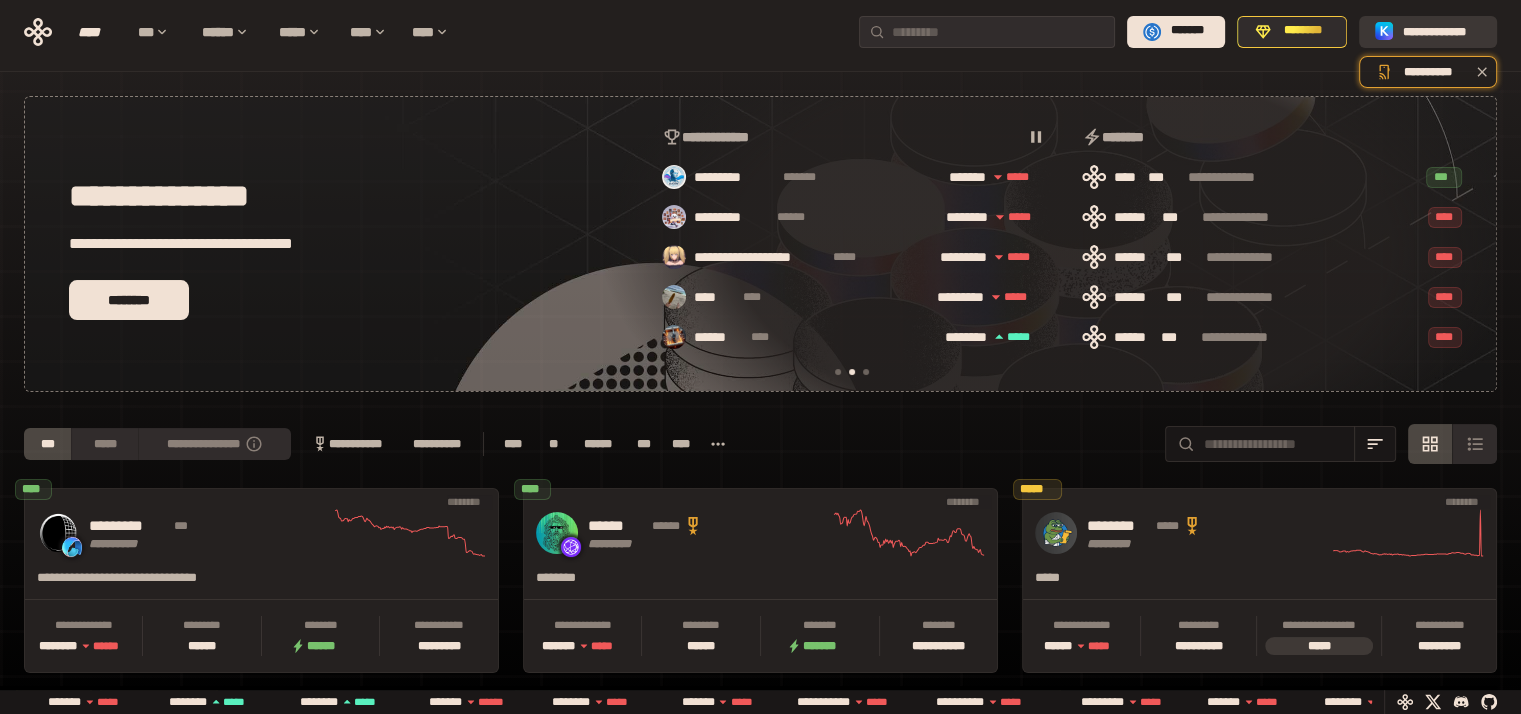 click on "**********" at bounding box center [1442, 31] 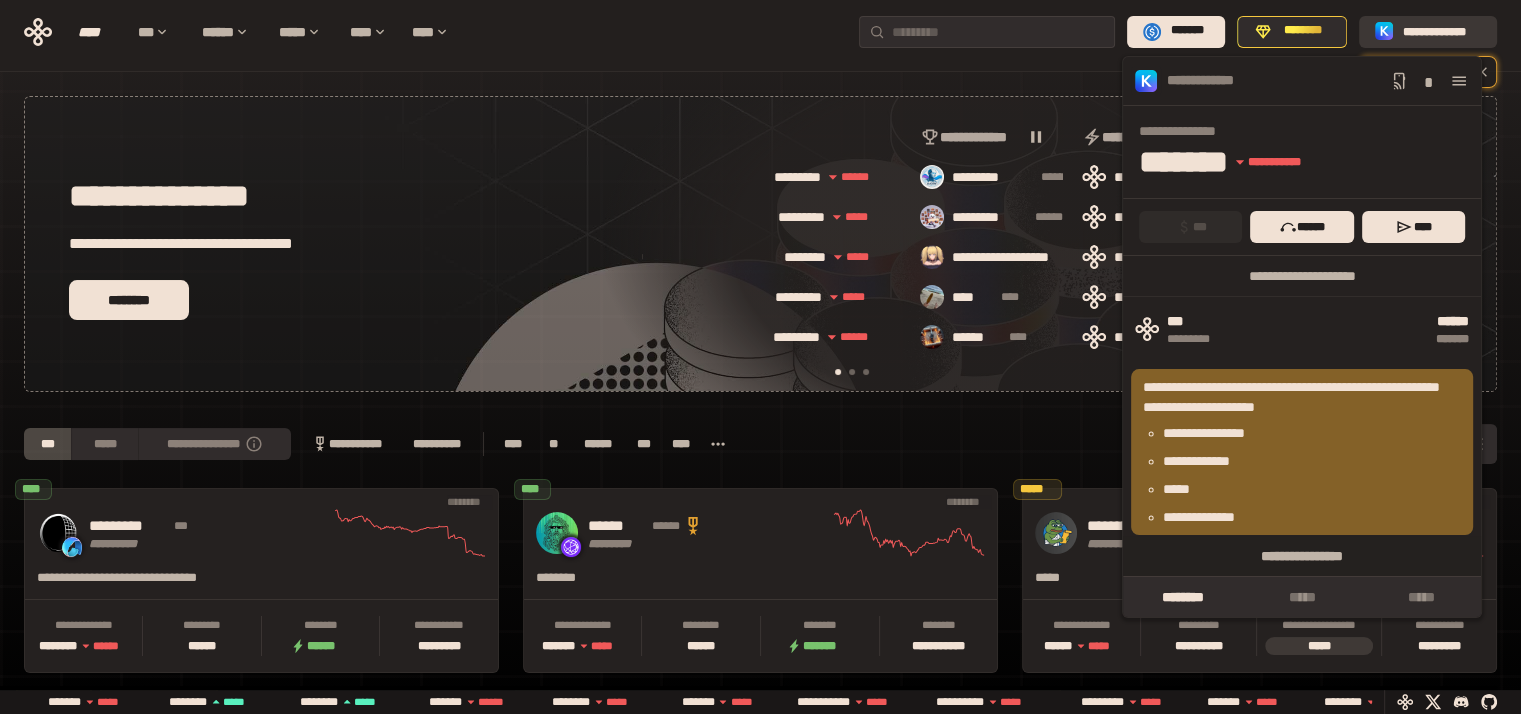 scroll, scrollTop: 0, scrollLeft: 16, axis: horizontal 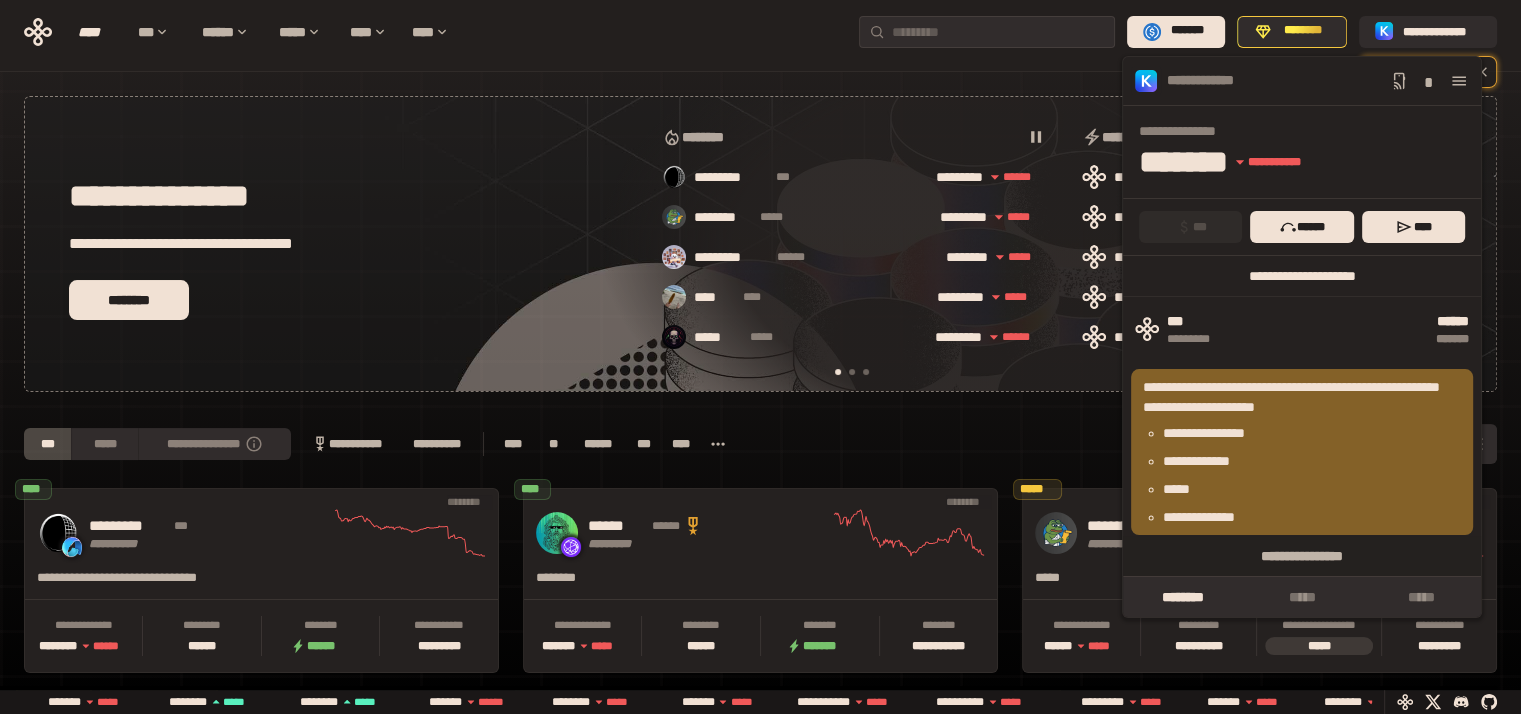 click on "**********" at bounding box center [1302, 276] 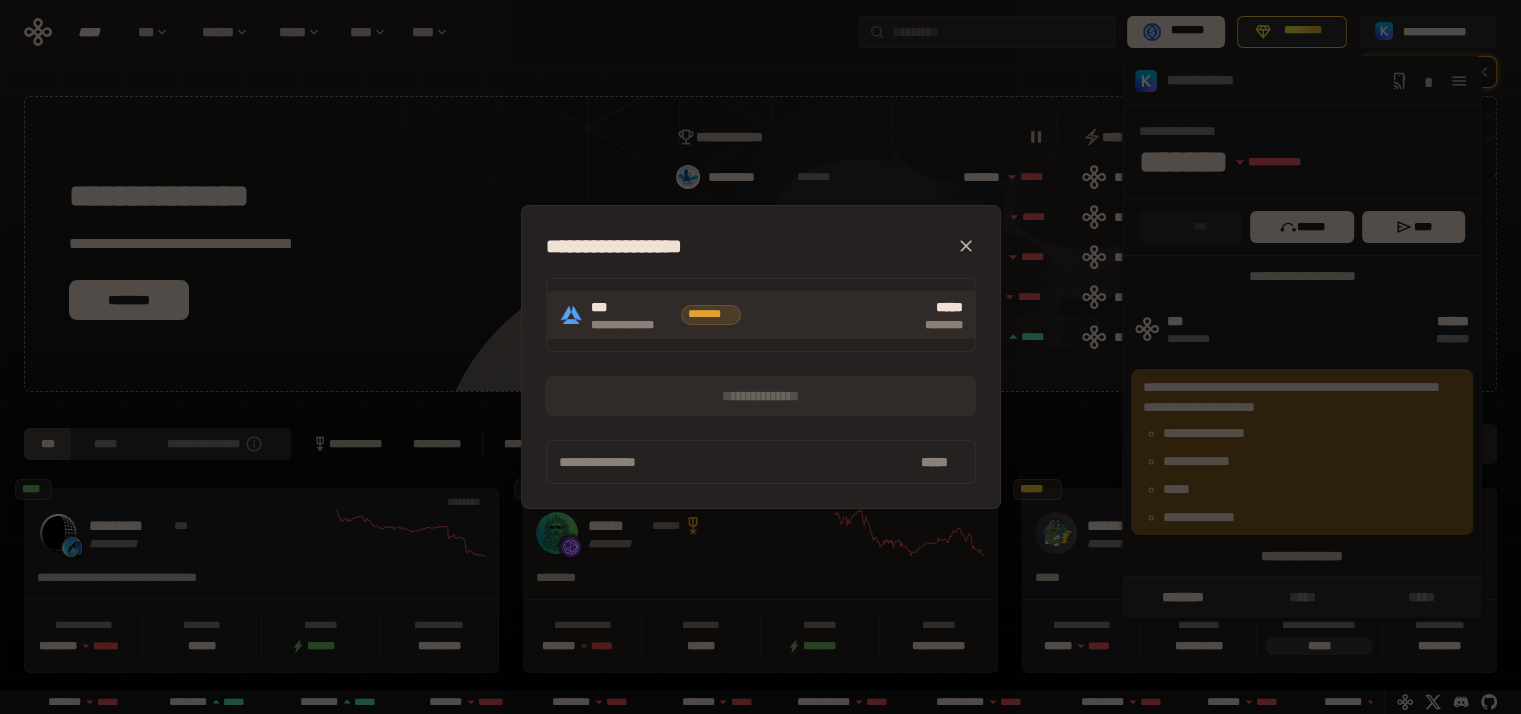 scroll, scrollTop: 0, scrollLeft: 436, axis: horizontal 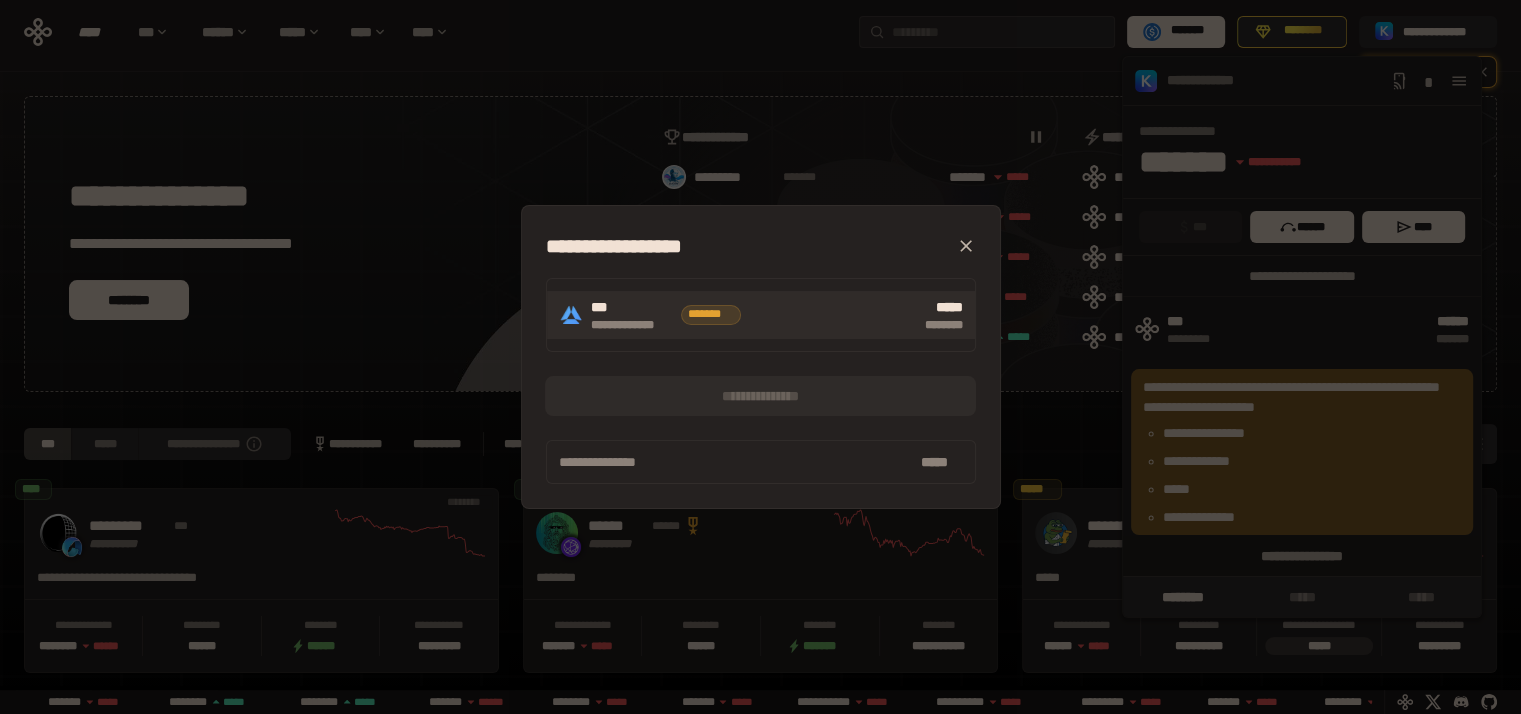 click on "*******" at bounding box center [711, 315] 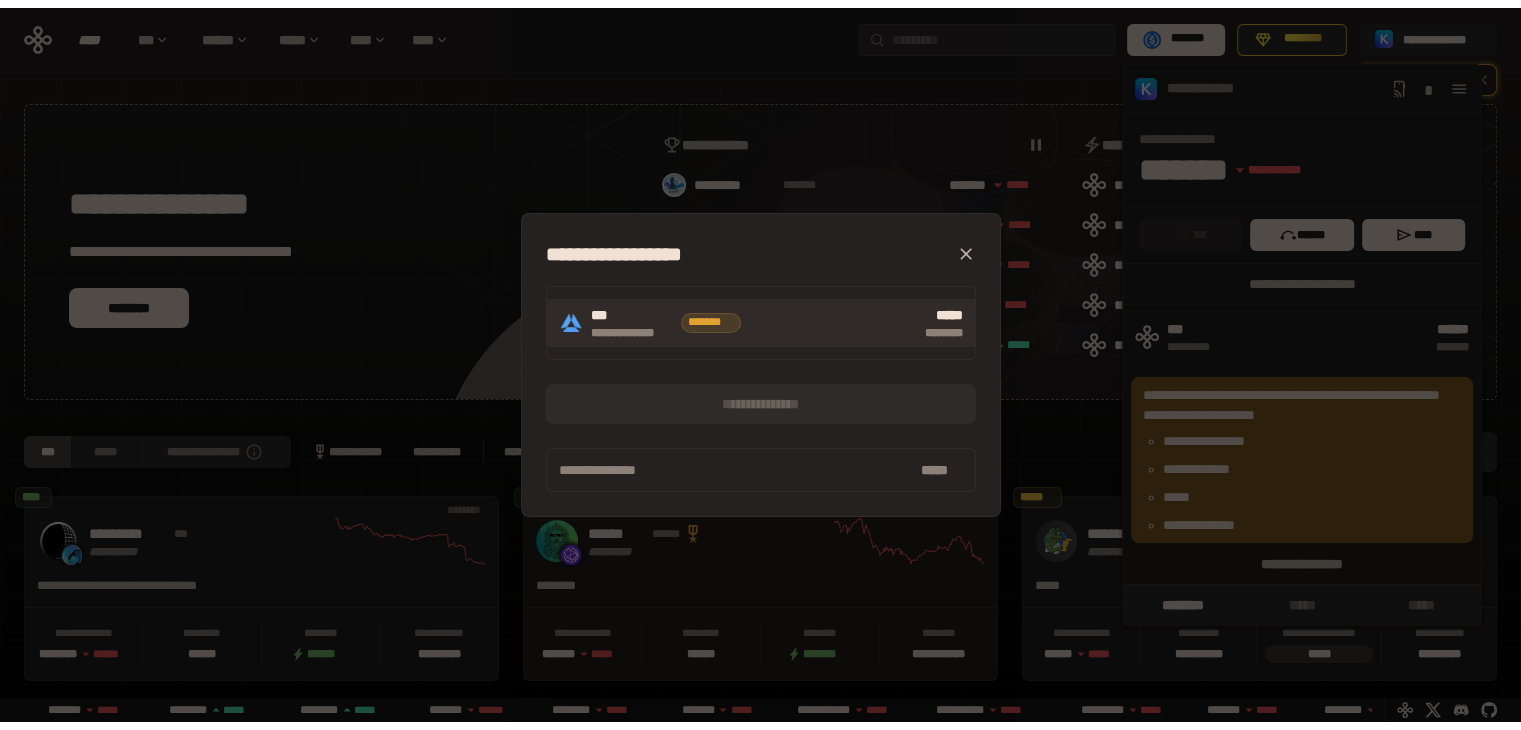 scroll, scrollTop: 0, scrollLeft: 0, axis: both 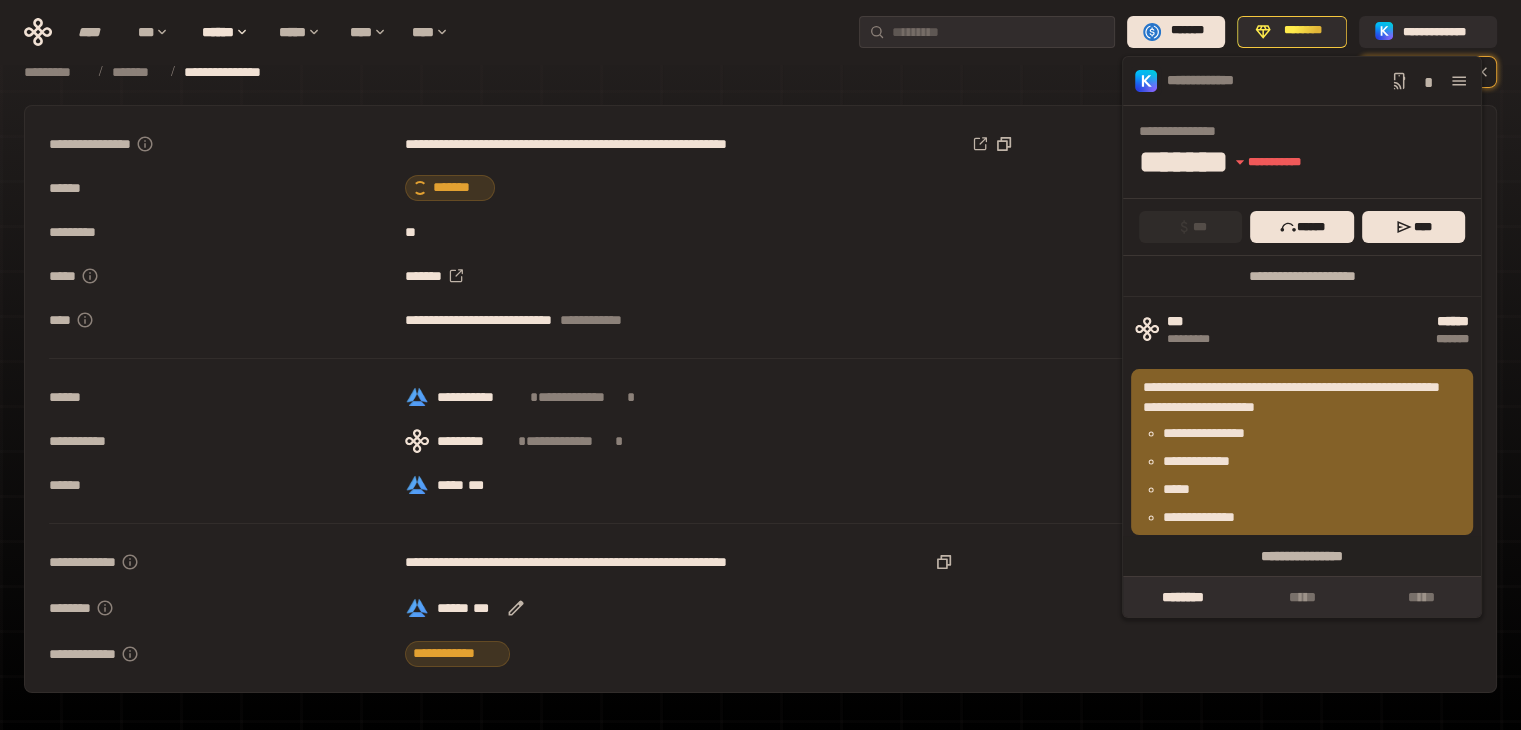 click on "**********" at bounding box center (760, 320) 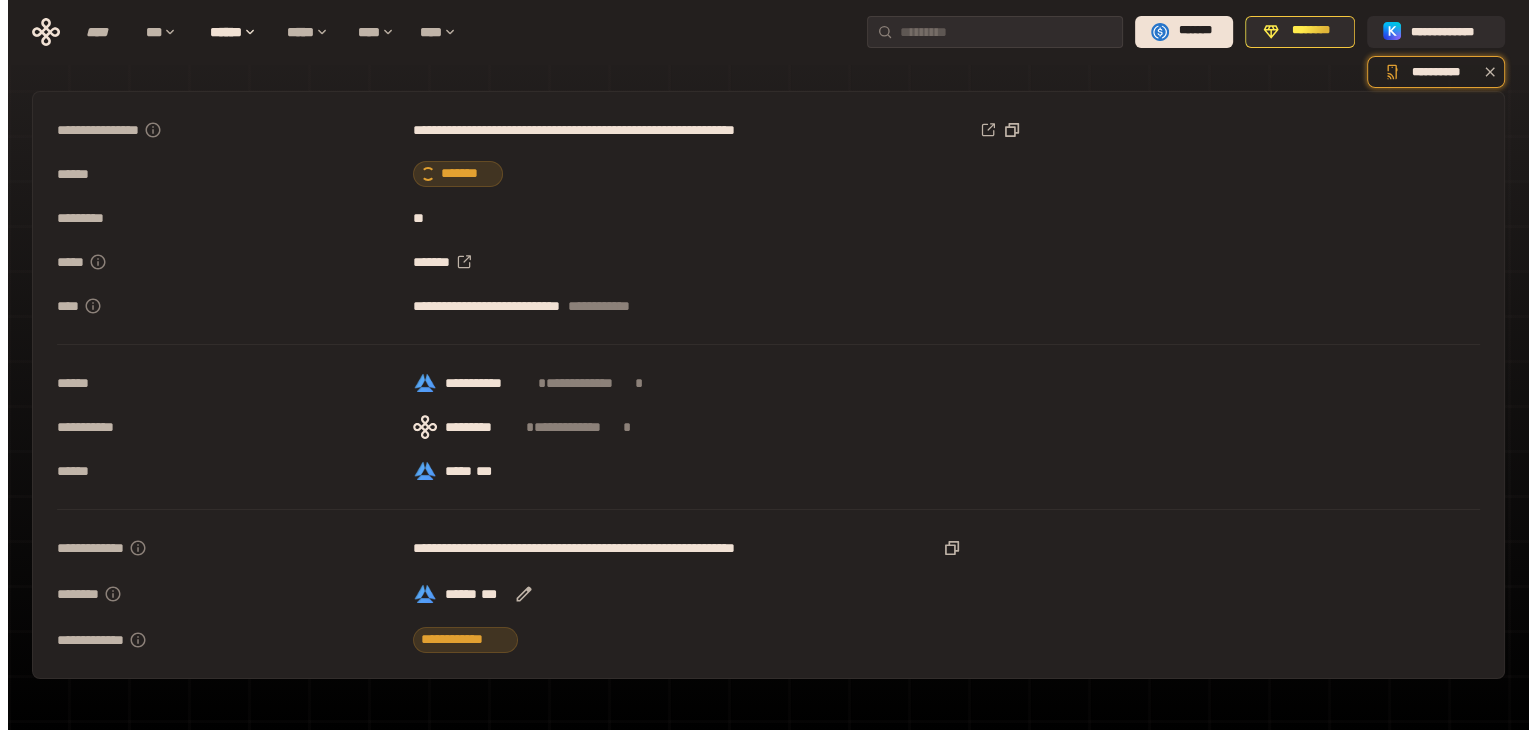 scroll, scrollTop: 0, scrollLeft: 0, axis: both 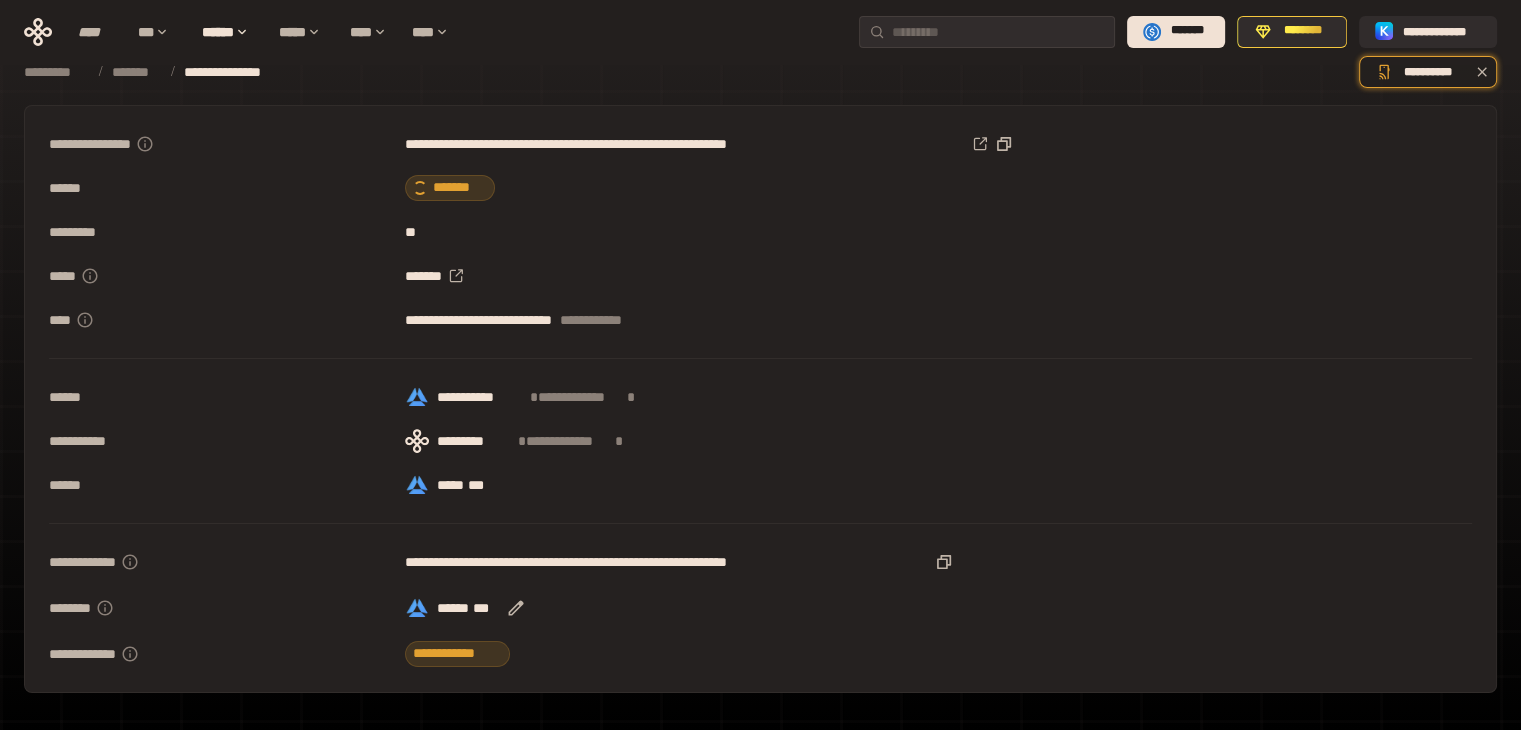 click on "**********" at bounding box center (561, 320) 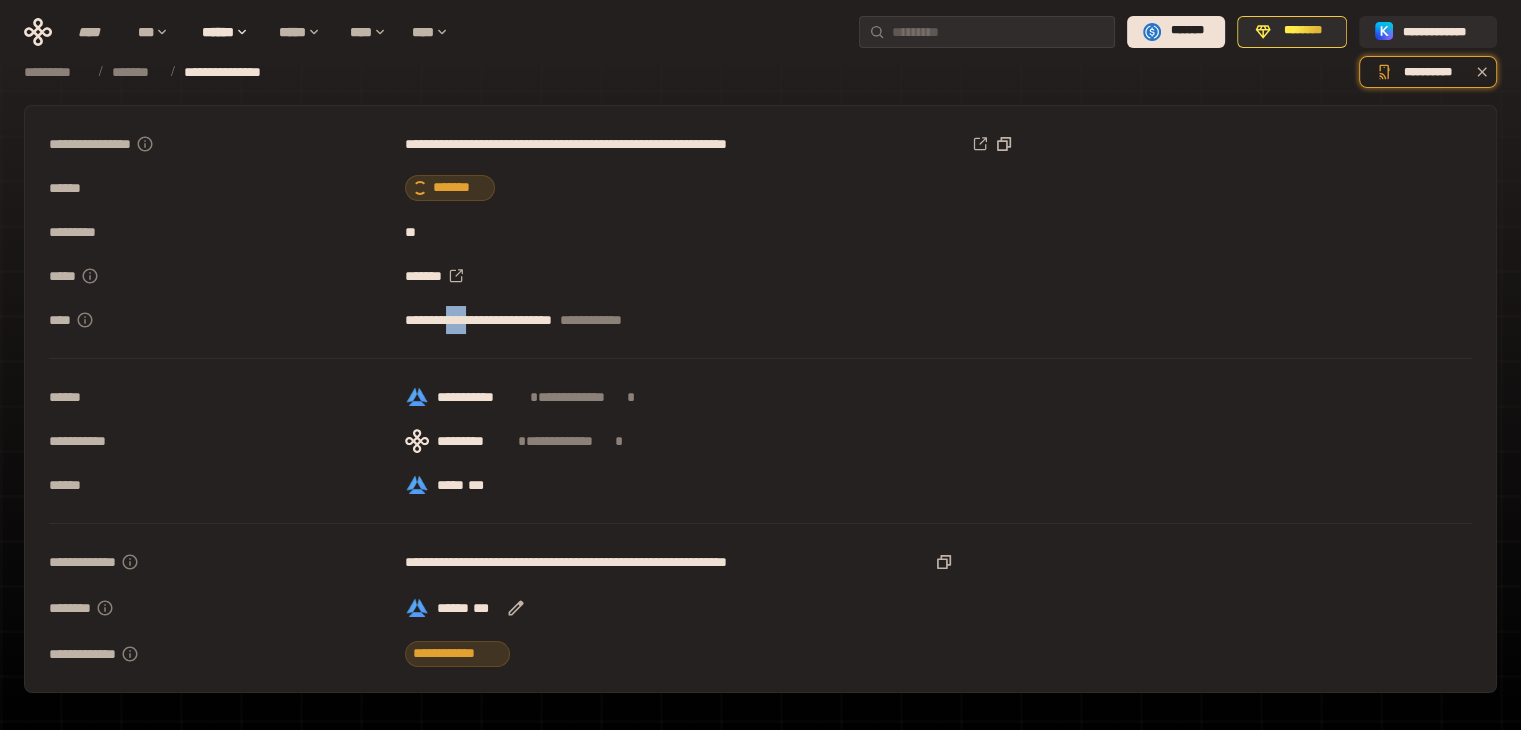 click on "**********" at bounding box center [561, 320] 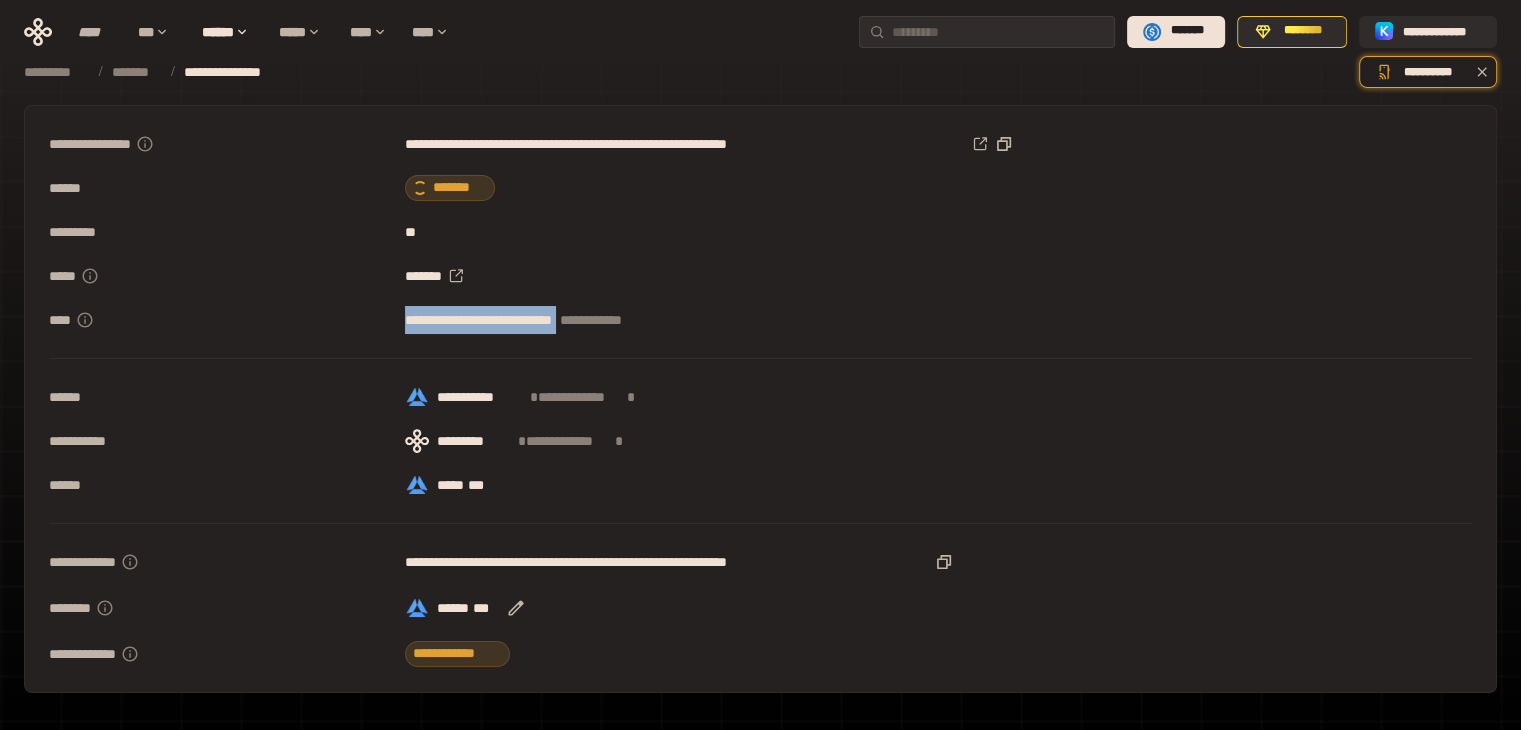 click on "**********" at bounding box center [561, 320] 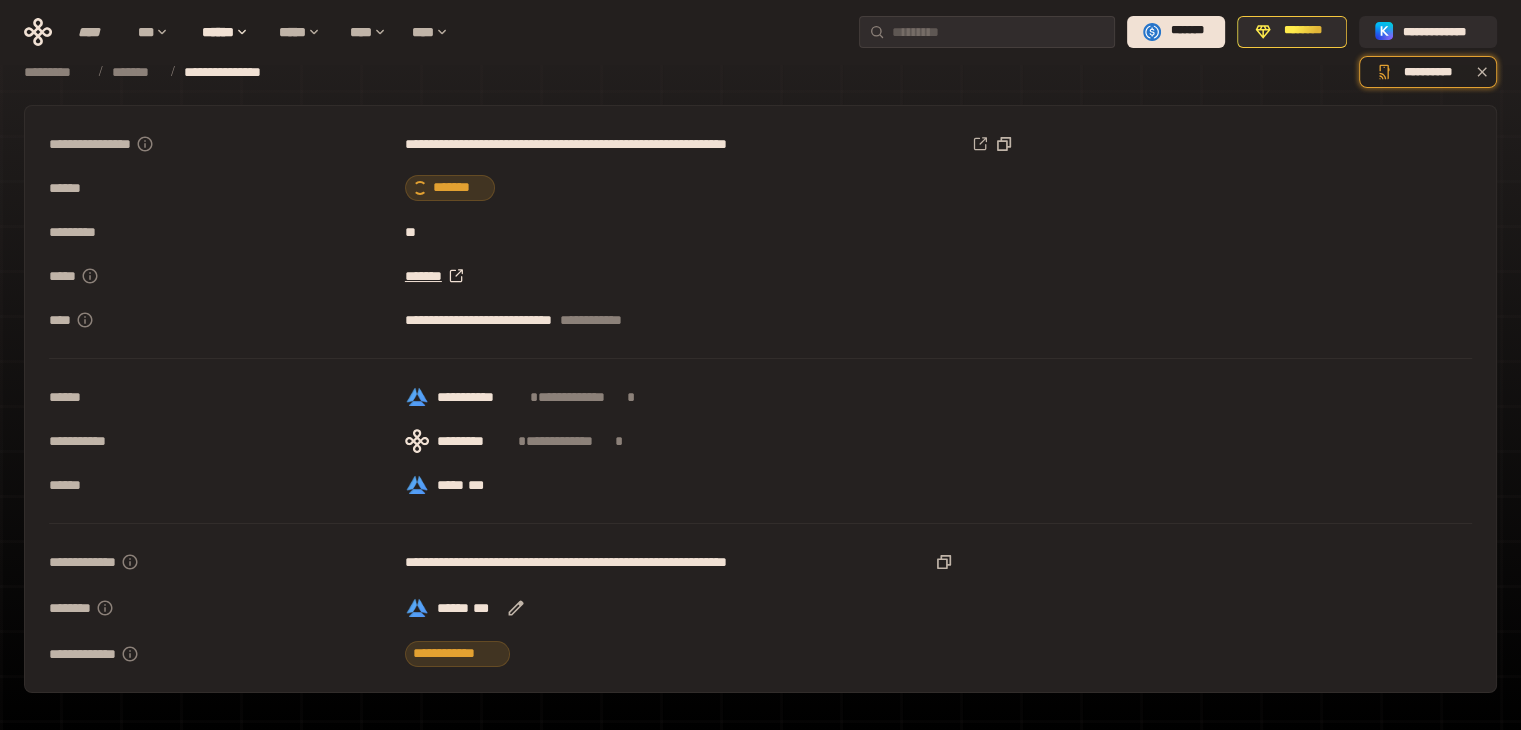 click 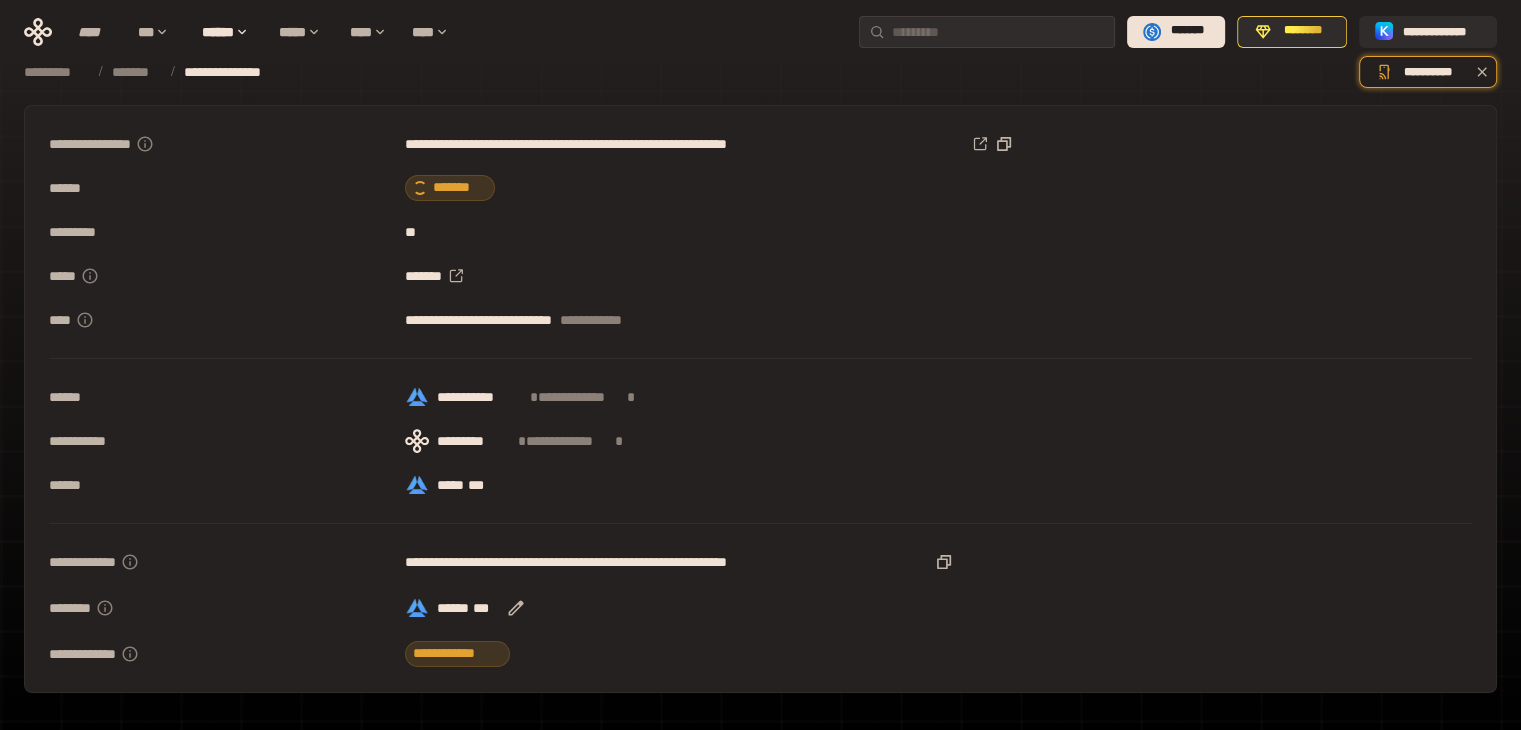 click on "**********" at bounding box center [243, 72] 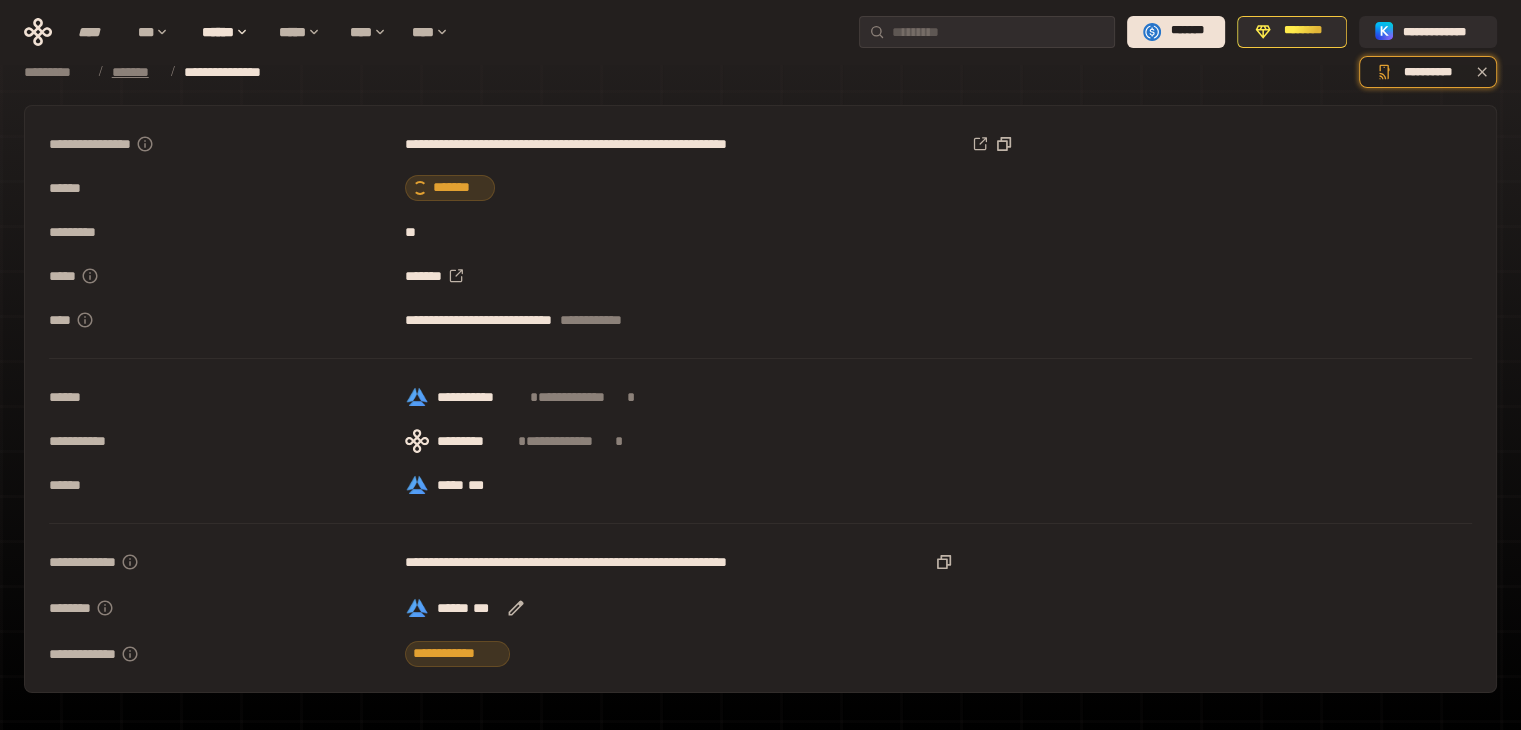 click on "*******" at bounding box center [136, 72] 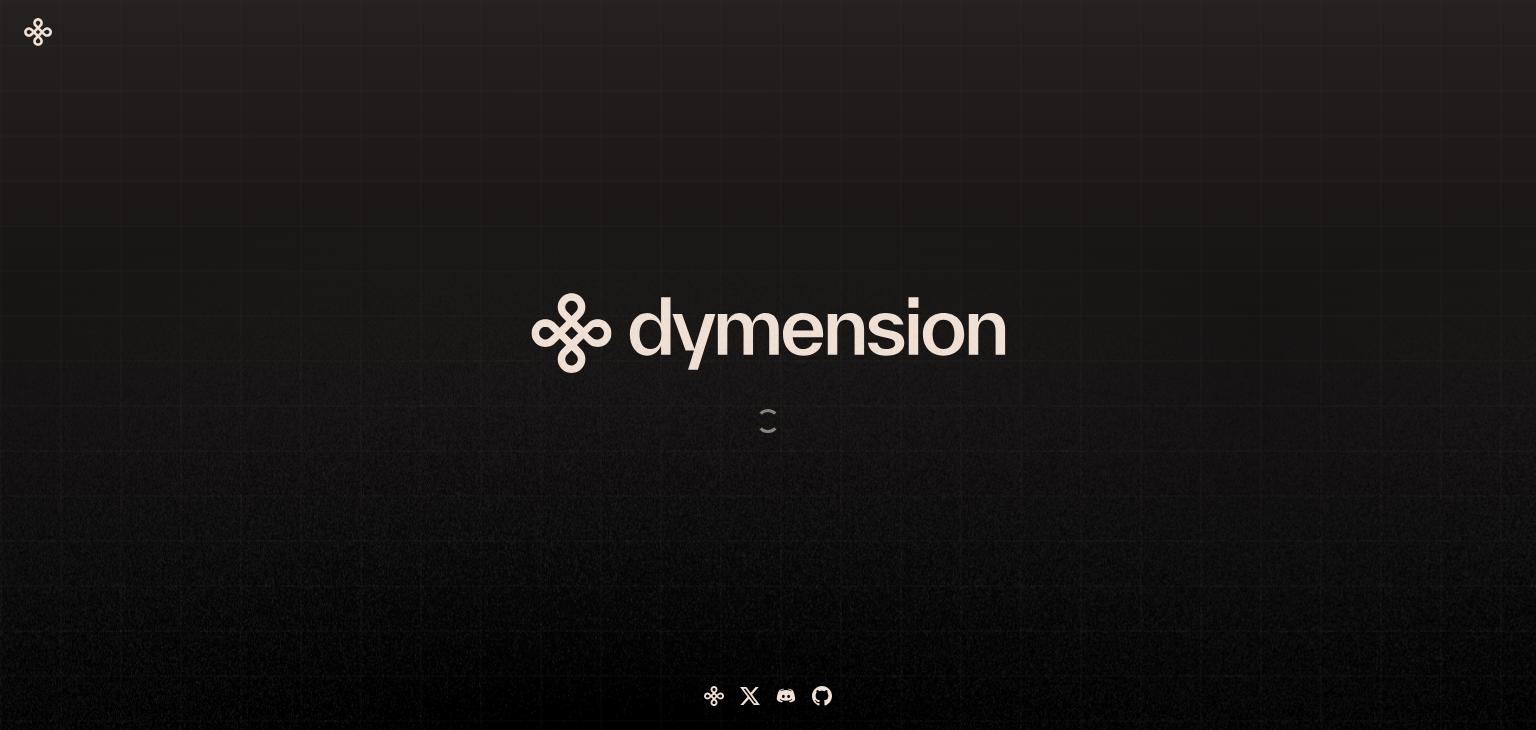 scroll, scrollTop: 0, scrollLeft: 0, axis: both 